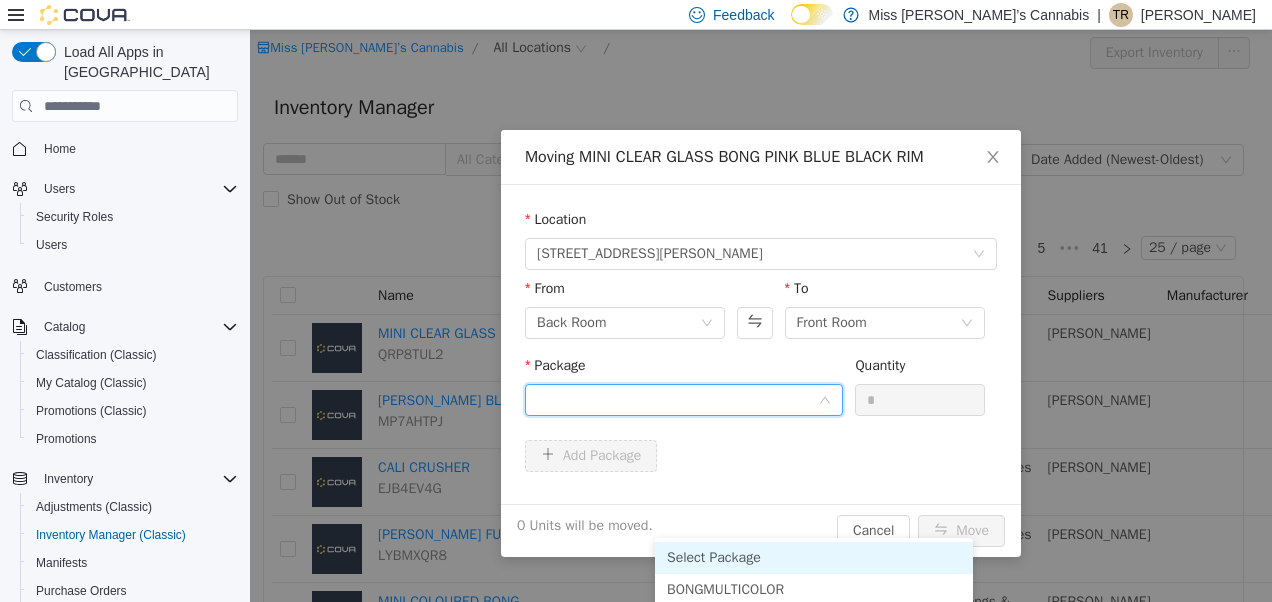 scroll, scrollTop: 118, scrollLeft: 130, axis: both 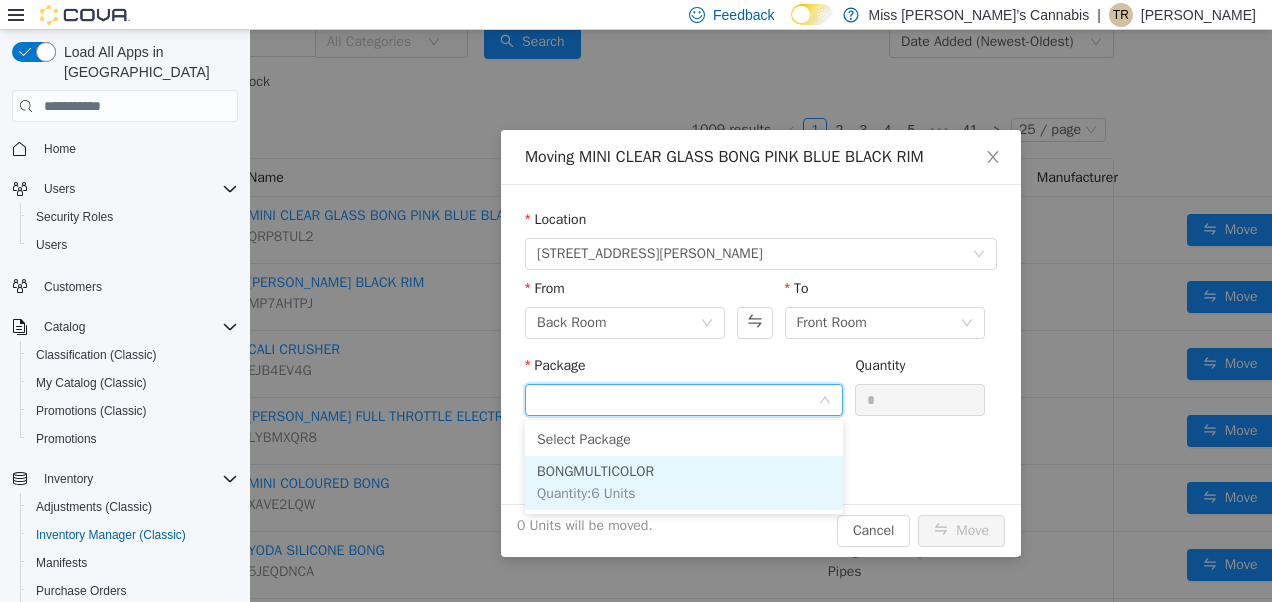 click on "BONGMULTICOLOR Quantity :  6 Units" at bounding box center [684, 483] 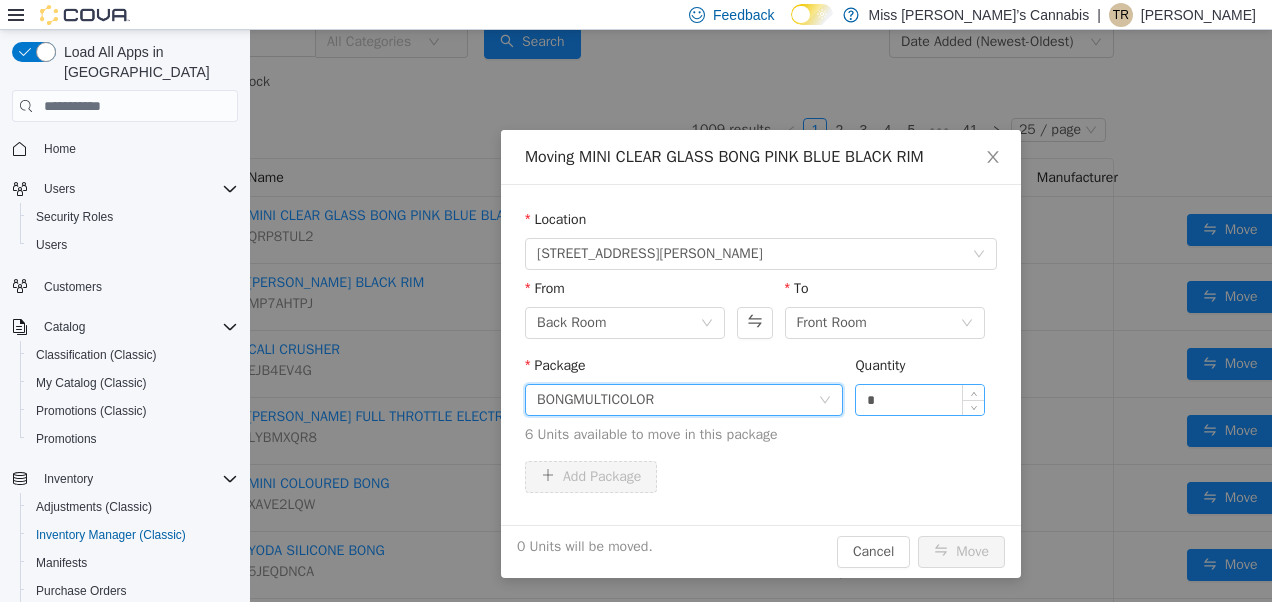 click on "*" at bounding box center [920, 400] 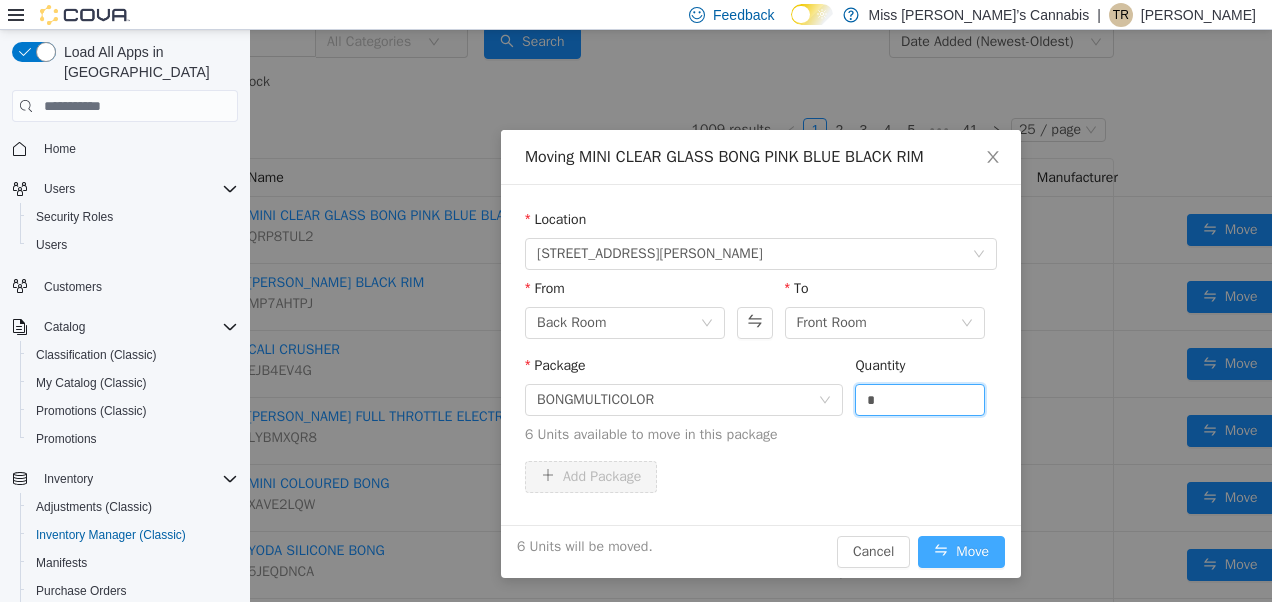 type on "*" 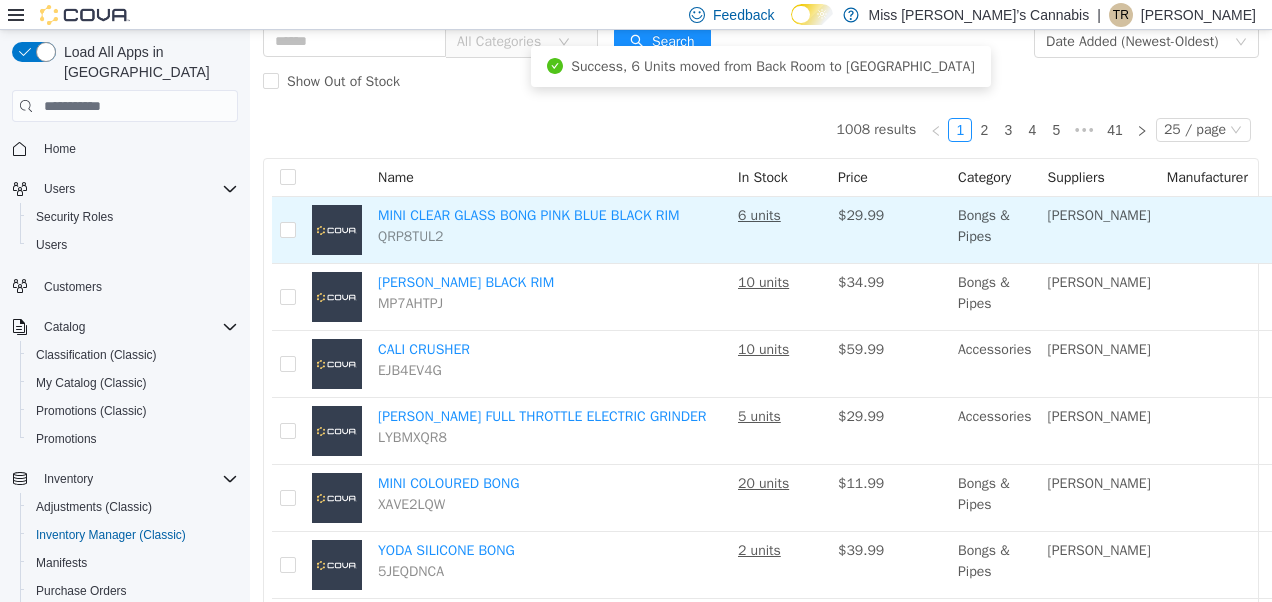 scroll, scrollTop: 118, scrollLeft: 145, axis: both 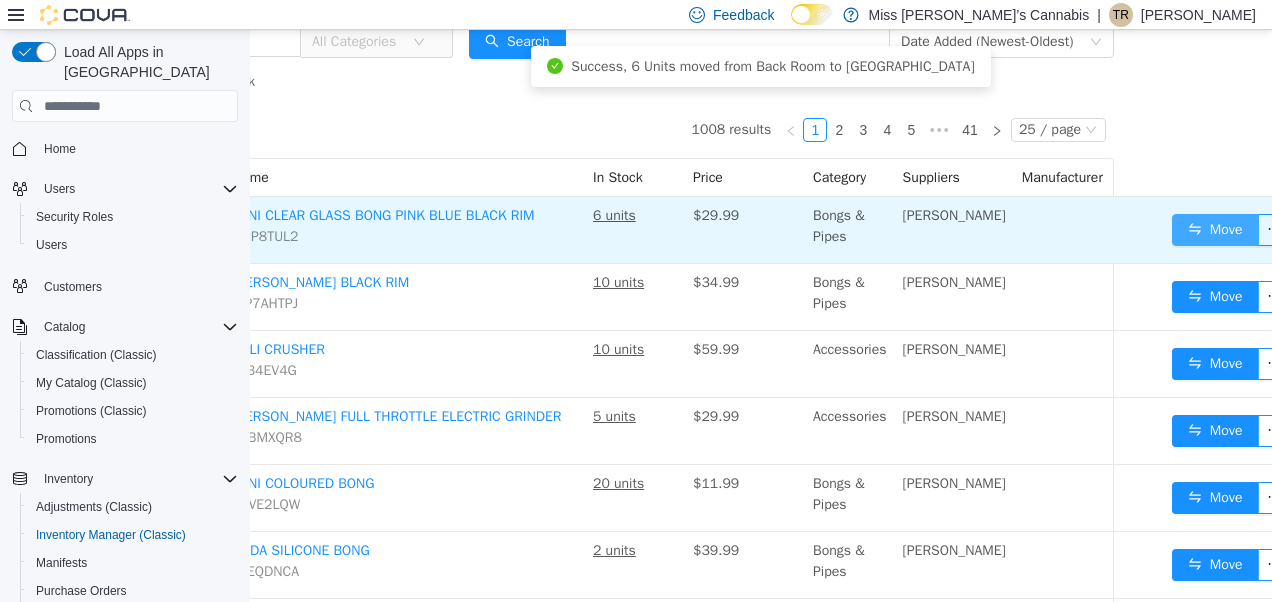 click on "Move" at bounding box center (1215, 230) 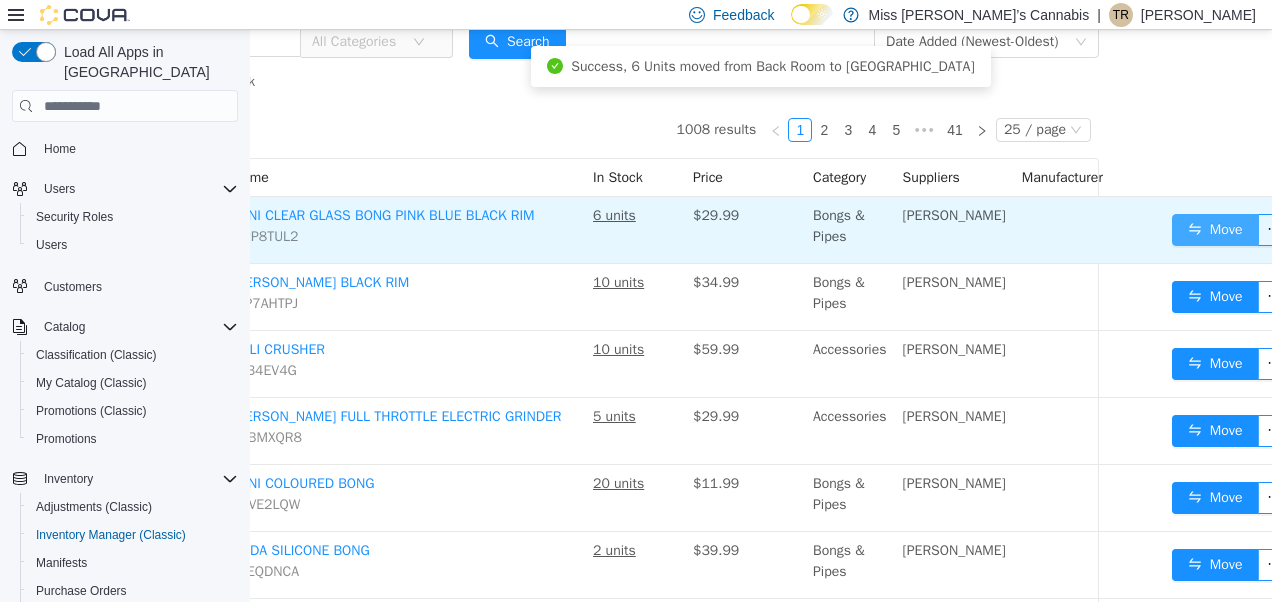 scroll, scrollTop: 118, scrollLeft: 130, axis: both 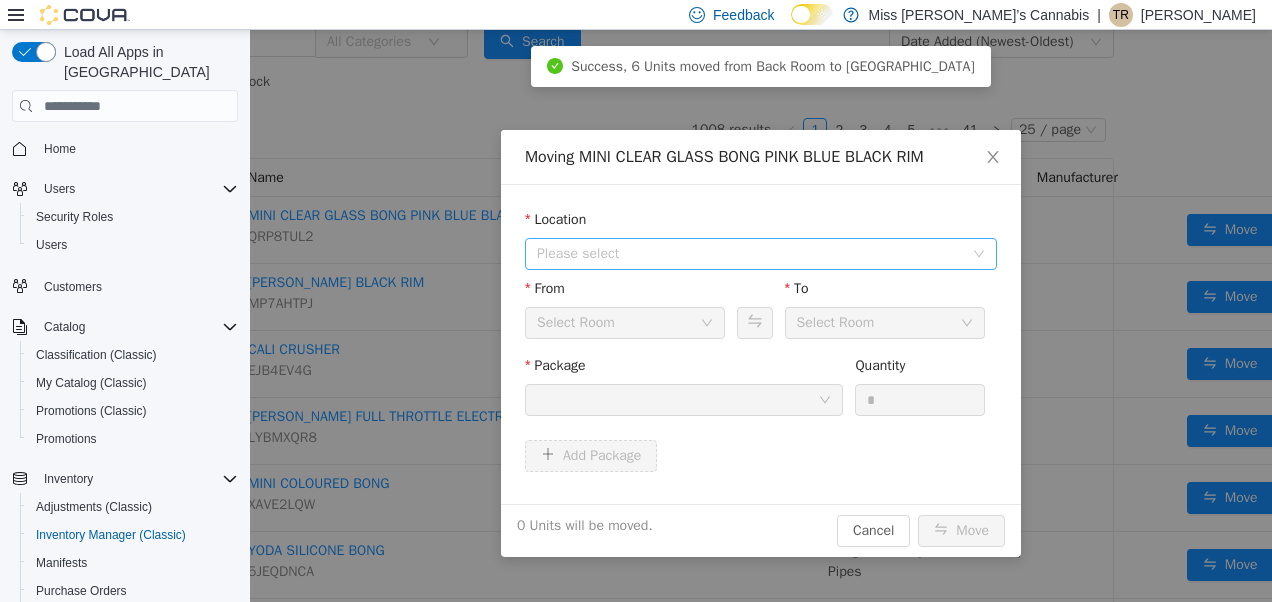click on "Please select" at bounding box center (750, 254) 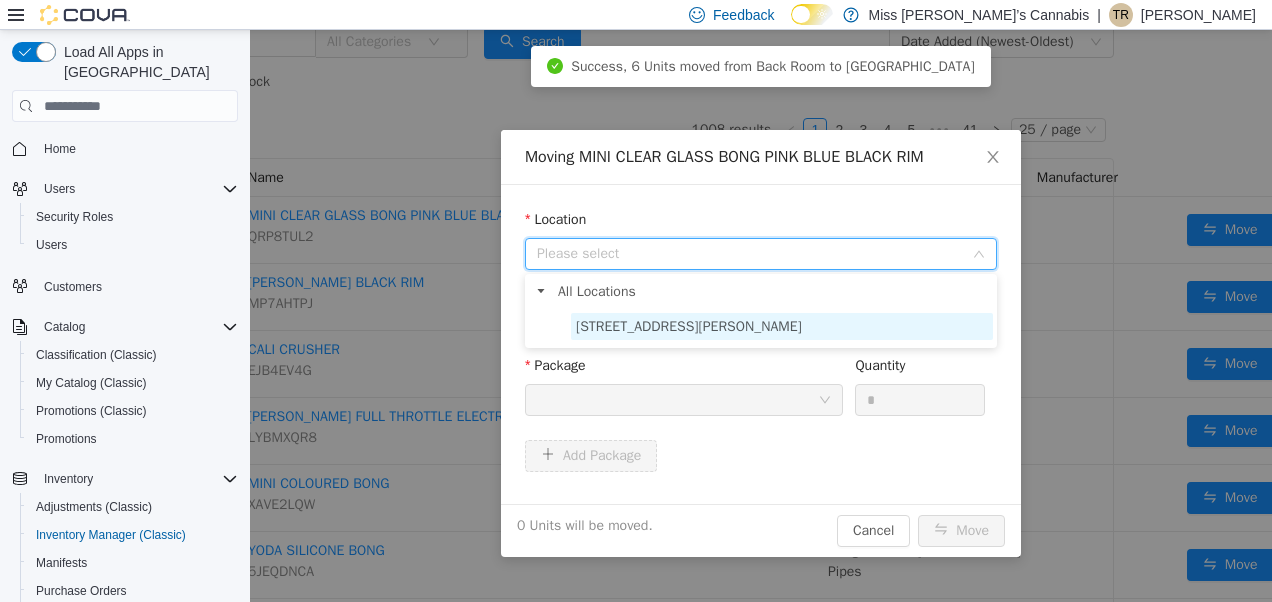 click on "[STREET_ADDRESS][PERSON_NAME]" at bounding box center [689, 326] 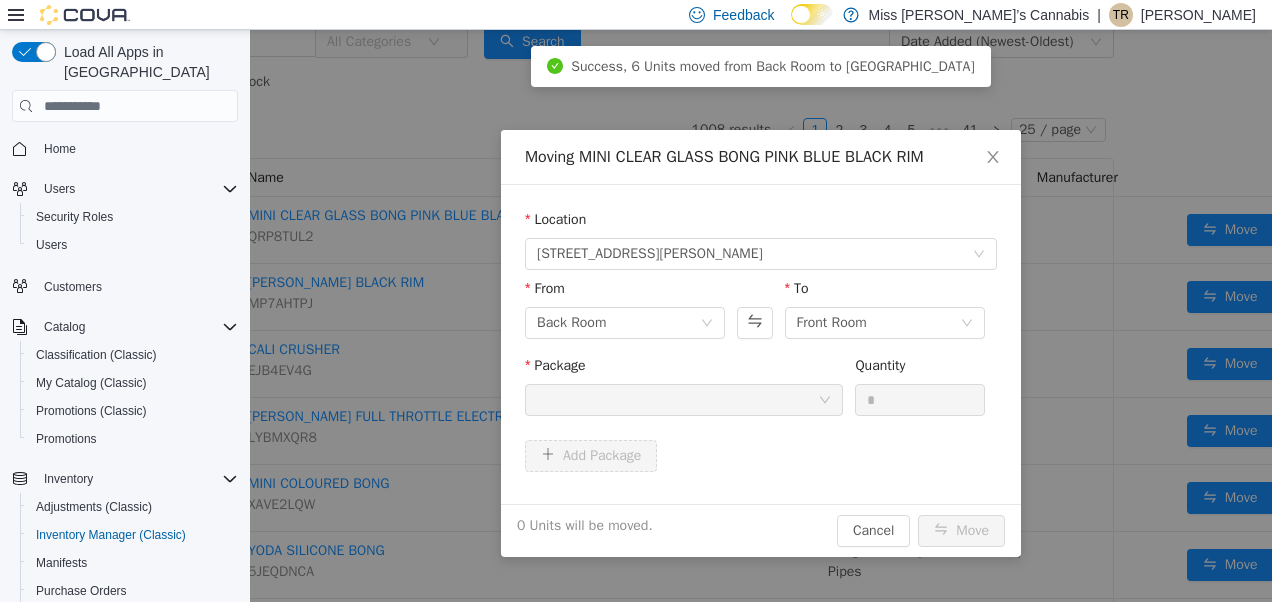 click at bounding box center (677, 400) 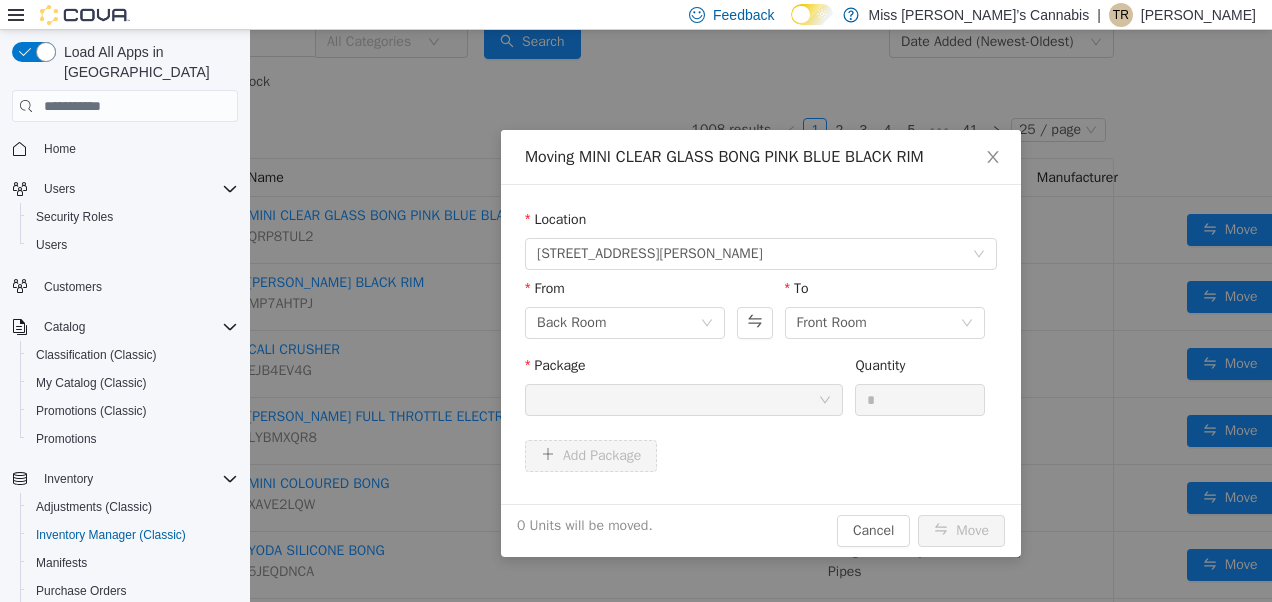 click at bounding box center (677, 400) 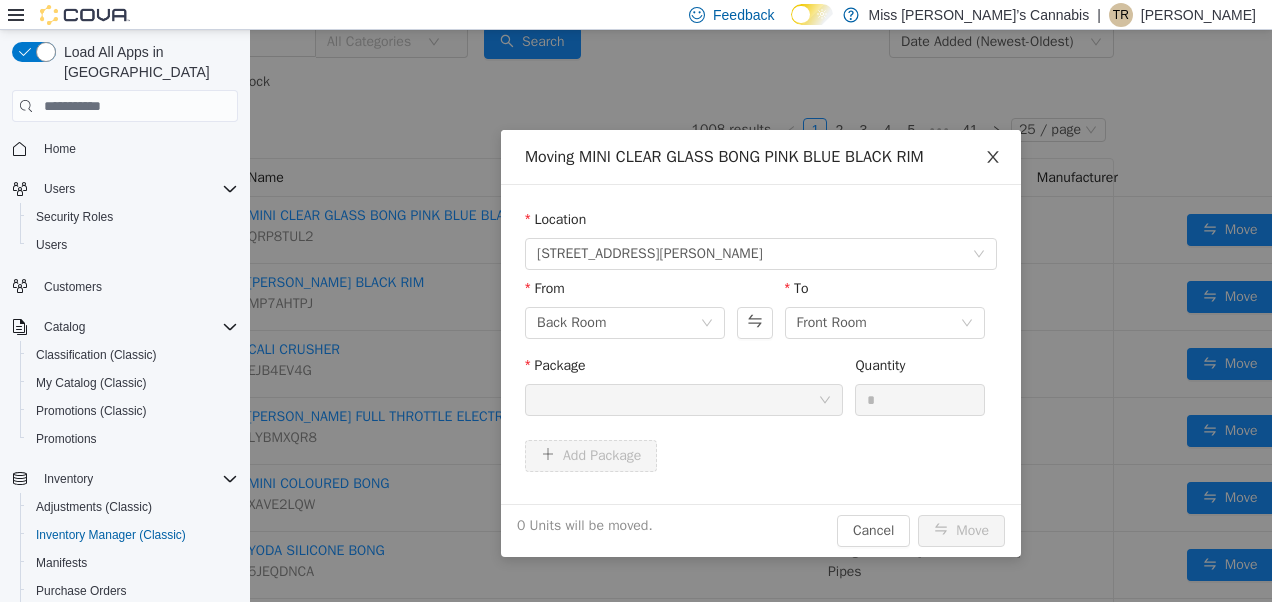 click 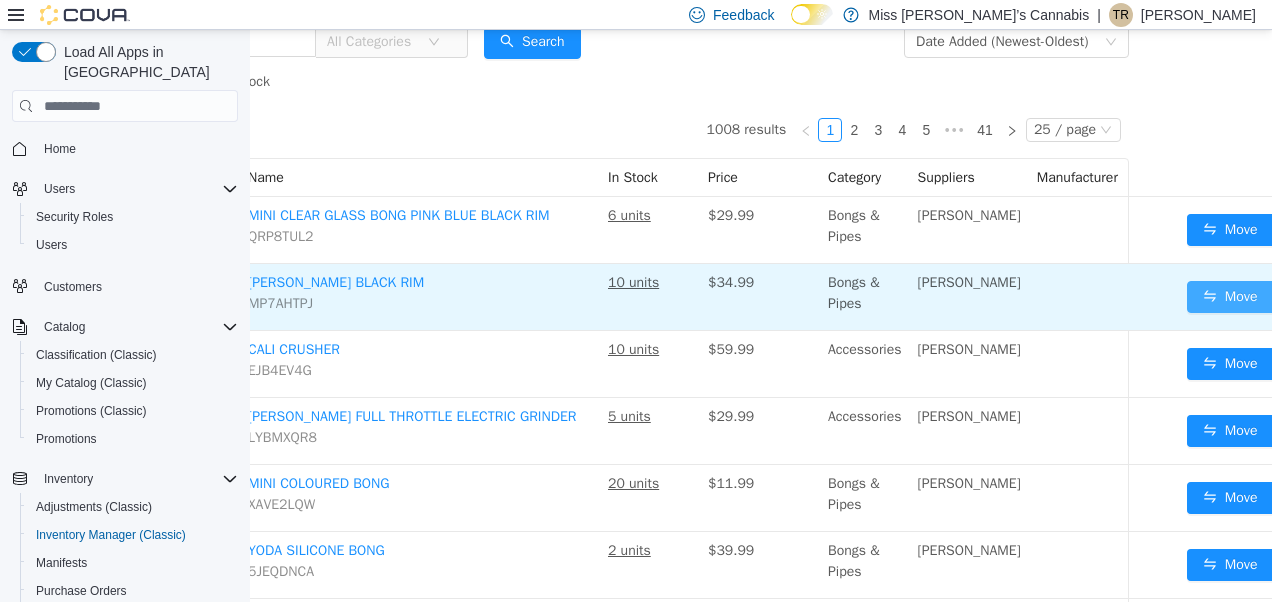 click on "Move" at bounding box center [1230, 297] 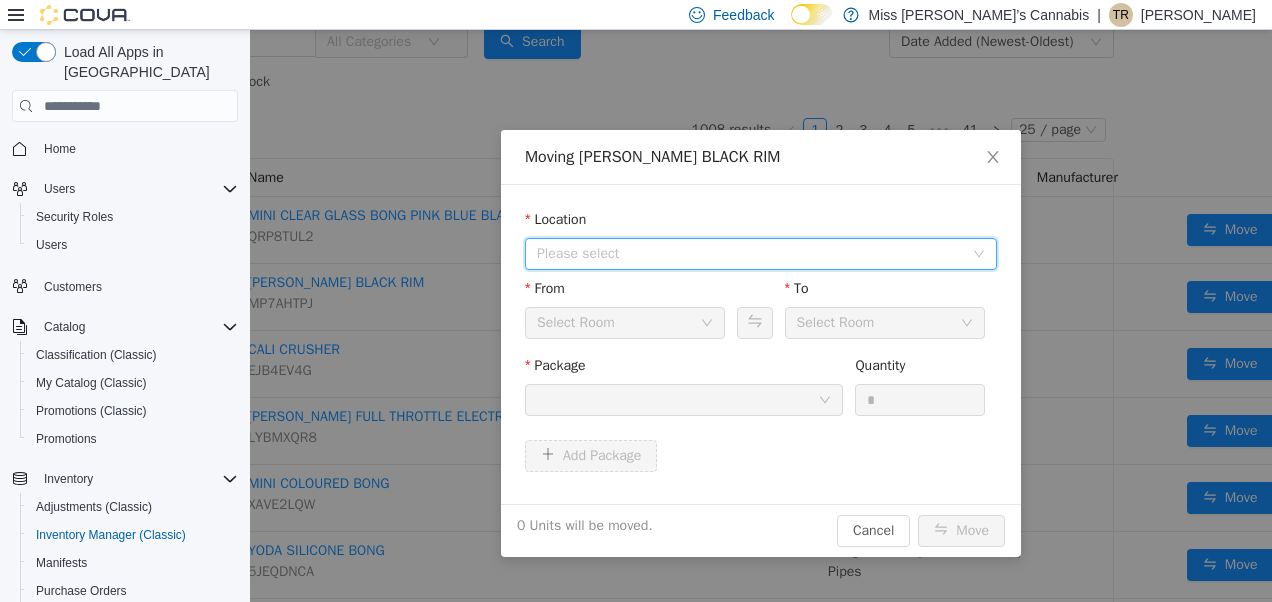 click on "Please select" at bounding box center [750, 254] 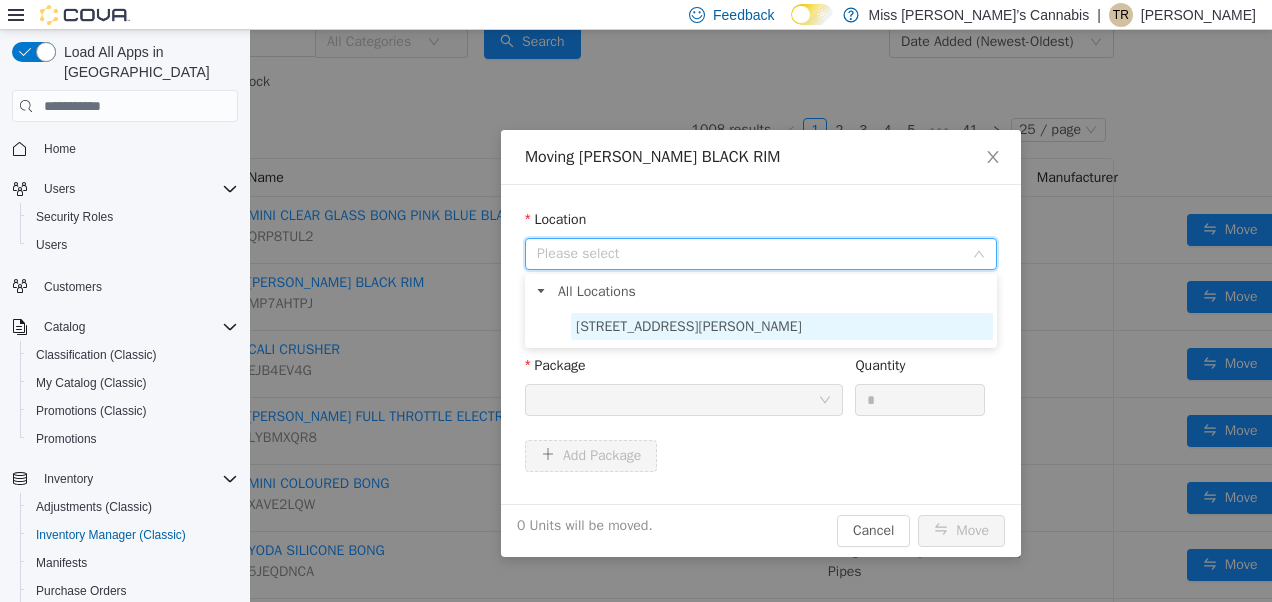 click on "[STREET_ADDRESS][PERSON_NAME]" at bounding box center [782, 326] 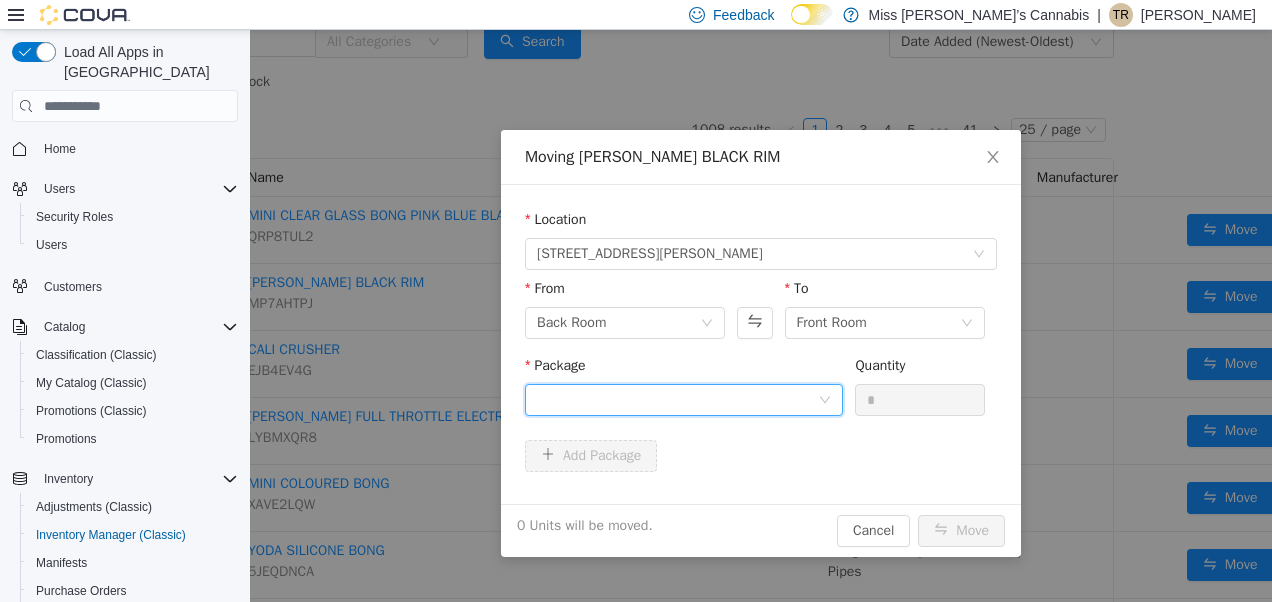 click at bounding box center [684, 400] 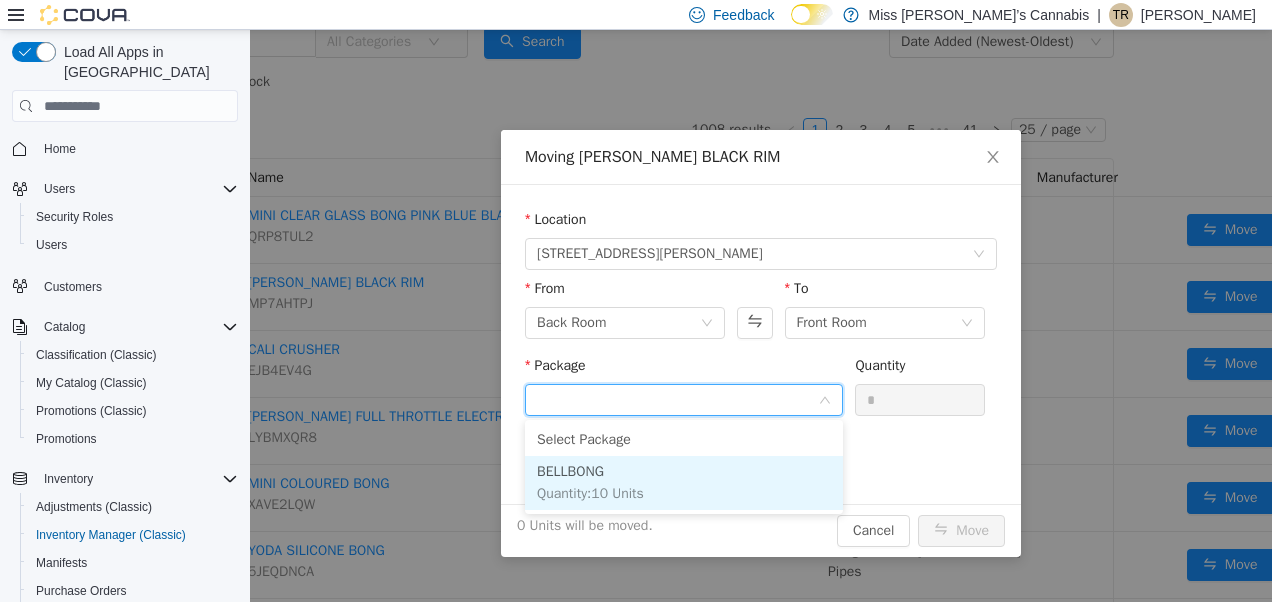click on "BELLBONG Quantity :  10 Units" at bounding box center [684, 483] 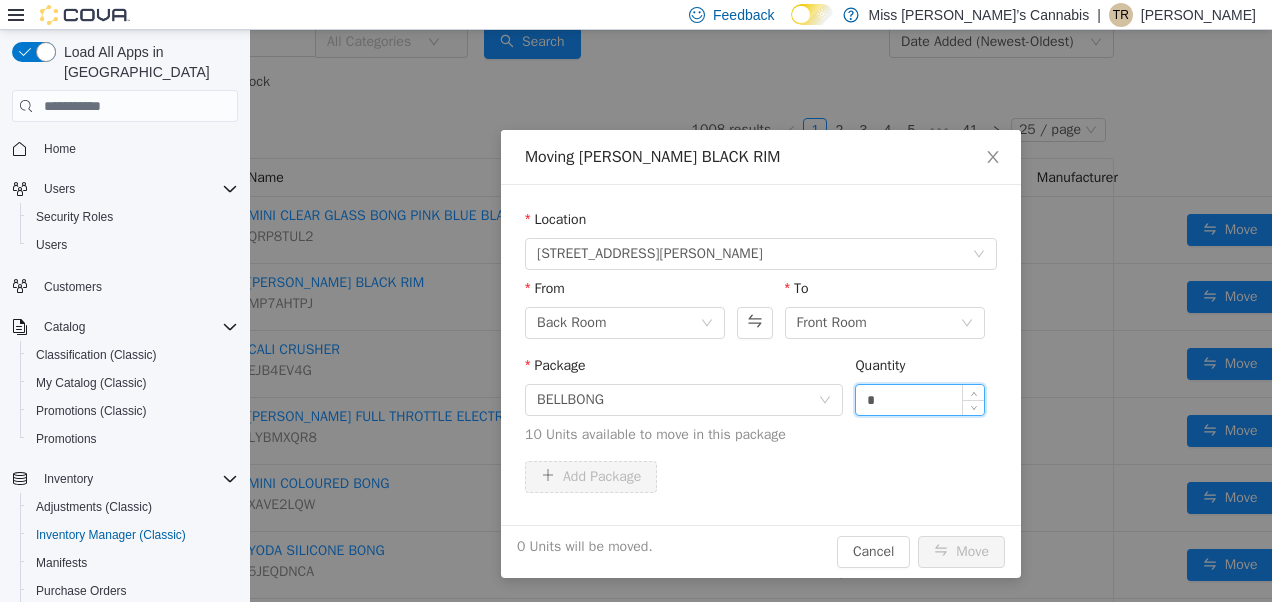 click on "*" at bounding box center [920, 400] 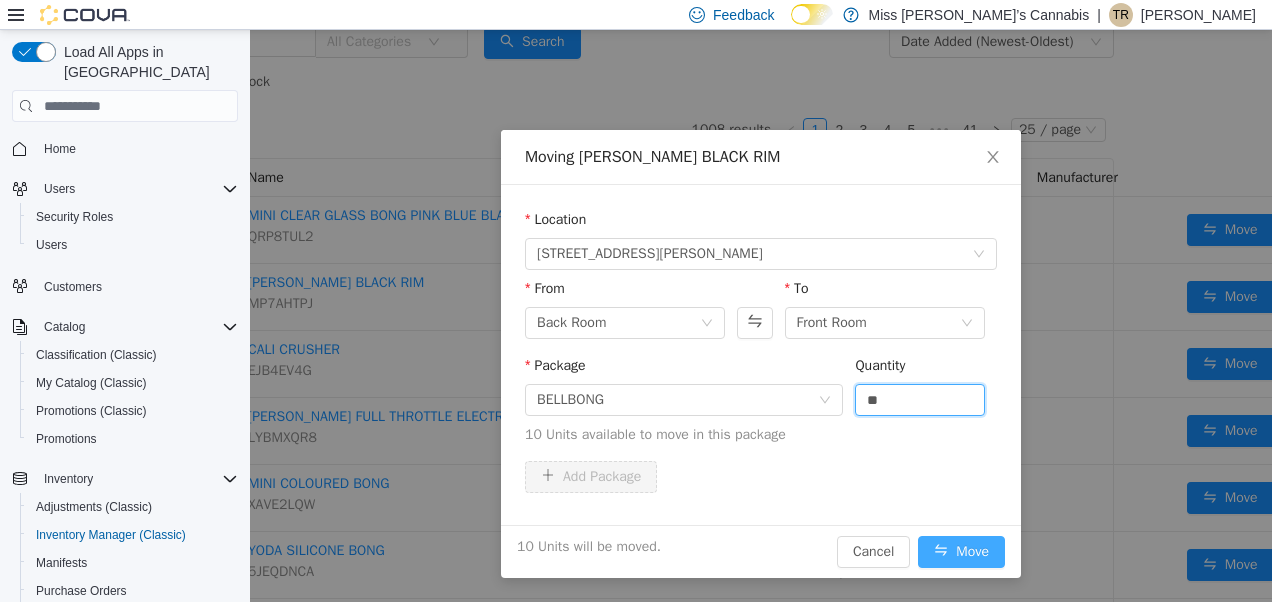 type on "**" 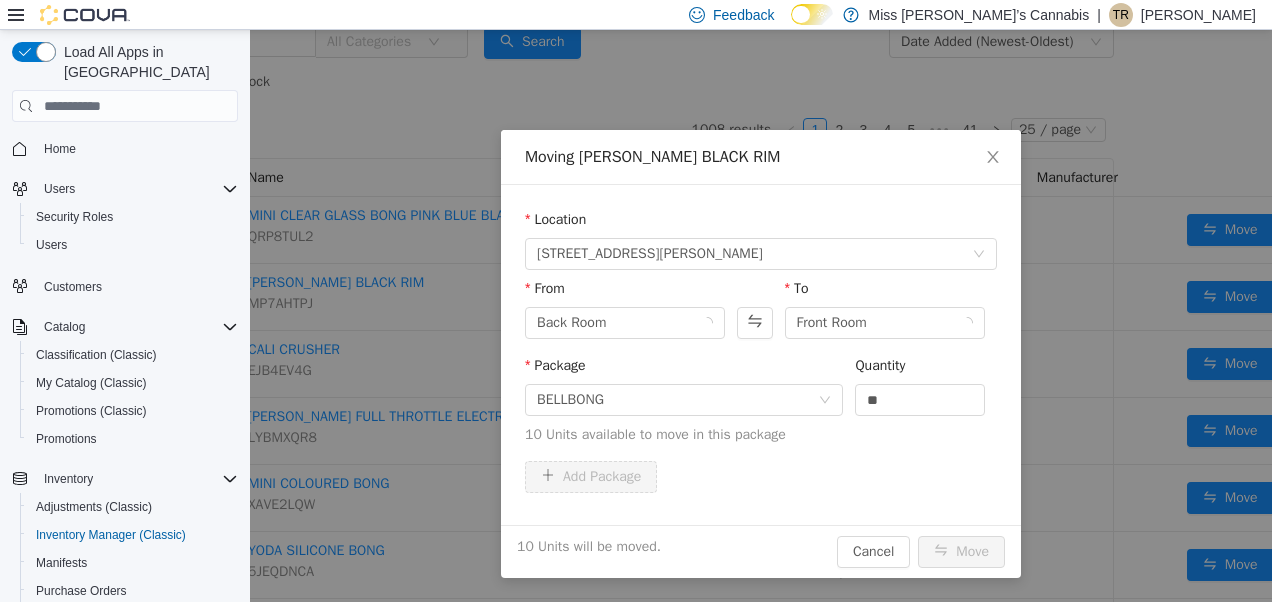 click on "10 Units will be moved. Cancel Move" at bounding box center (761, 551) 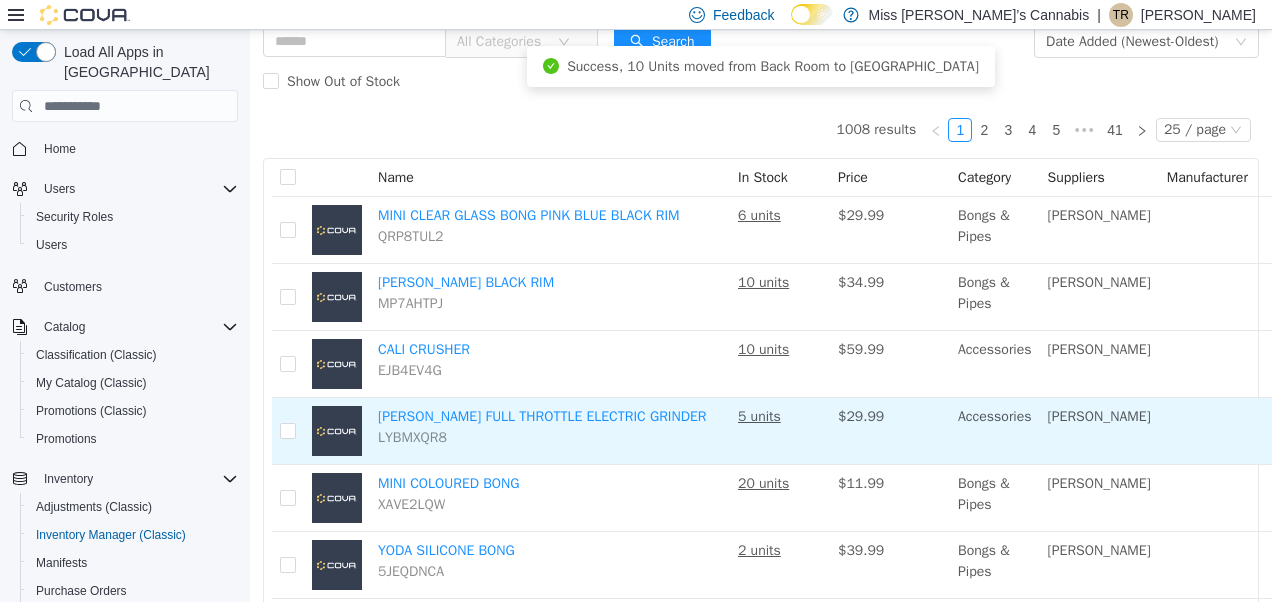 scroll, scrollTop: 118, scrollLeft: 145, axis: both 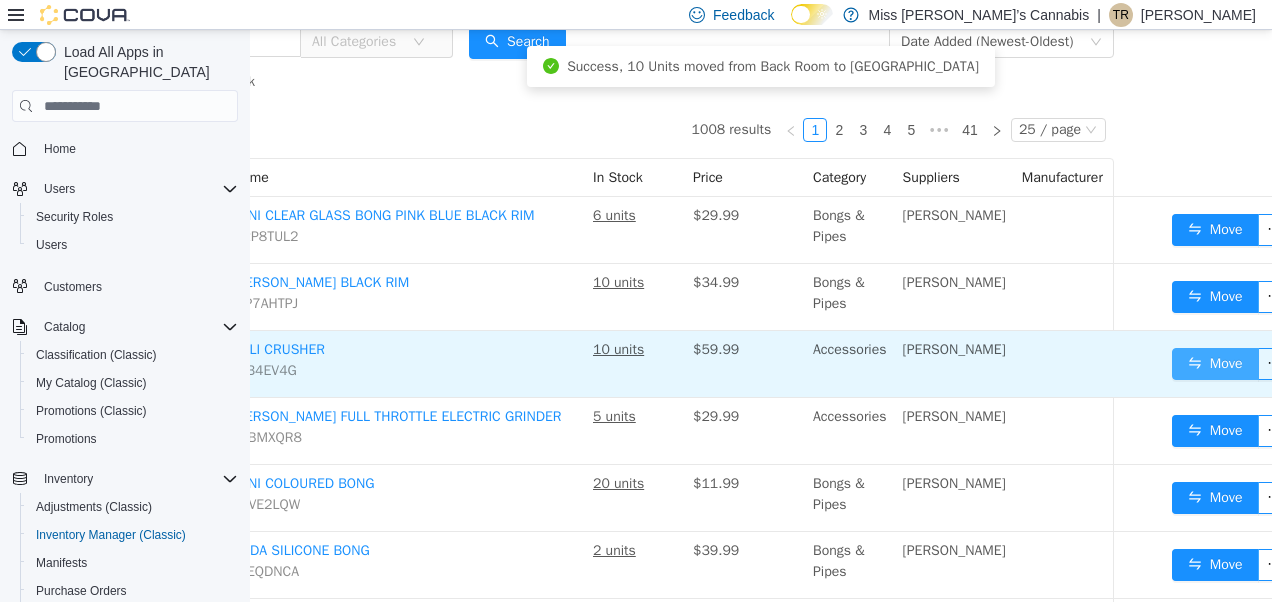 click on "Move" at bounding box center (1215, 364) 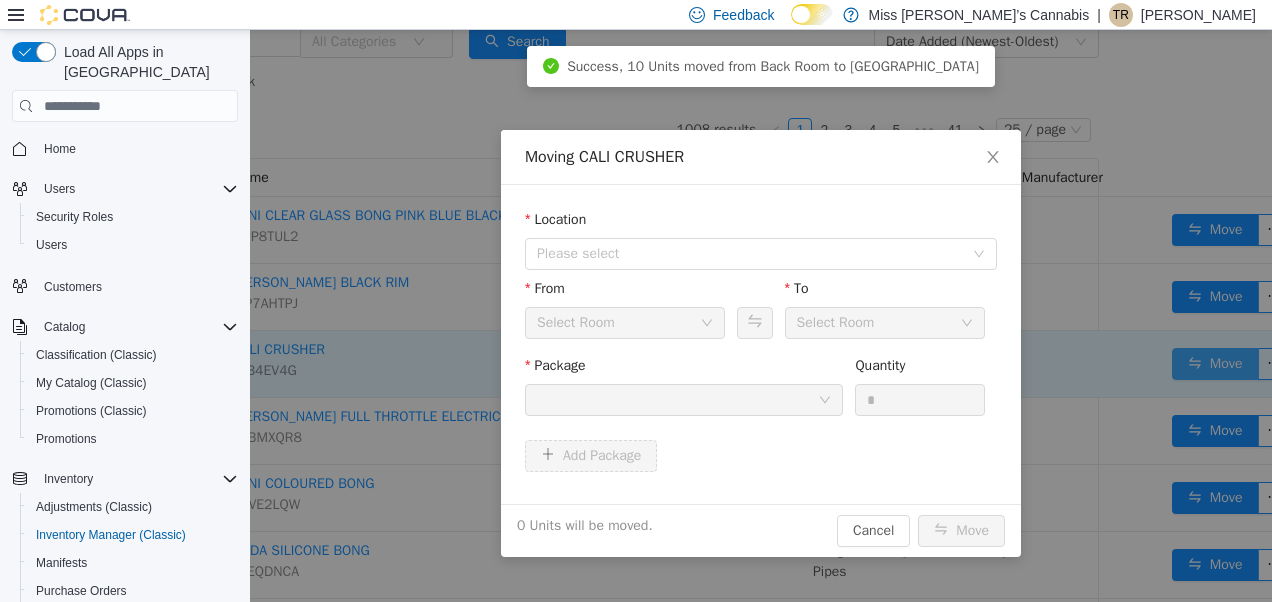 scroll, scrollTop: 118, scrollLeft: 130, axis: both 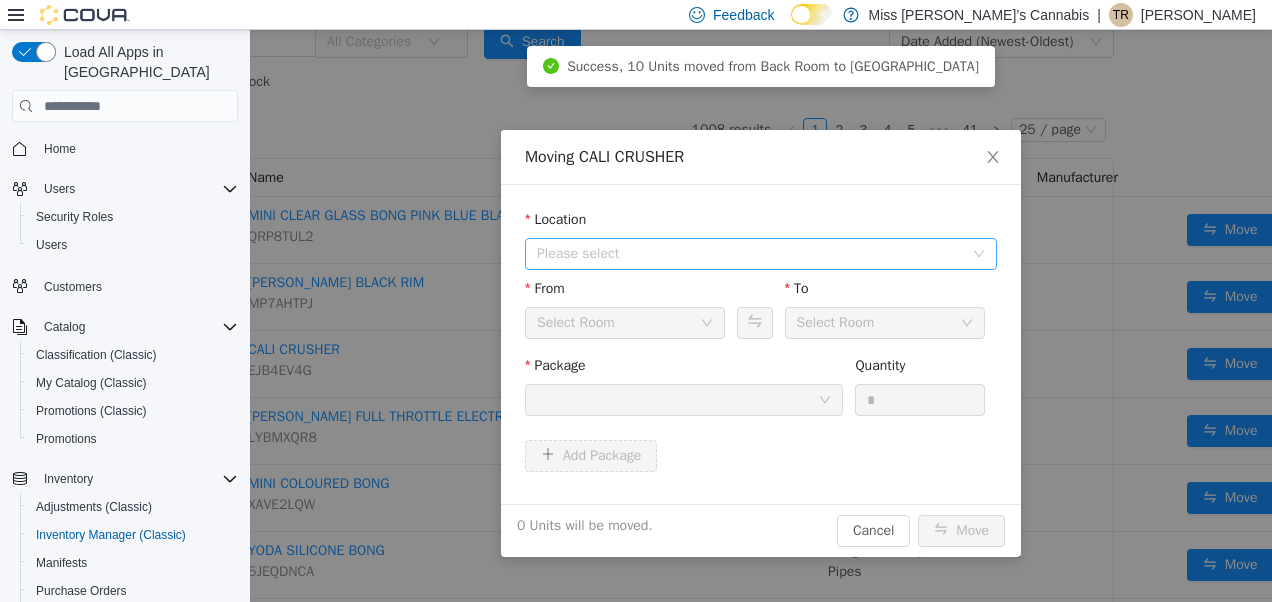 click on "Please select" at bounding box center (750, 254) 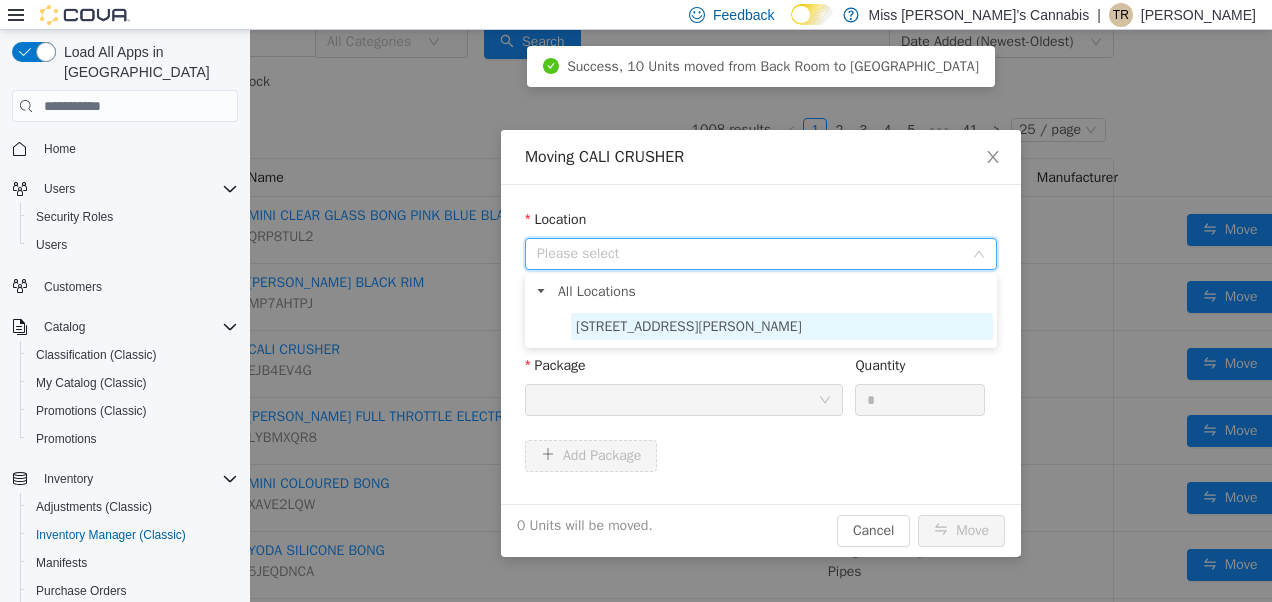 click on "[STREET_ADDRESS][PERSON_NAME]" at bounding box center [689, 326] 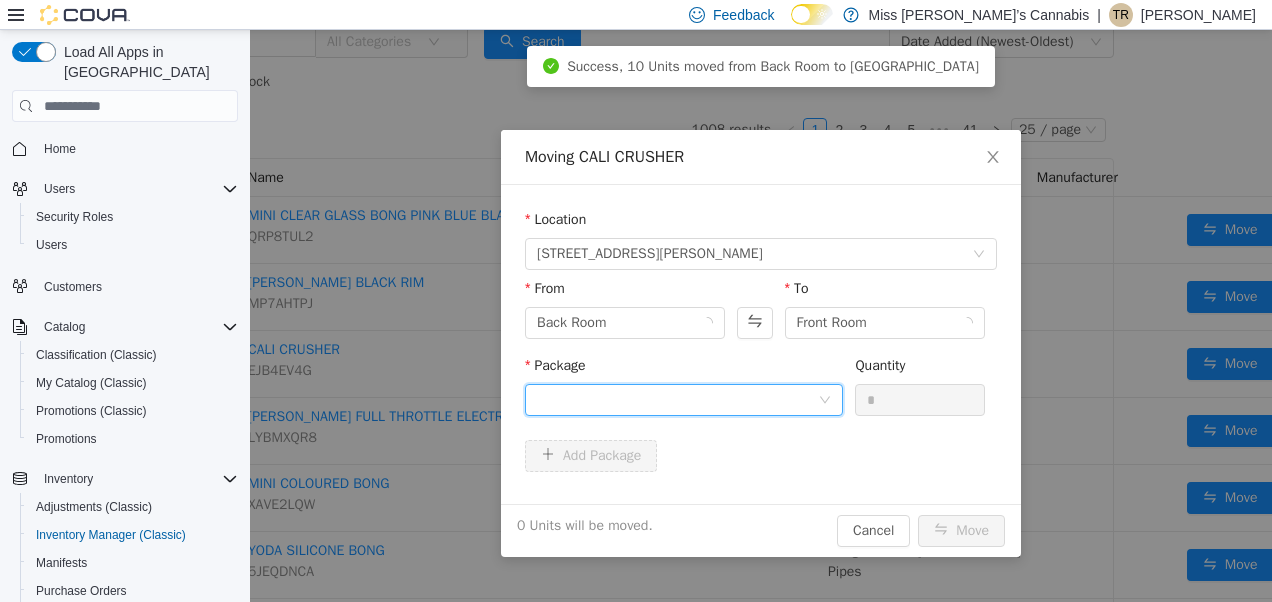 click at bounding box center [677, 400] 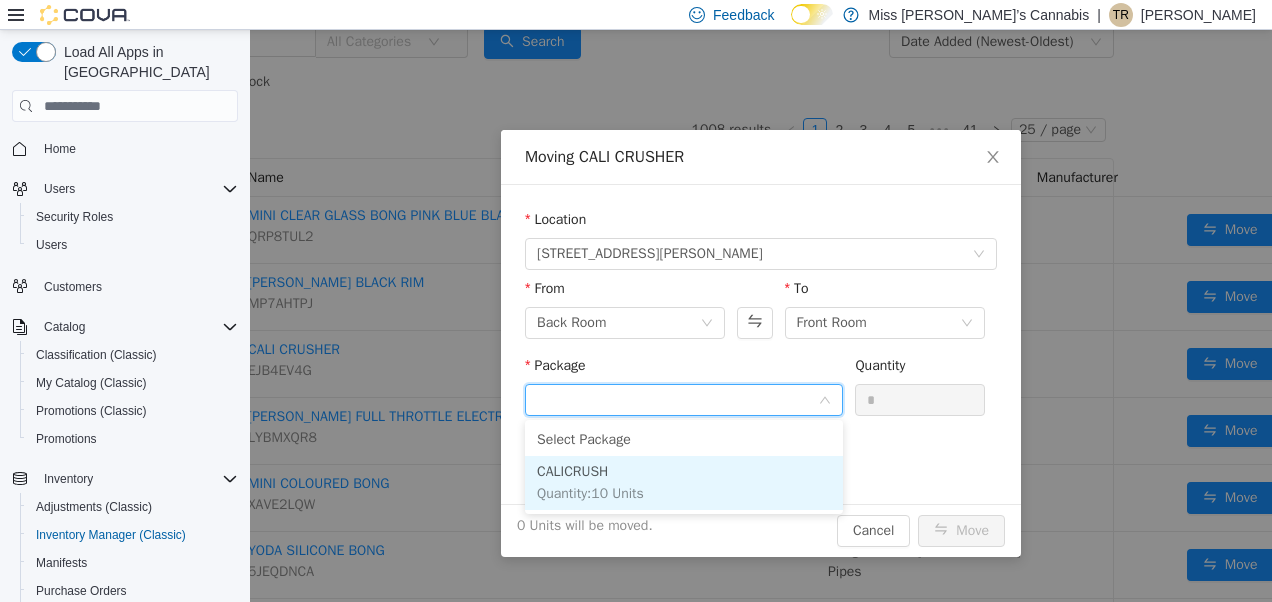 click on "CALICRUSH Quantity :  10 Units" at bounding box center [684, 483] 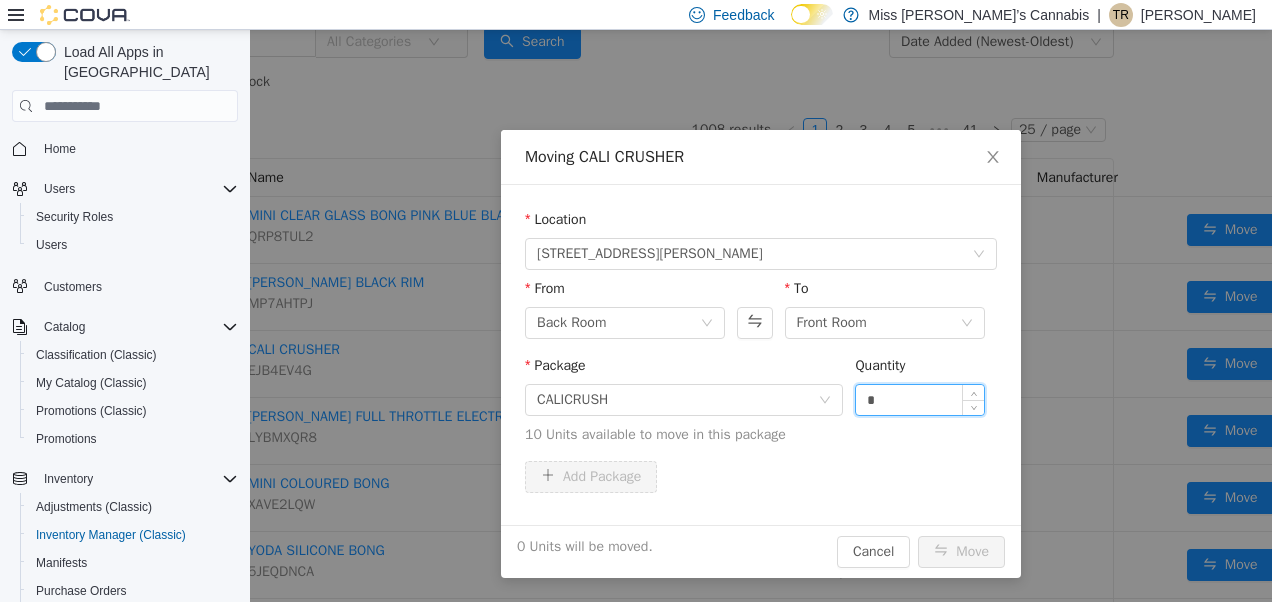 click on "*" at bounding box center (920, 400) 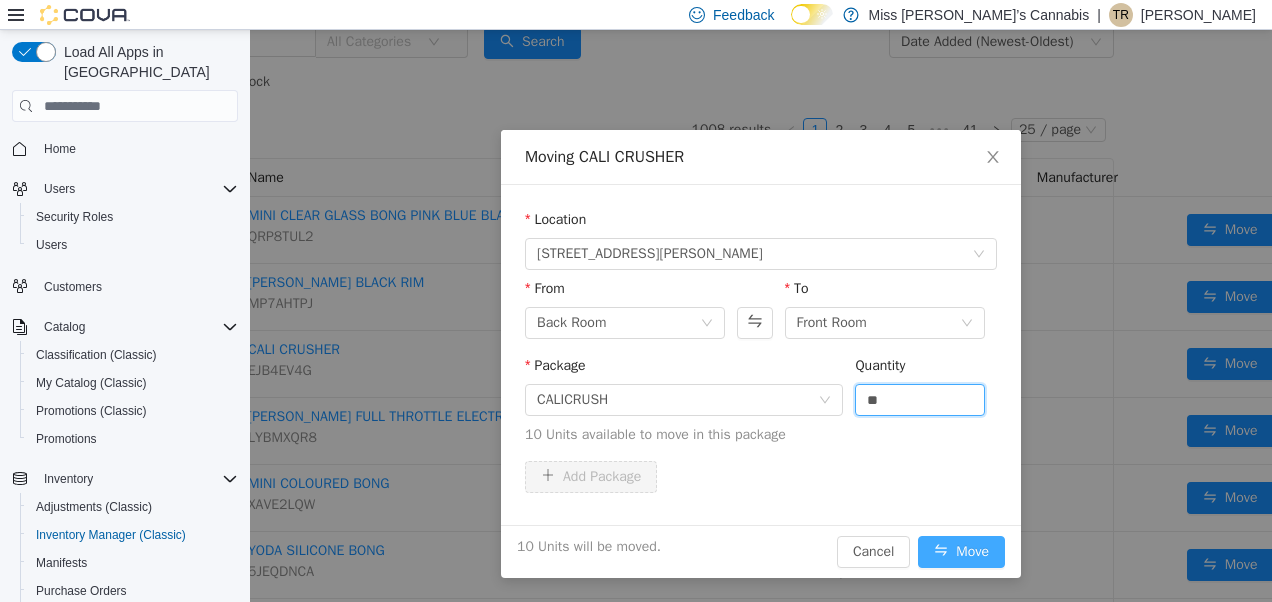 type on "**" 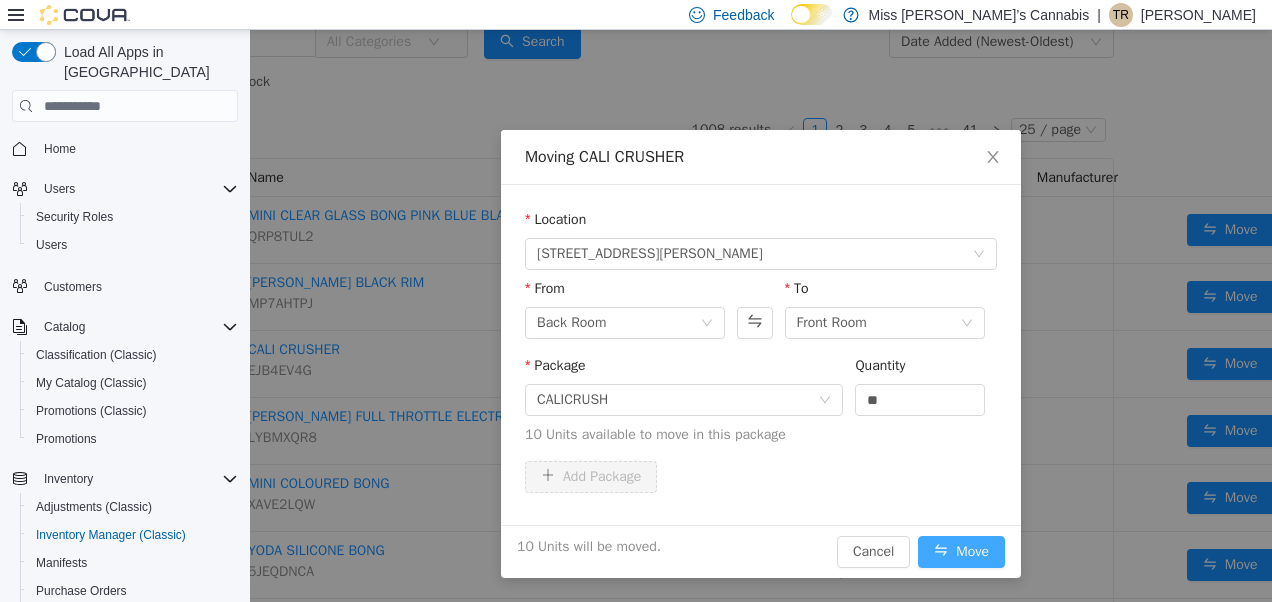 click on "Move" at bounding box center [961, 552] 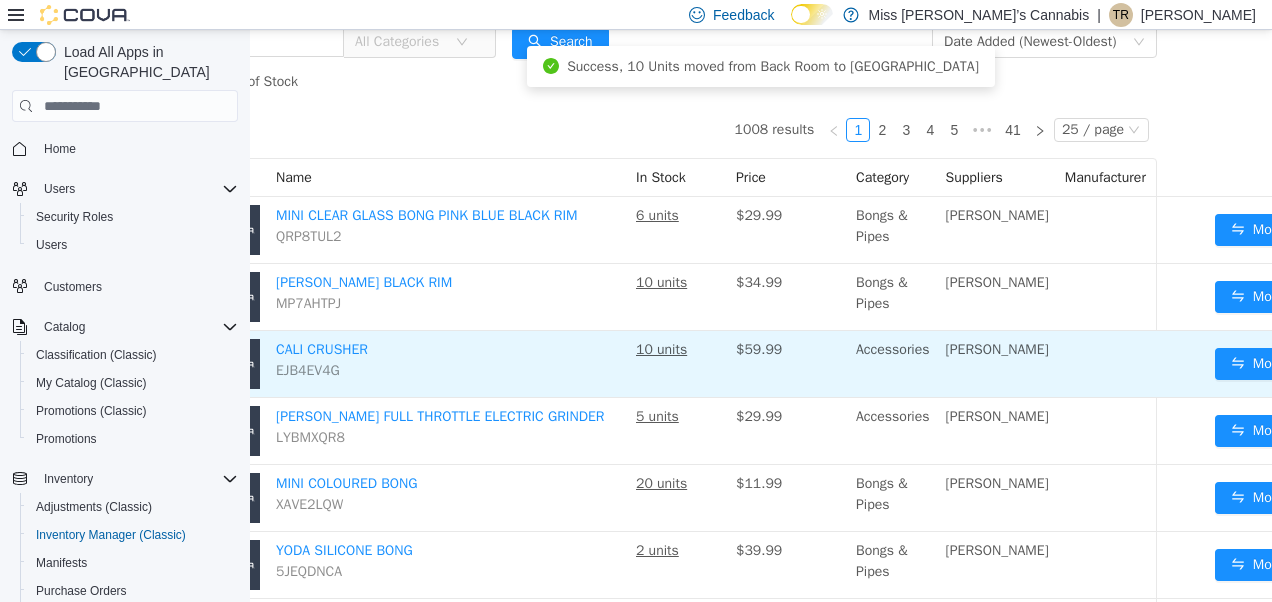 scroll, scrollTop: 118, scrollLeft: 104, axis: both 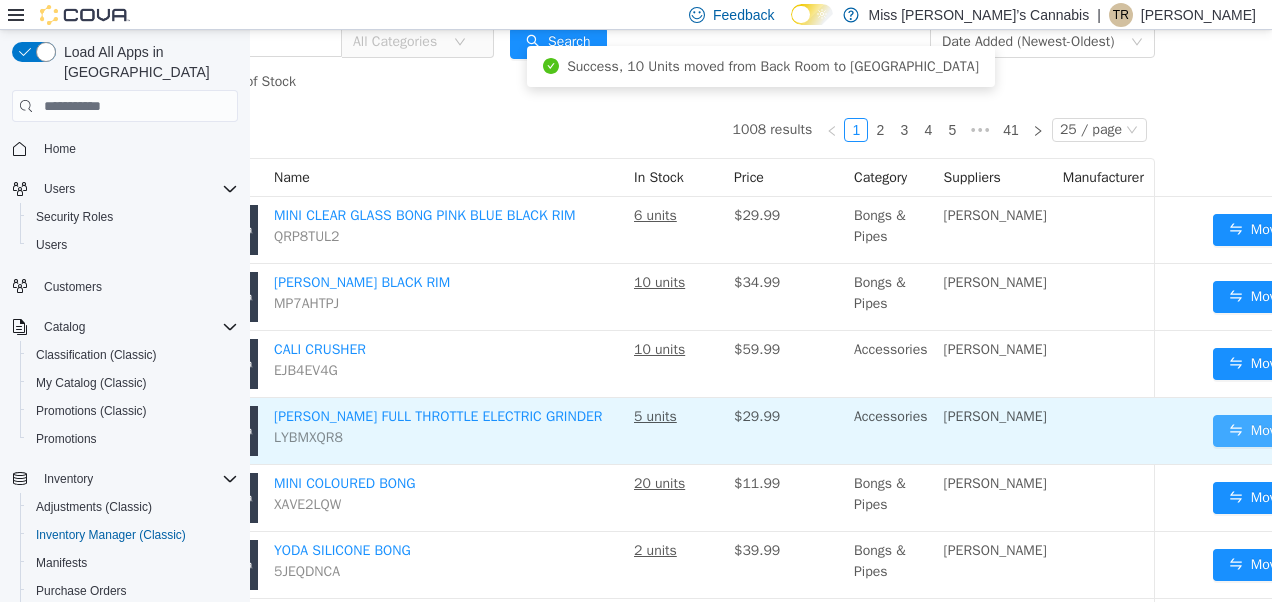 click on "Move" at bounding box center (1256, 431) 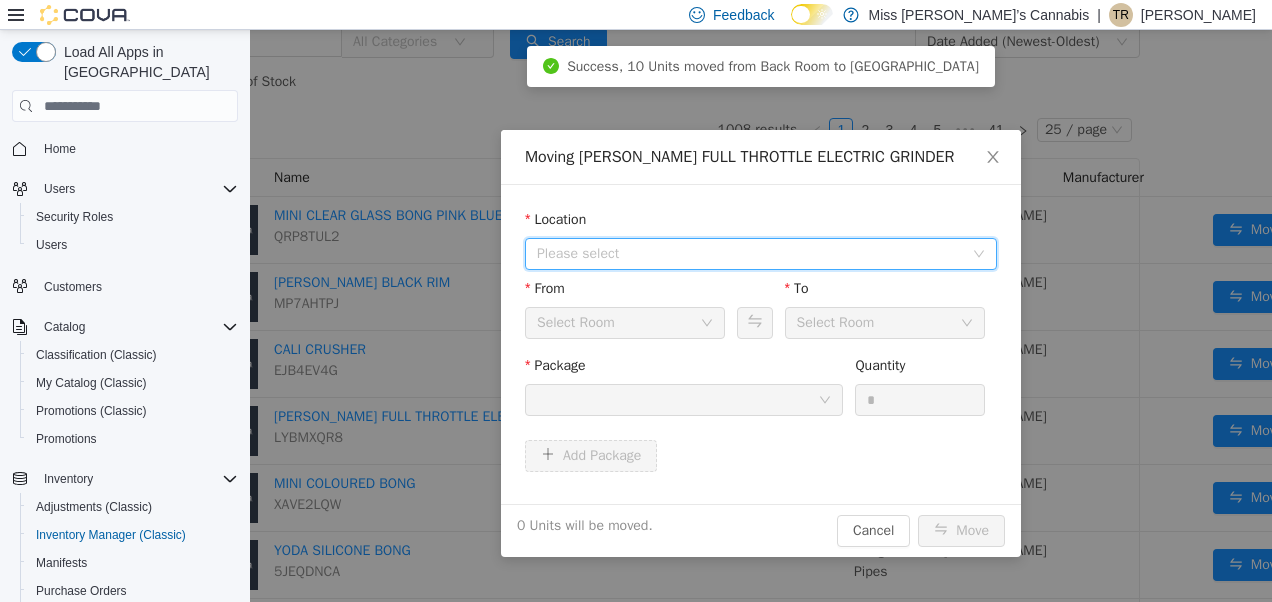 click on "Please select" at bounding box center [754, 254] 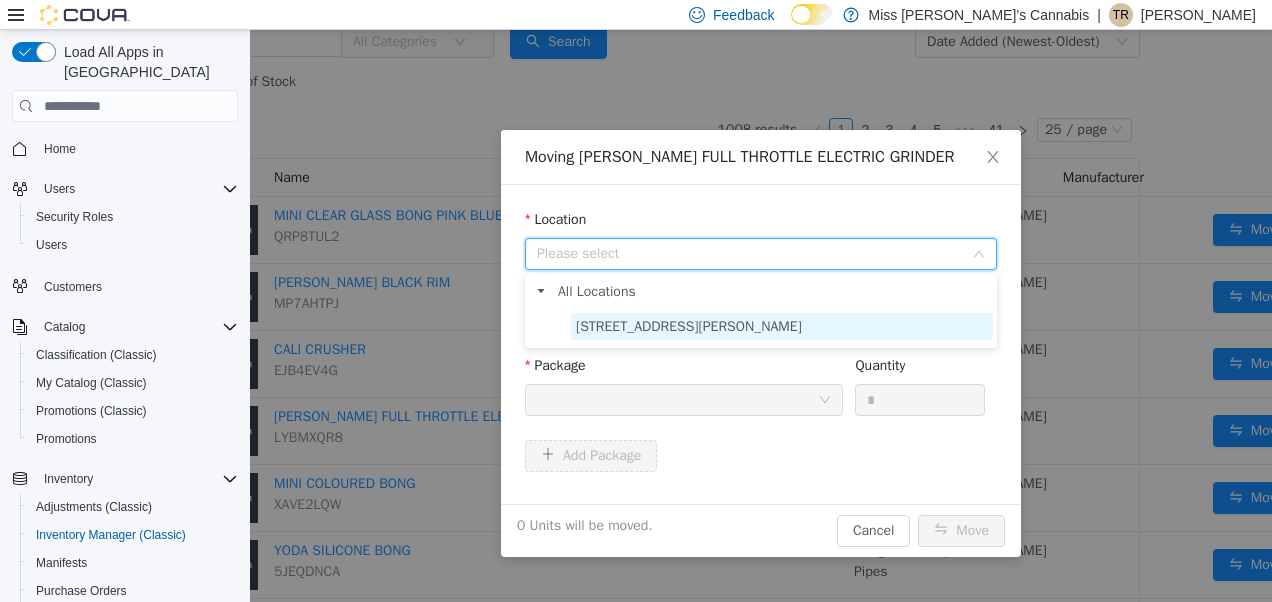 click on "[STREET_ADDRESS][PERSON_NAME]" at bounding box center [689, 326] 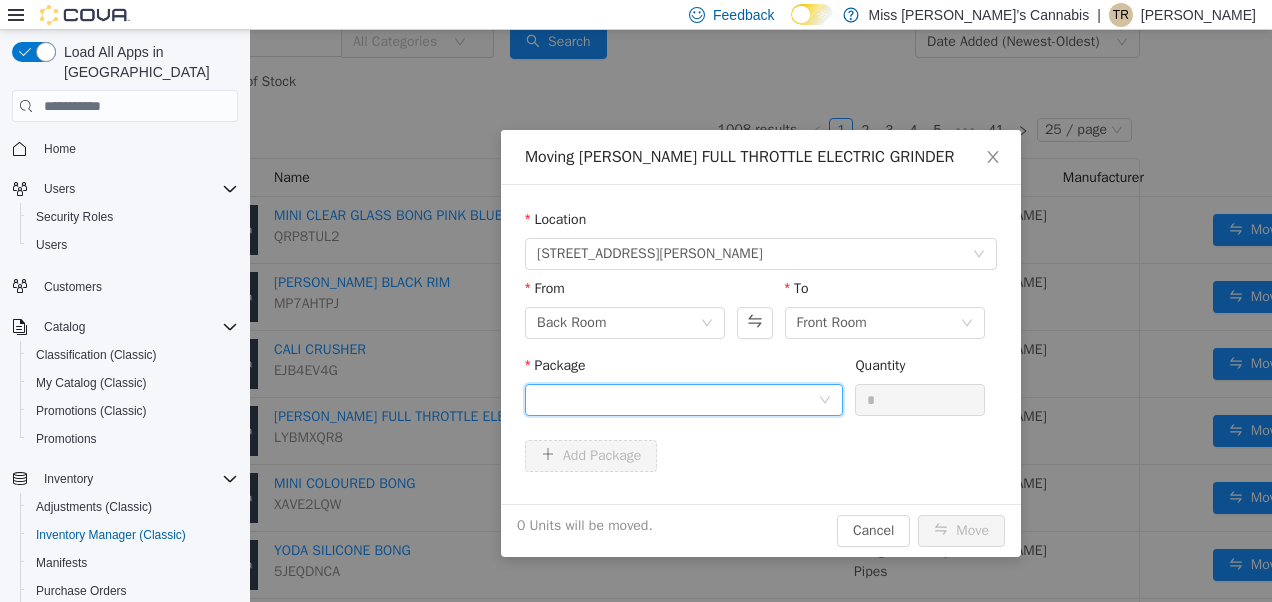 click at bounding box center [677, 400] 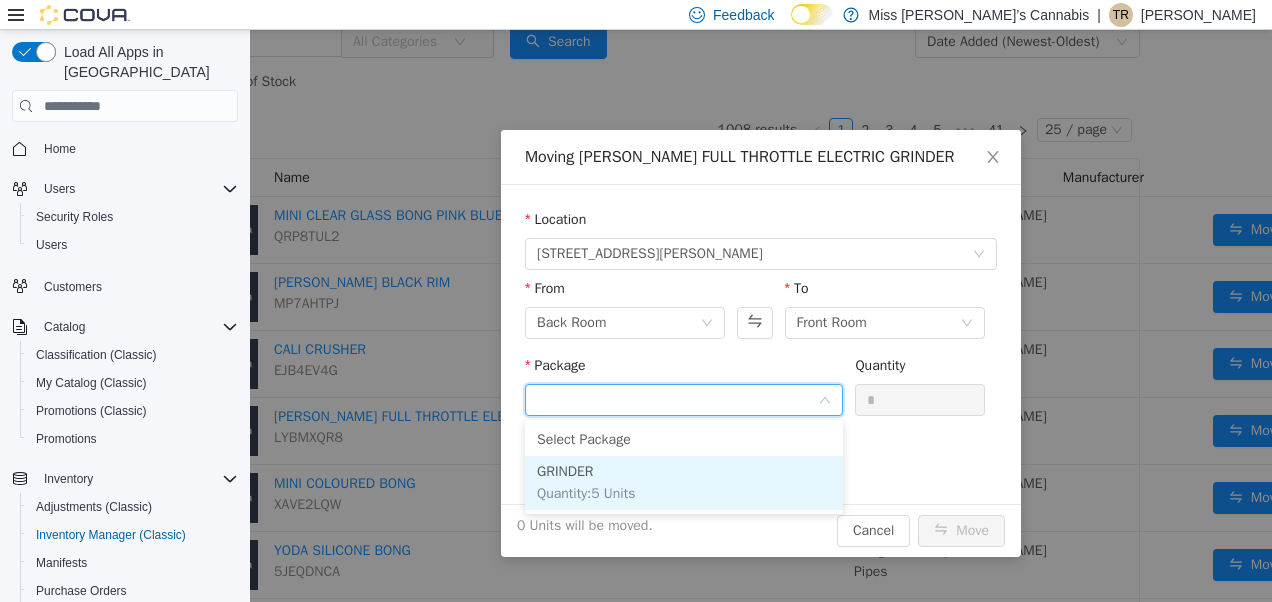 click on "GRINDER Quantity :  5 Units" at bounding box center (684, 483) 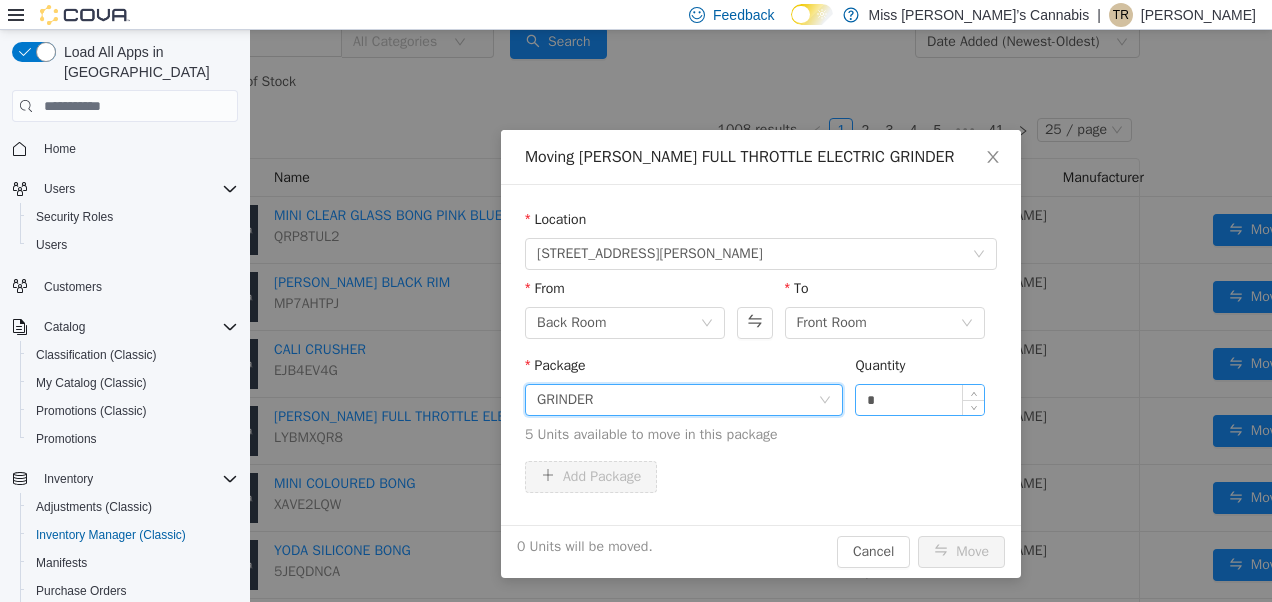 click on "*" at bounding box center (920, 400) 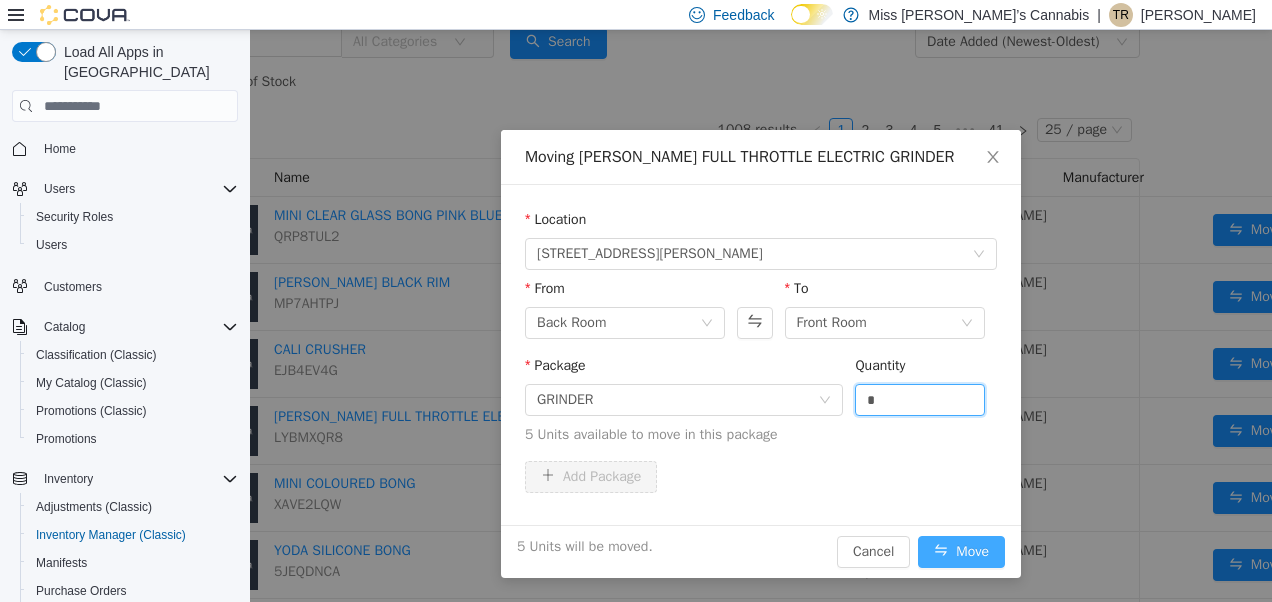type on "*" 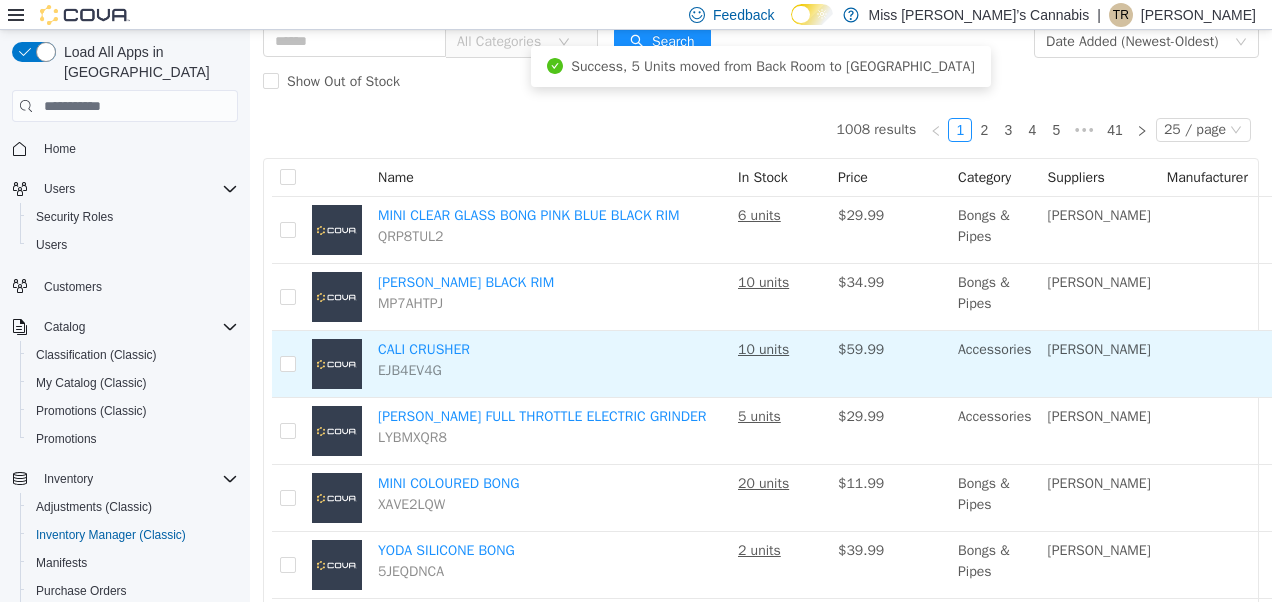 scroll, scrollTop: 118, scrollLeft: 145, axis: both 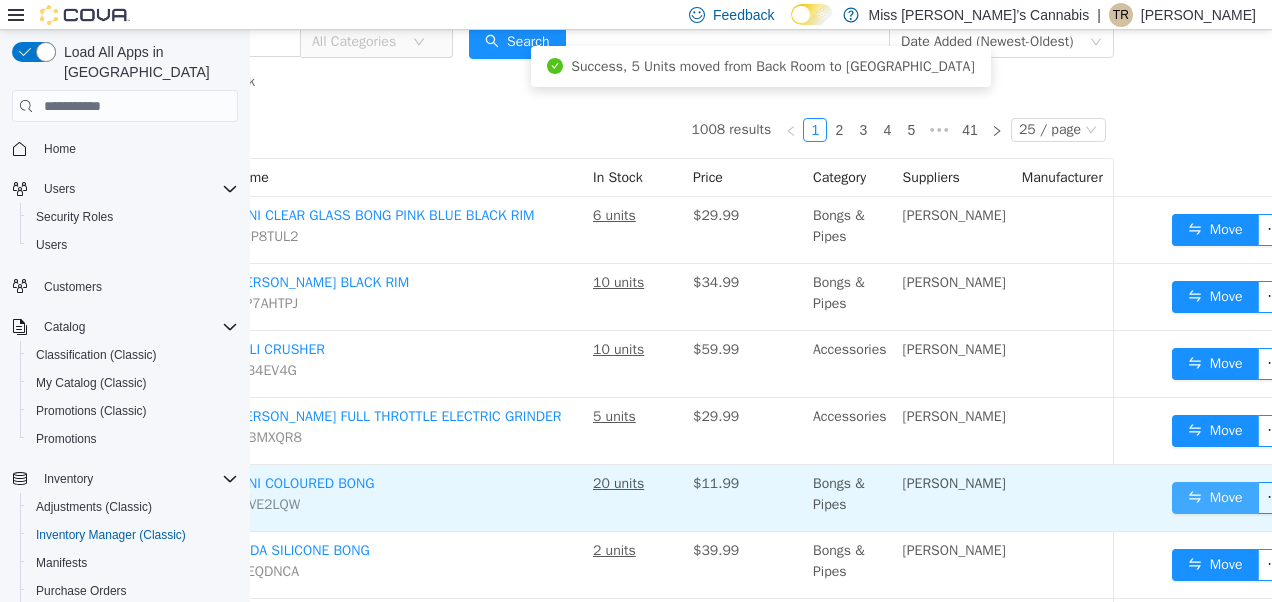 click on "Move" at bounding box center [1215, 498] 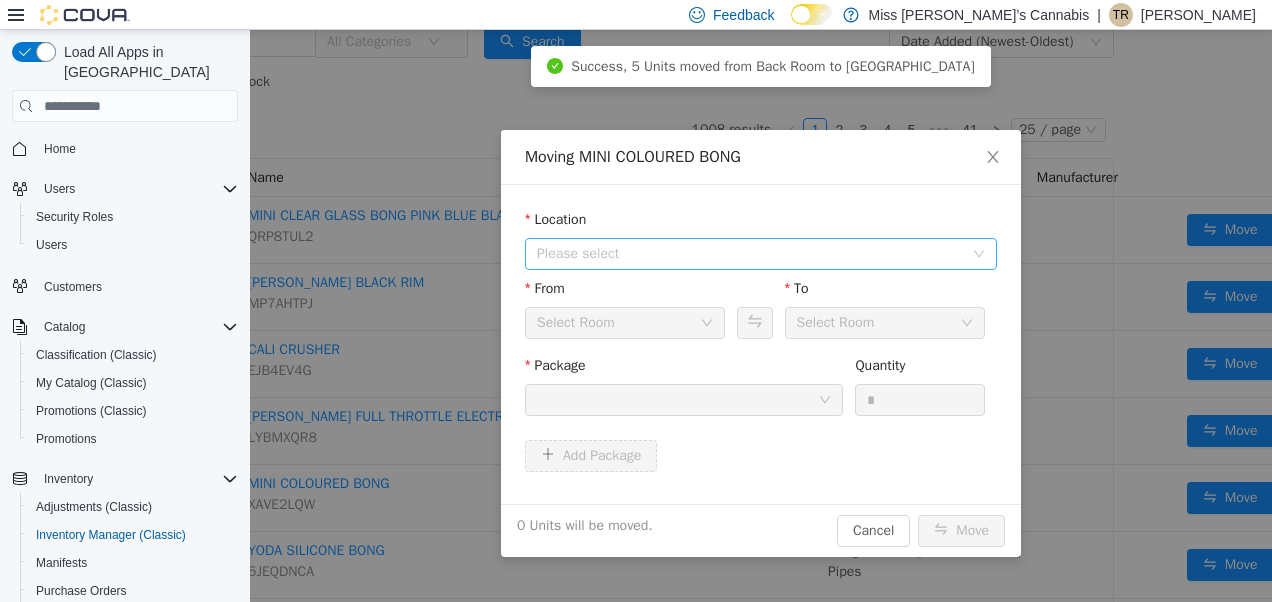 drag, startPoint x: 724, startPoint y: 247, endPoint x: 756, endPoint y: 245, distance: 32.06244 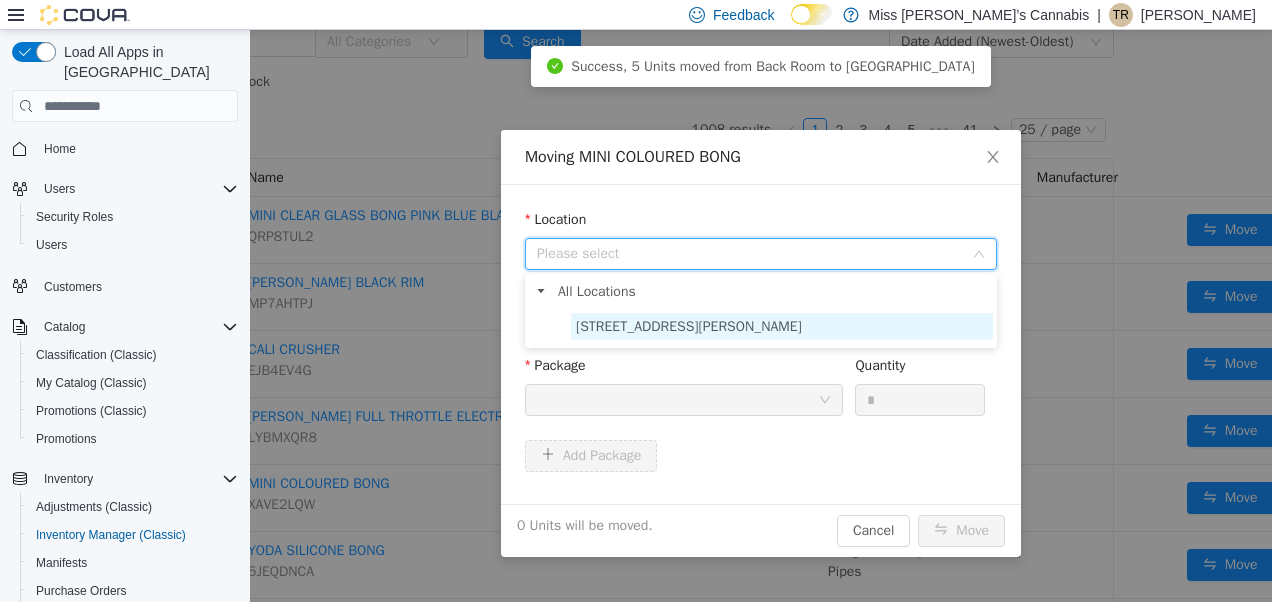 click on "[STREET_ADDRESS][PERSON_NAME]" at bounding box center (689, 326) 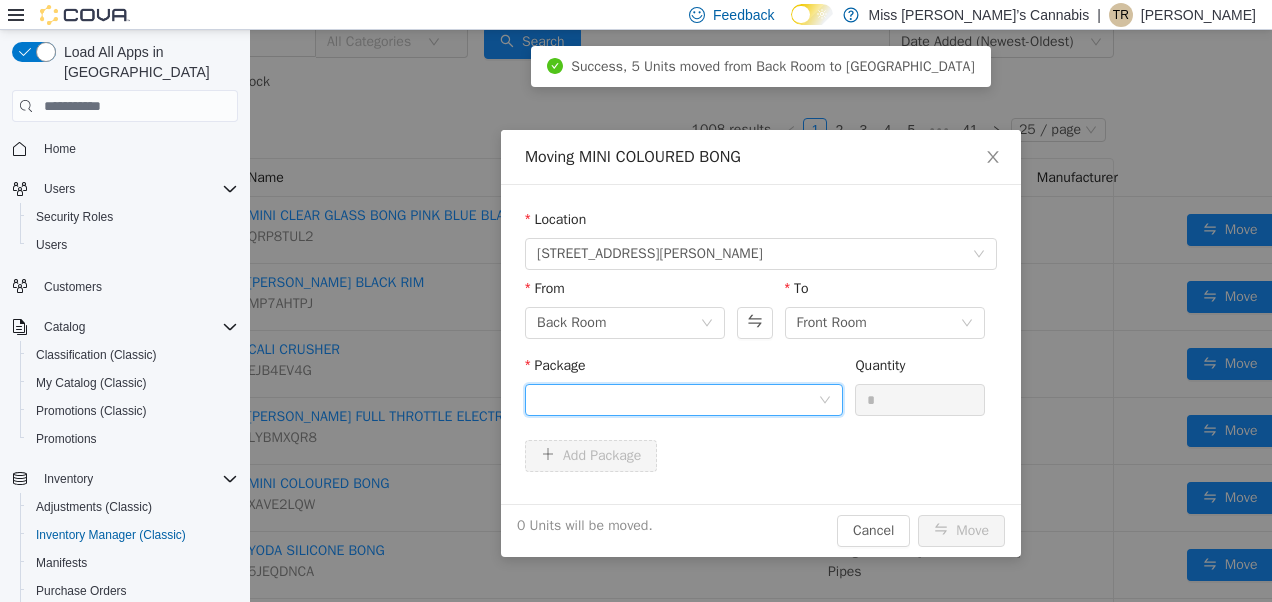 click at bounding box center [677, 400] 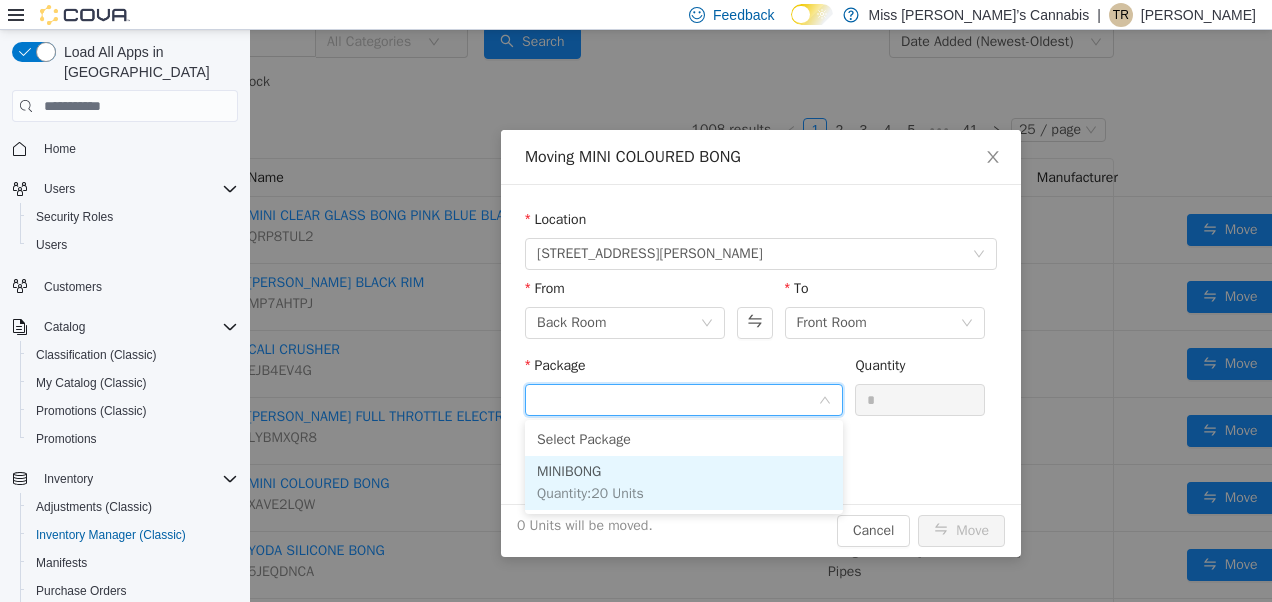 click on "Quantity :  20 Units" at bounding box center (590, 493) 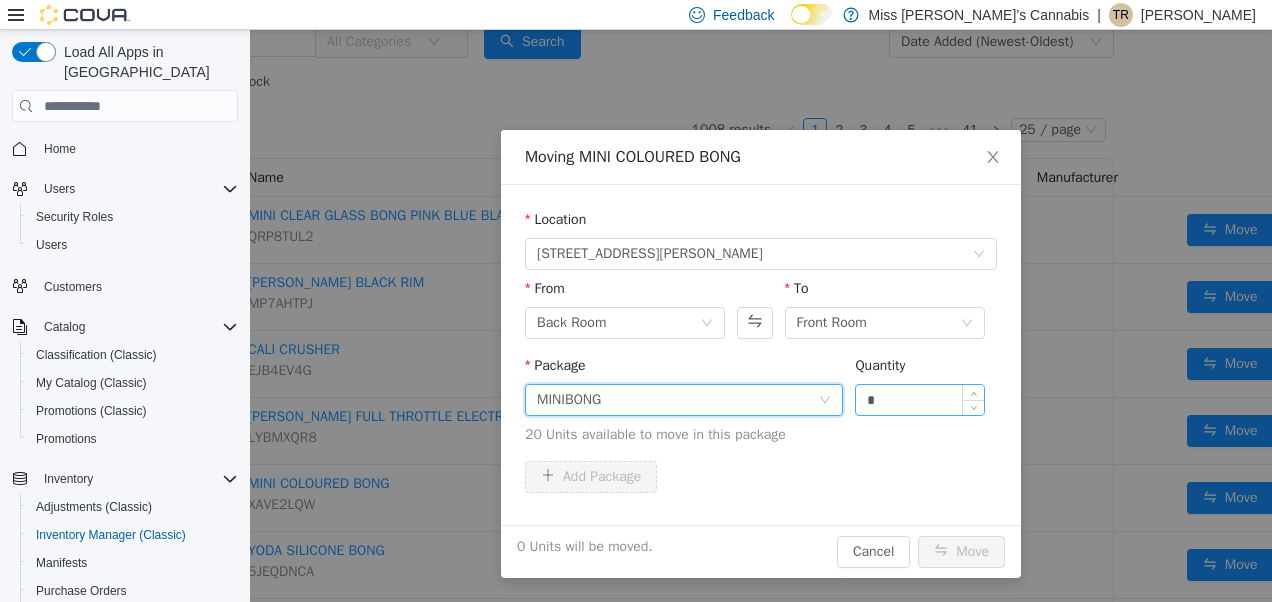 click on "*" at bounding box center [920, 400] 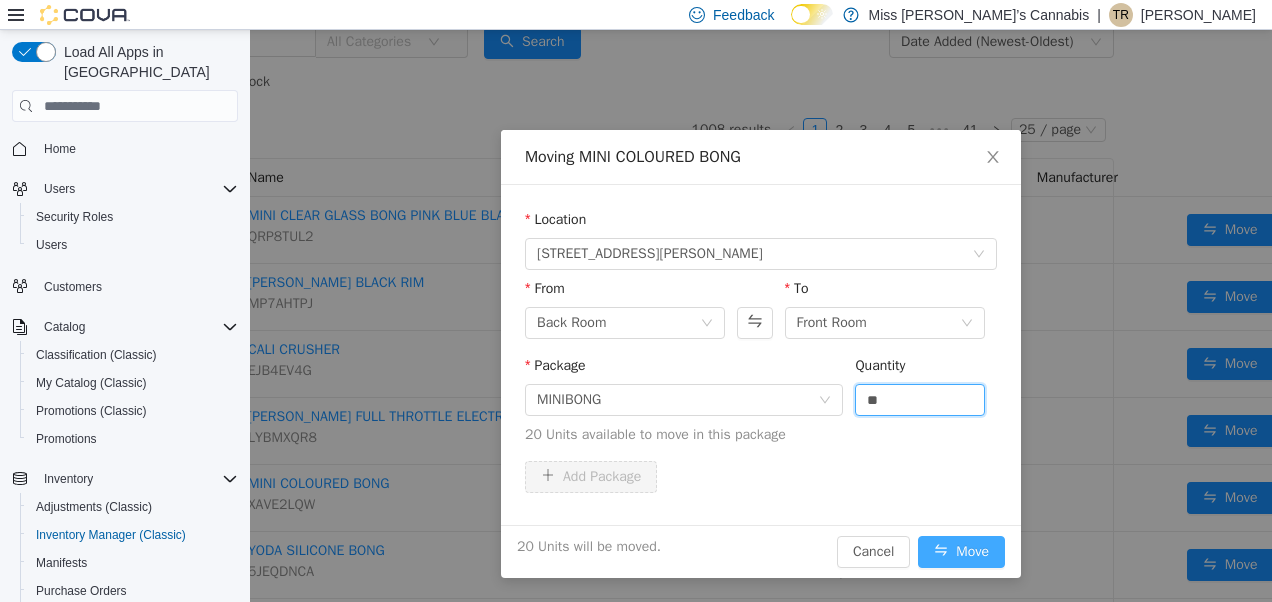 type on "**" 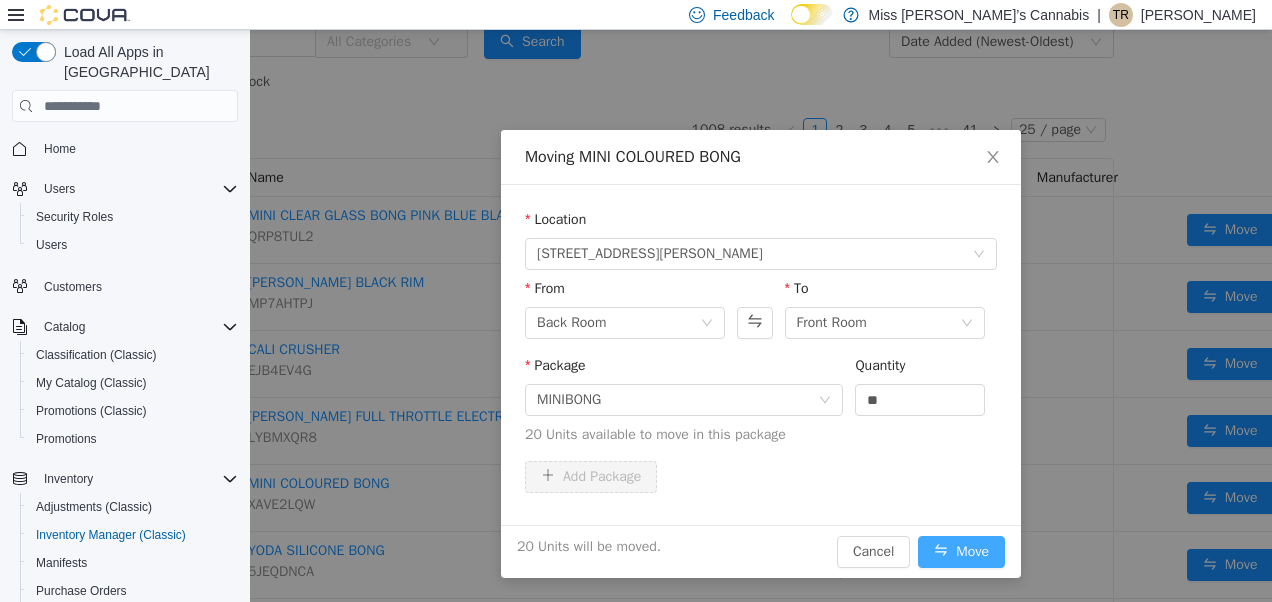 click on "Move" at bounding box center [961, 552] 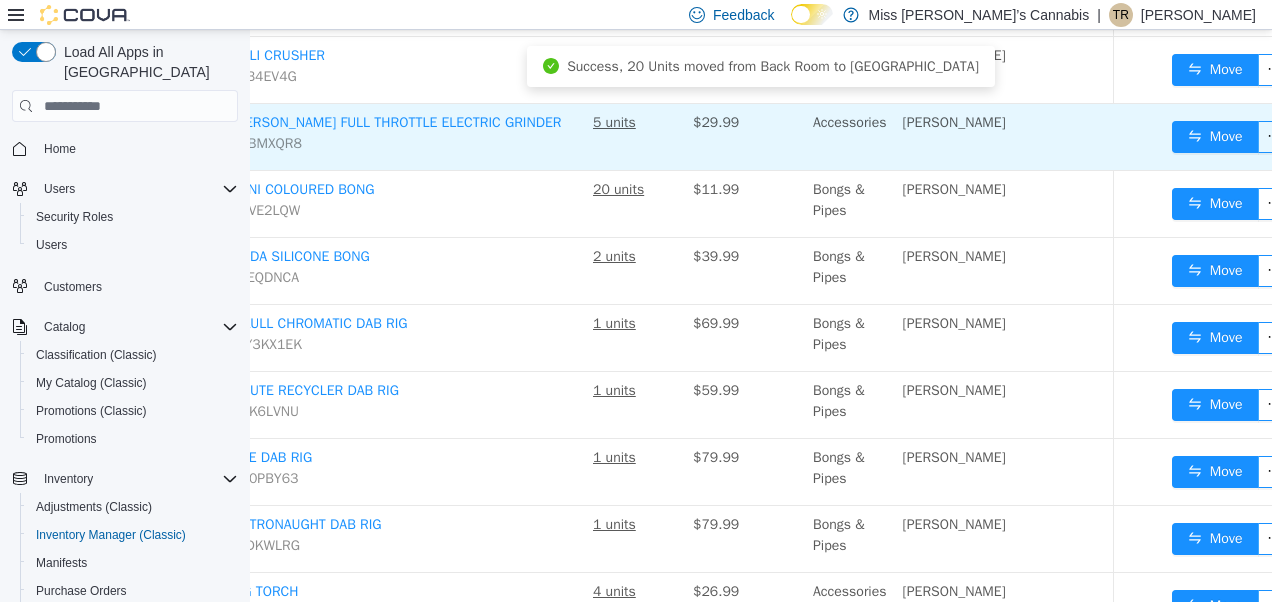 scroll, scrollTop: 413, scrollLeft: 145, axis: both 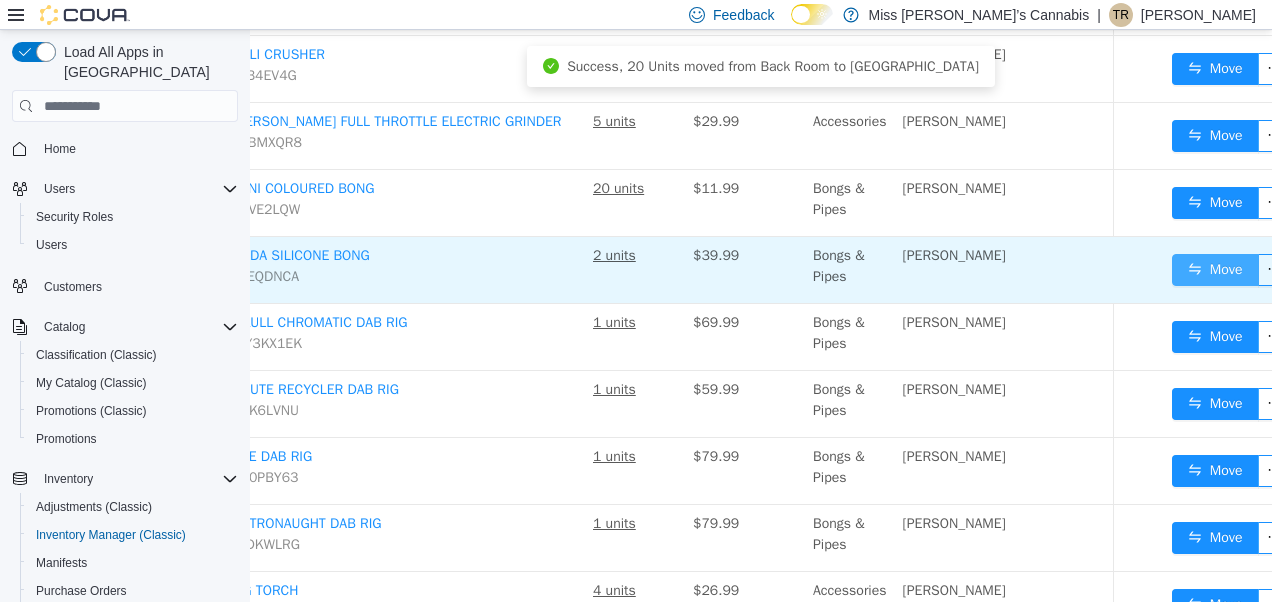 click on "Move" at bounding box center (1215, 270) 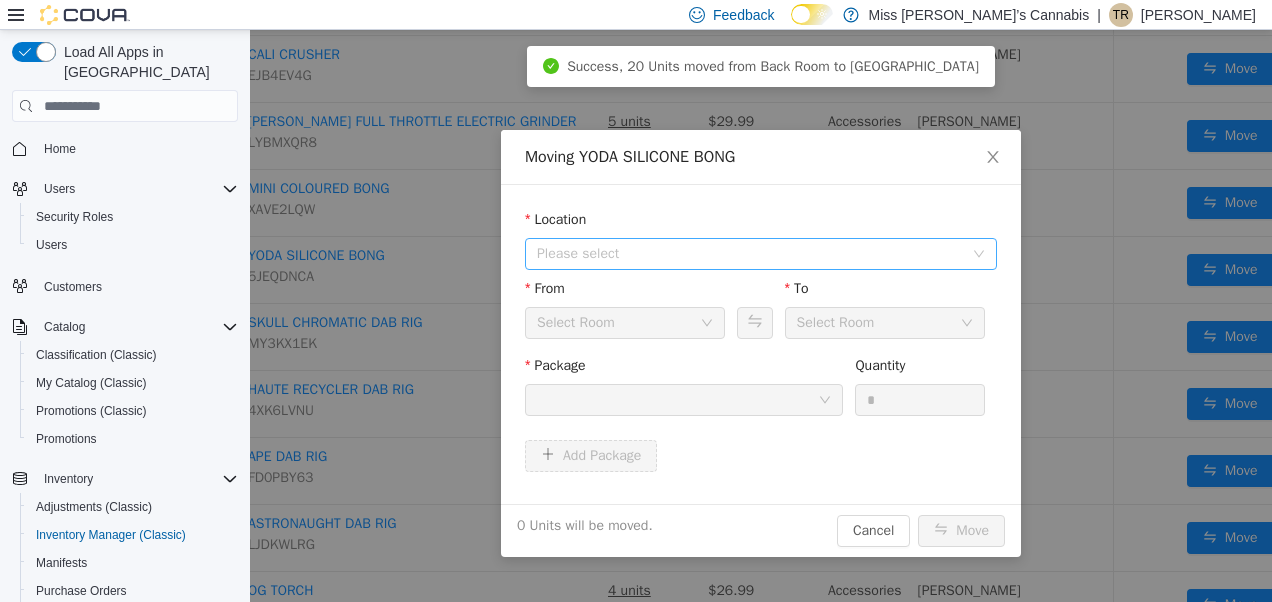 click on "Please select" at bounding box center (750, 254) 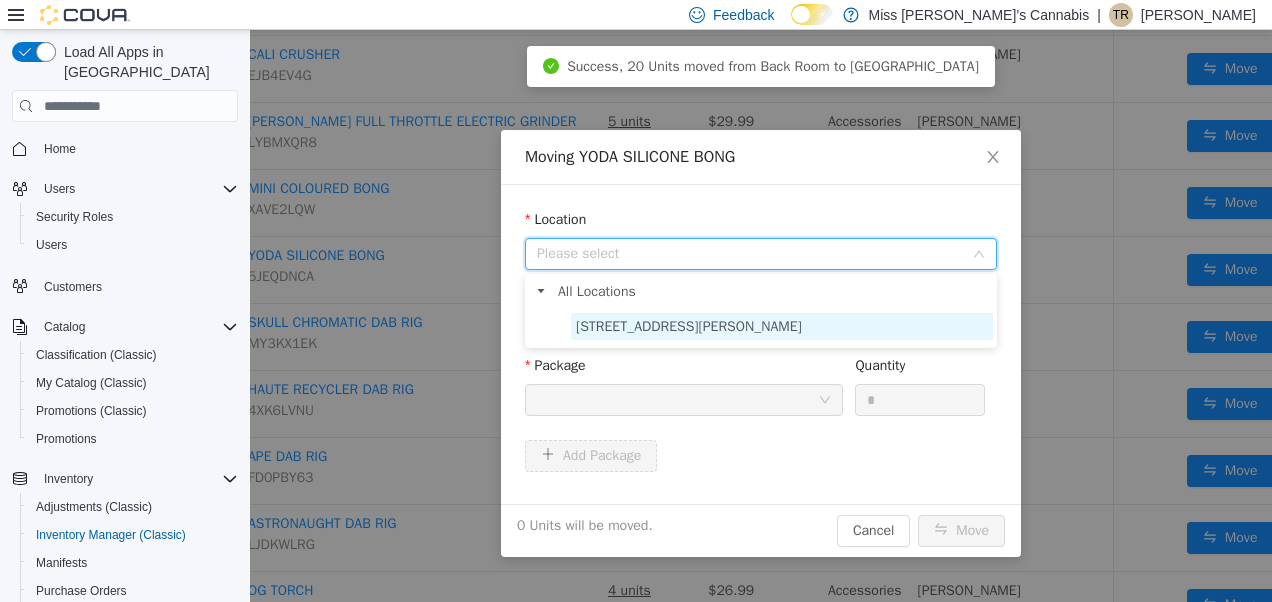 click on "[STREET_ADDRESS][PERSON_NAME]" at bounding box center (689, 326) 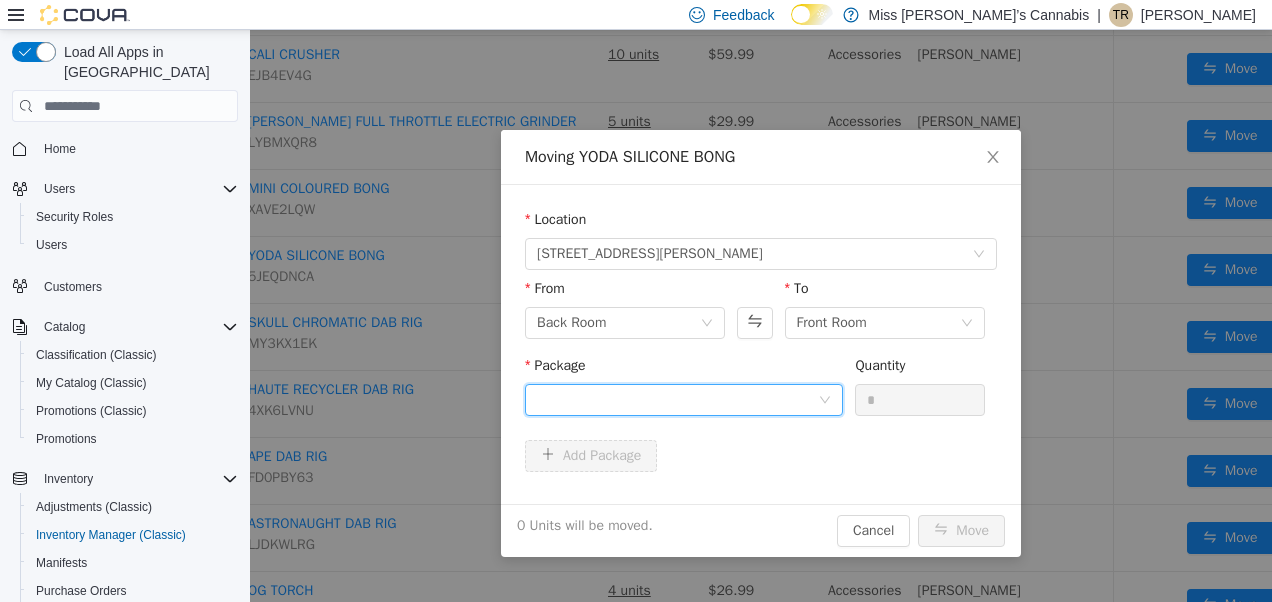 click at bounding box center (677, 400) 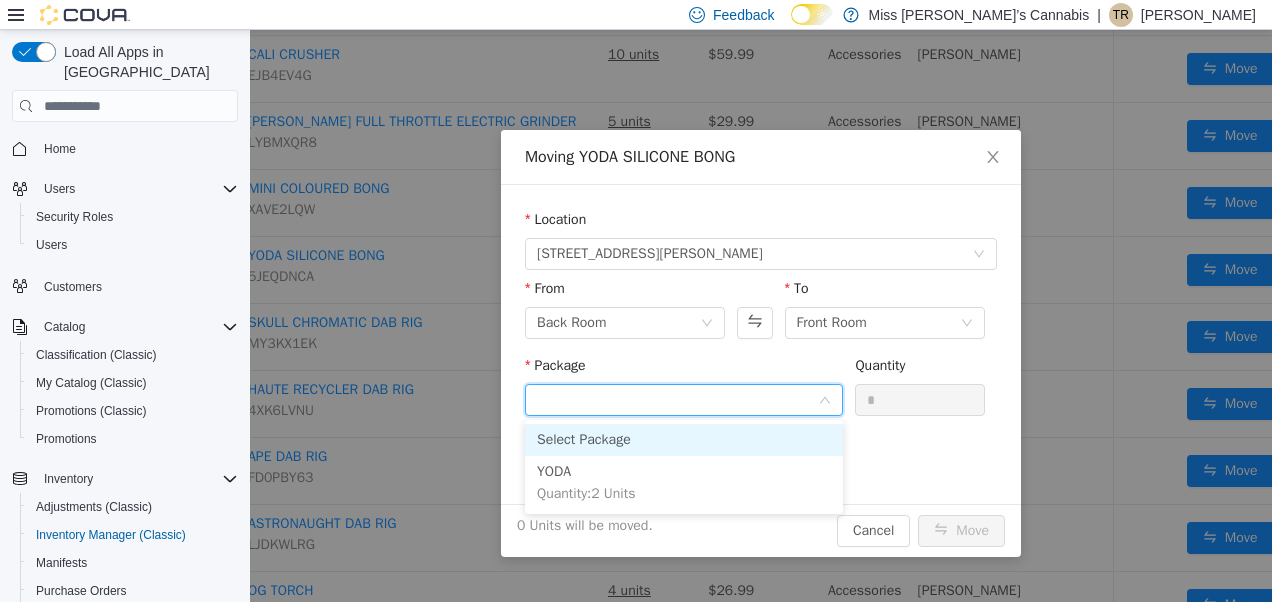 type on "*" 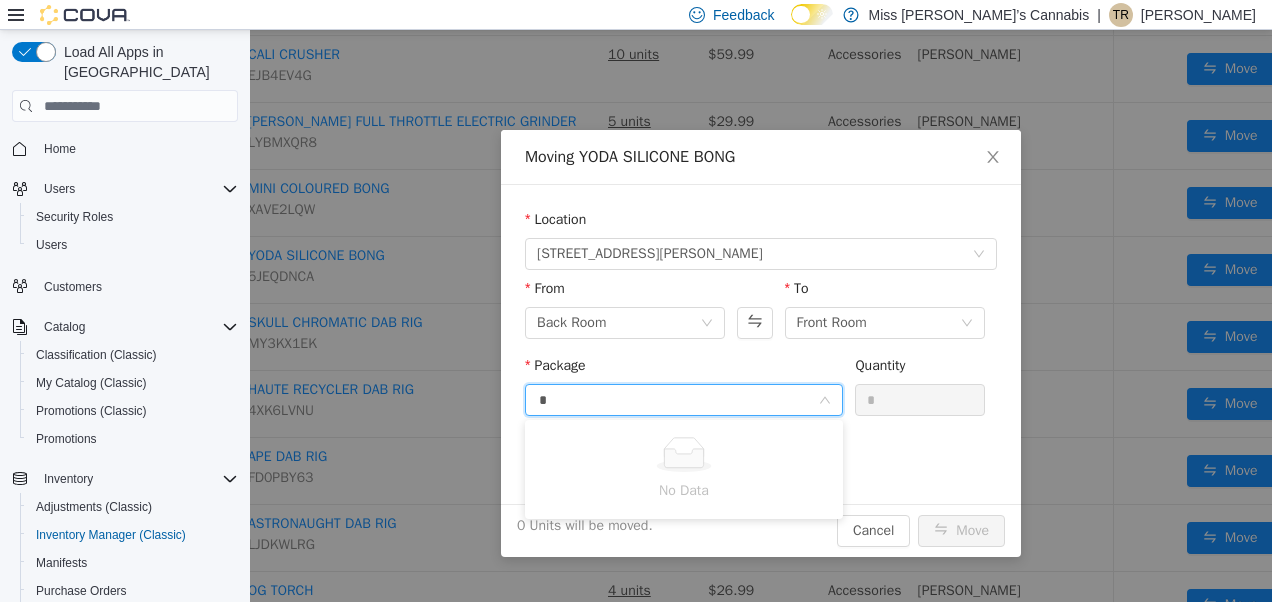 type 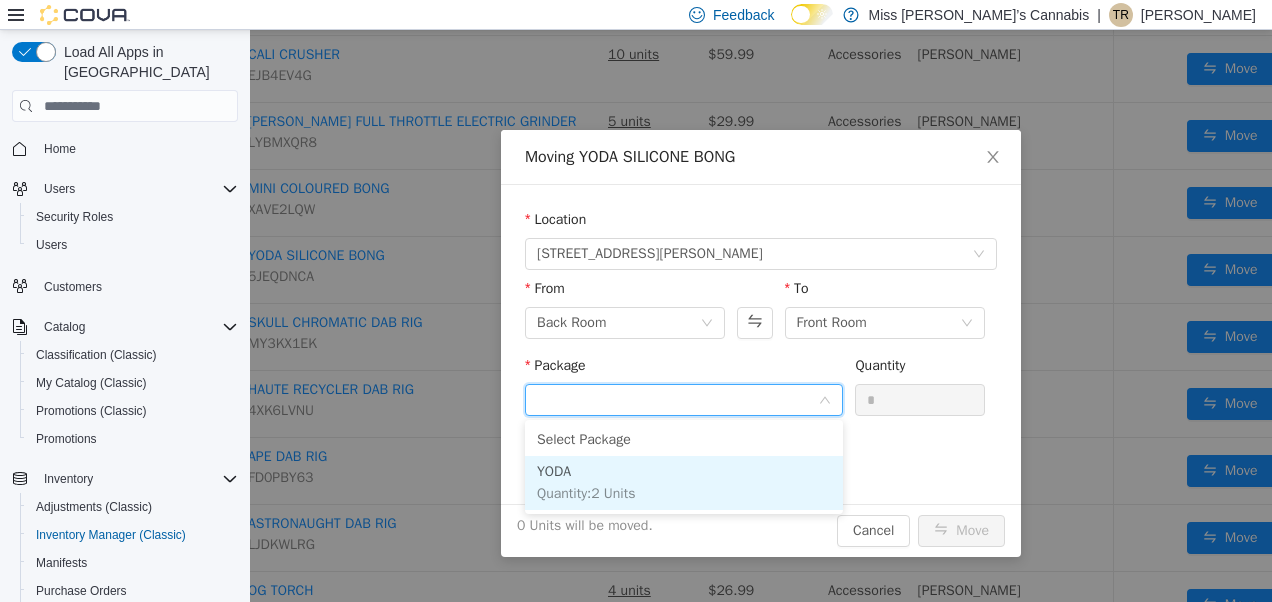 drag, startPoint x: 746, startPoint y: 404, endPoint x: 658, endPoint y: 490, distance: 123.04471 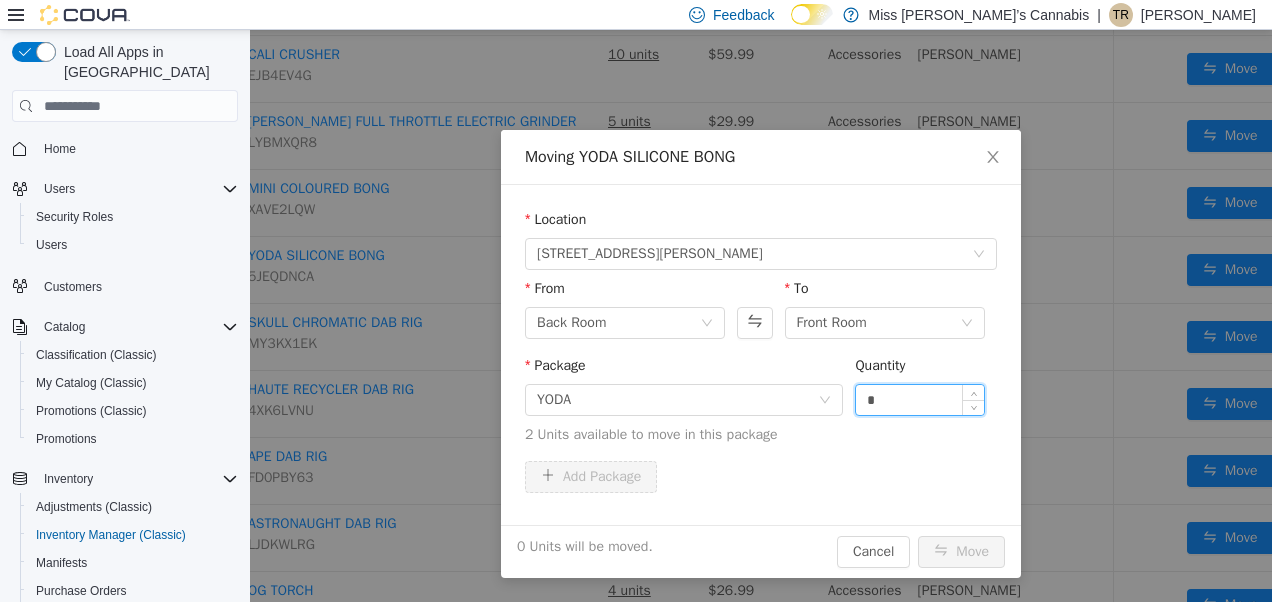 click on "*" at bounding box center [920, 400] 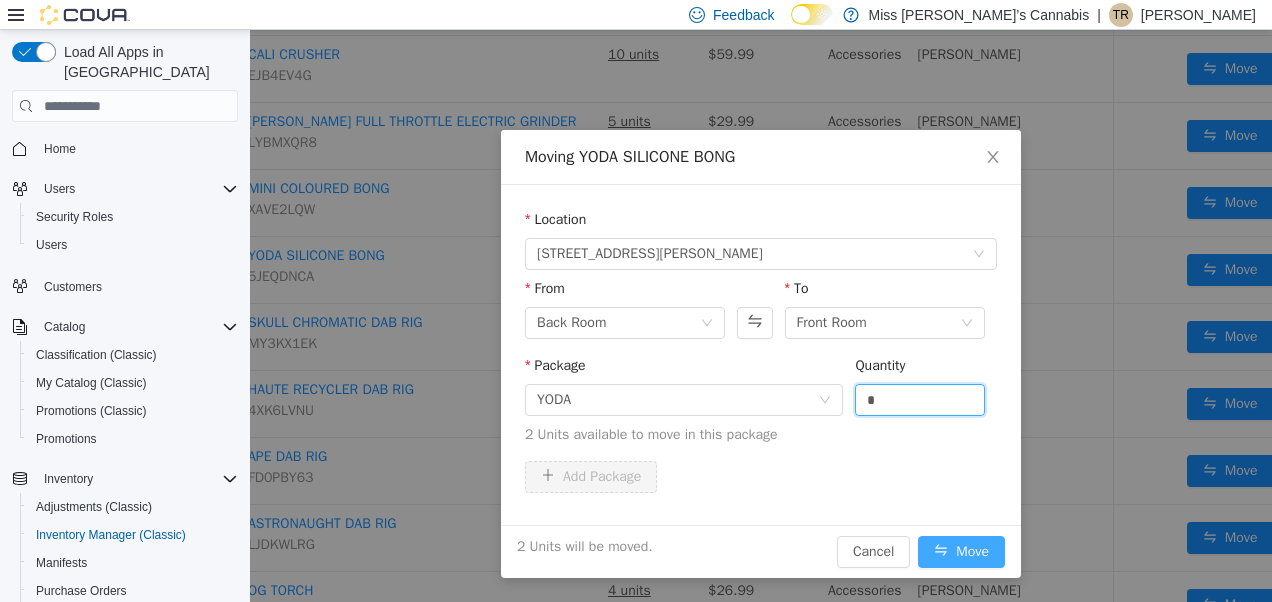 type on "*" 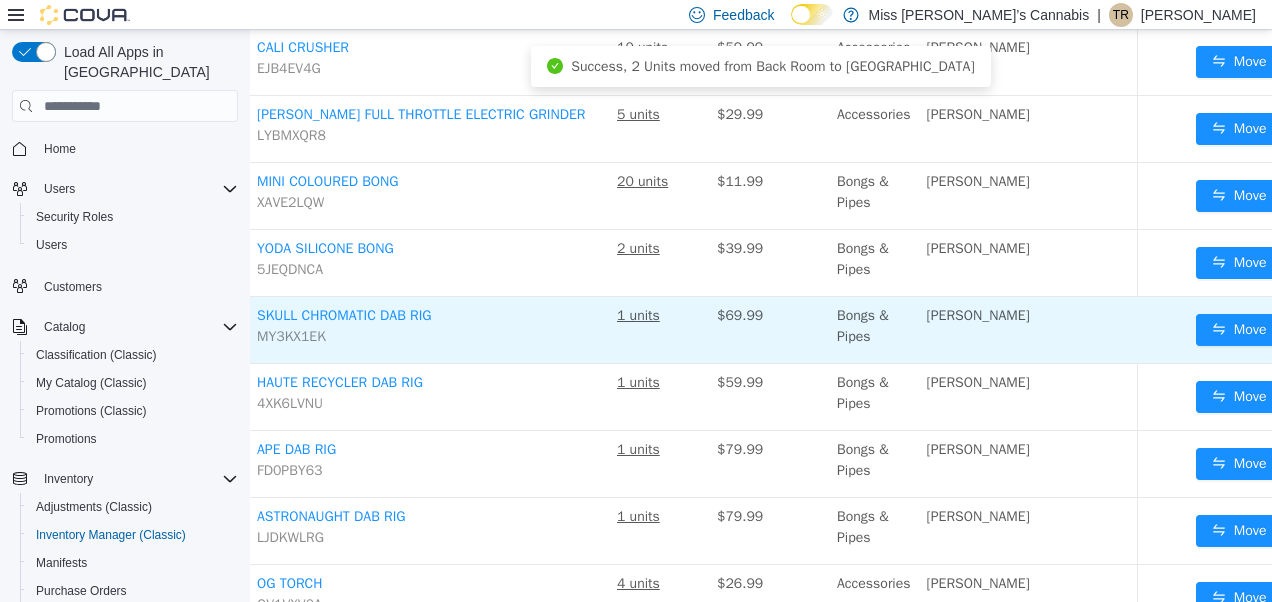 scroll, scrollTop: 420, scrollLeft: 145, axis: both 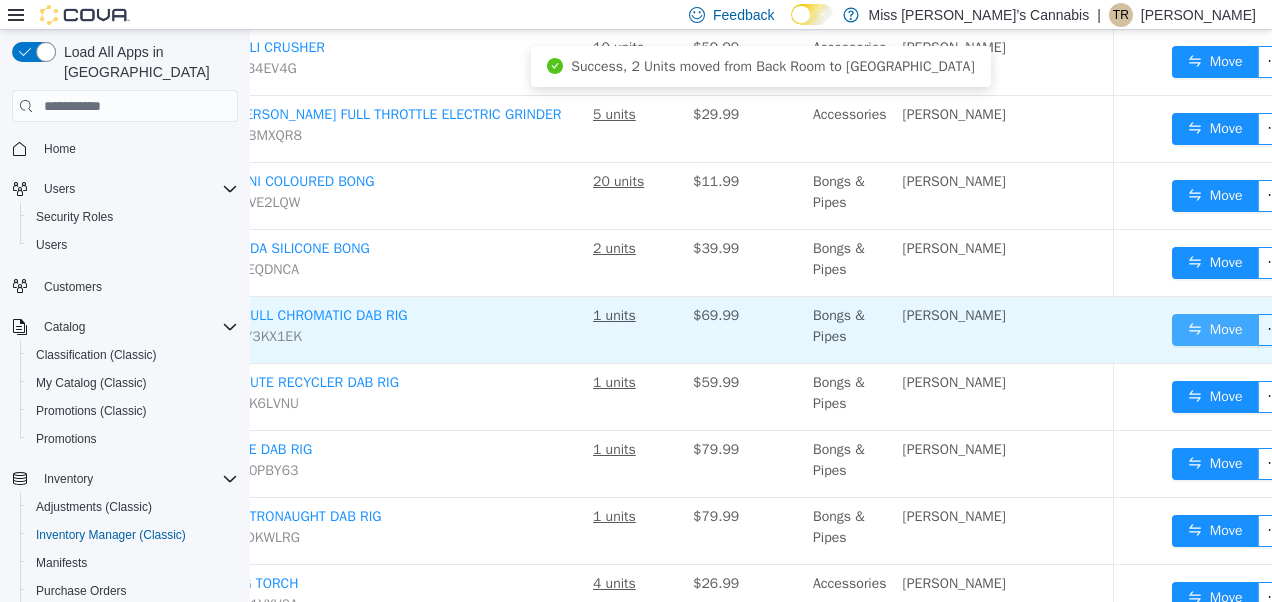 click on "Move" at bounding box center (1215, 330) 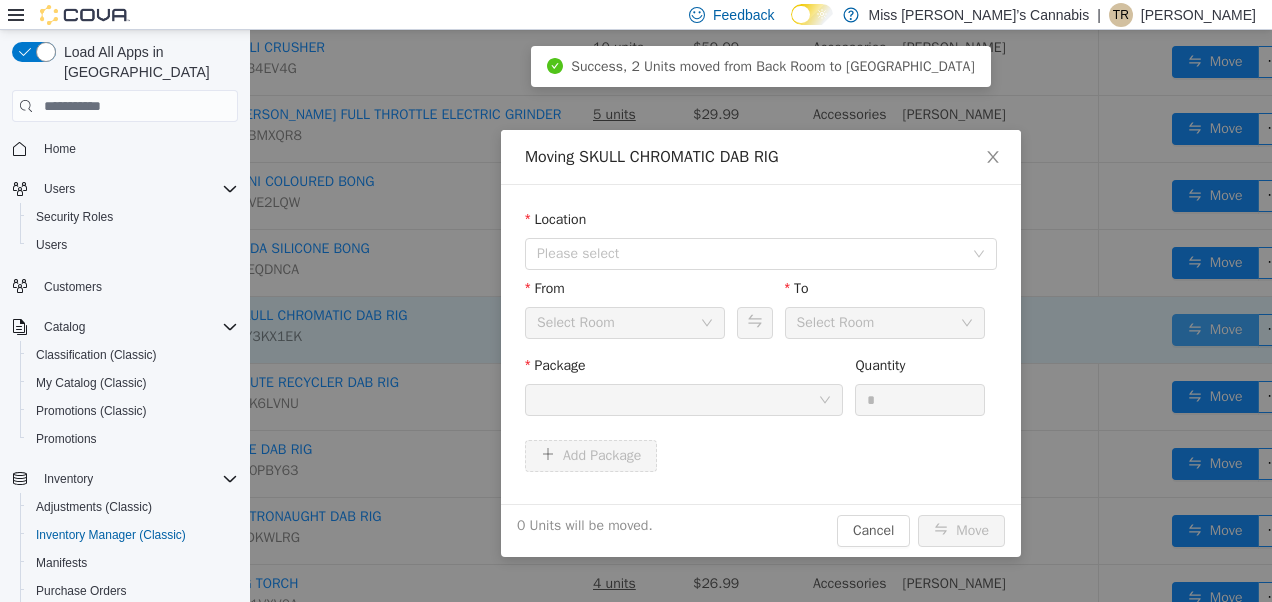 scroll, scrollTop: 420, scrollLeft: 130, axis: both 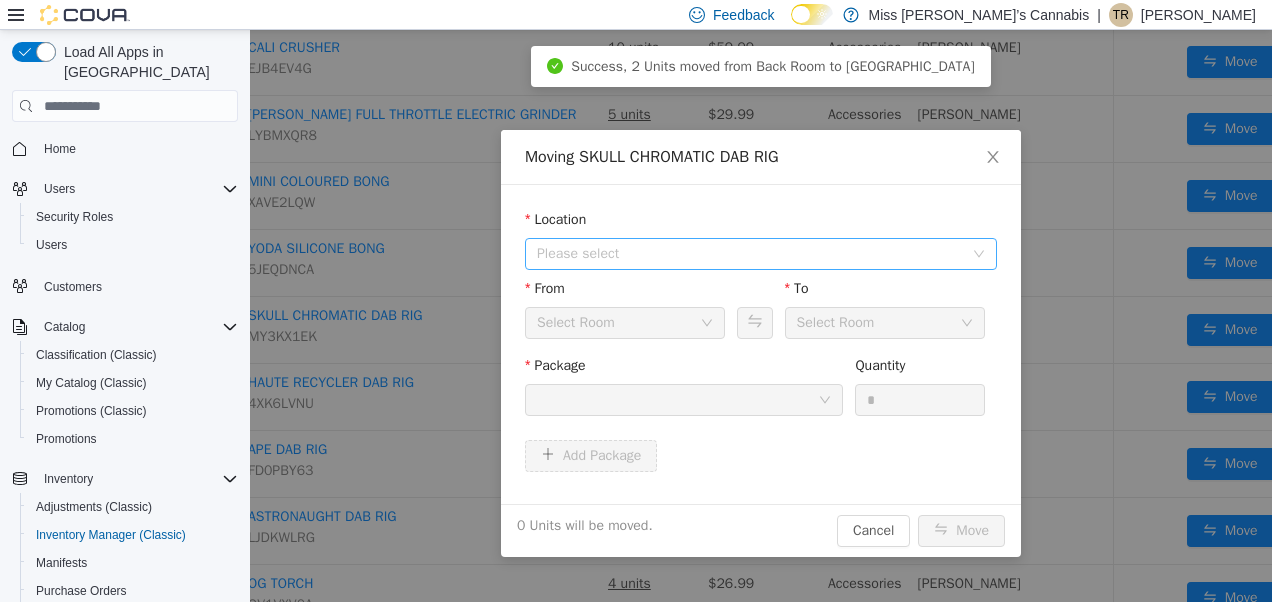 click on "Please select" at bounding box center [750, 254] 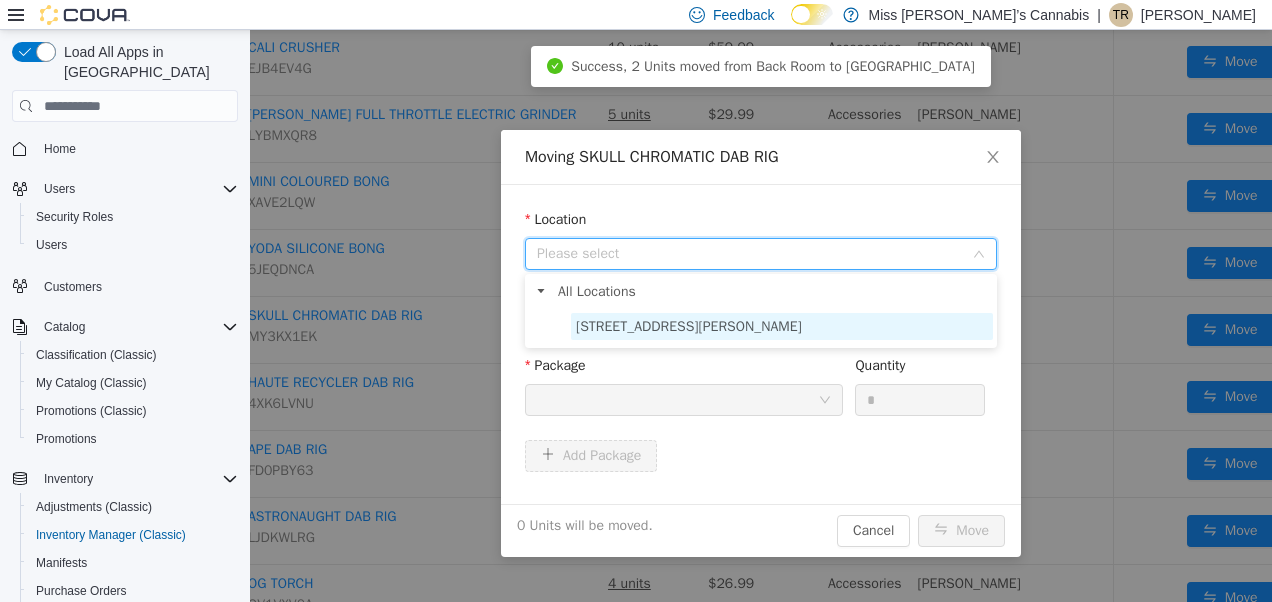 click on "[STREET_ADDRESS][PERSON_NAME]" at bounding box center [782, 326] 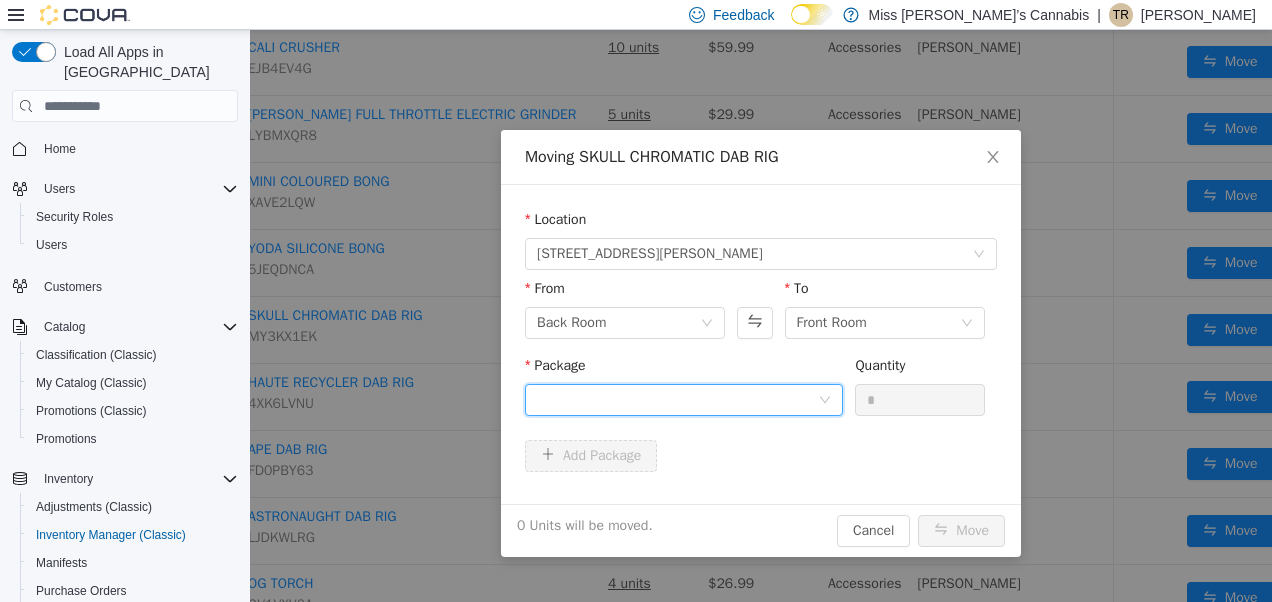 click at bounding box center [677, 400] 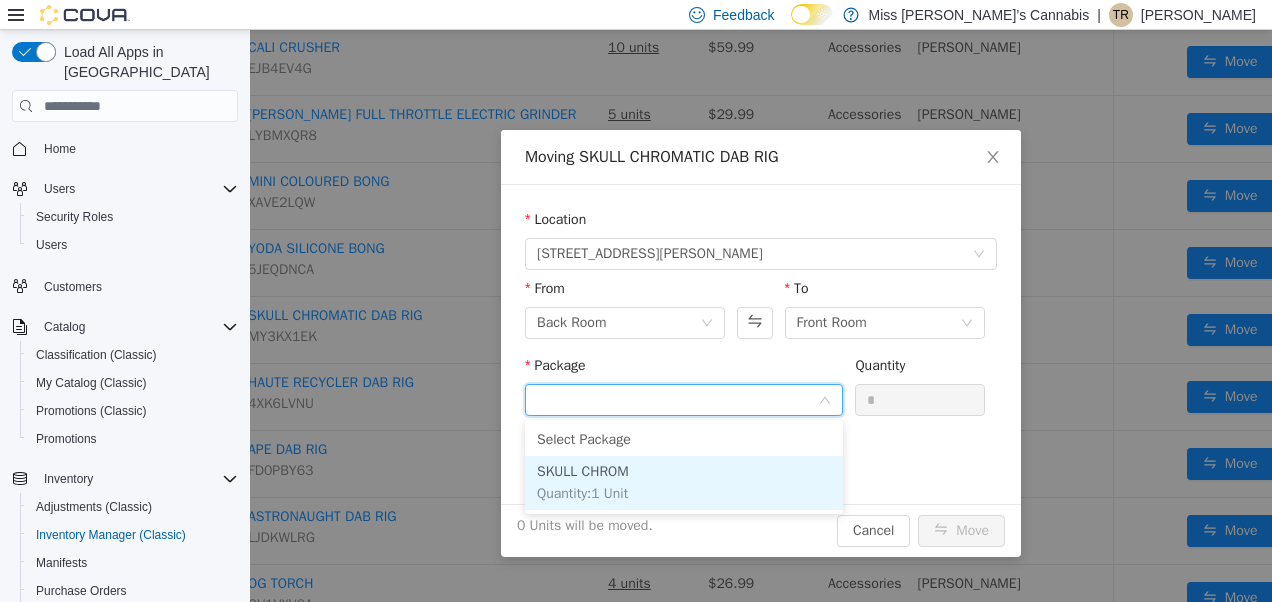 click on "SKULL CHROM Quantity :  1 Unit" at bounding box center (684, 483) 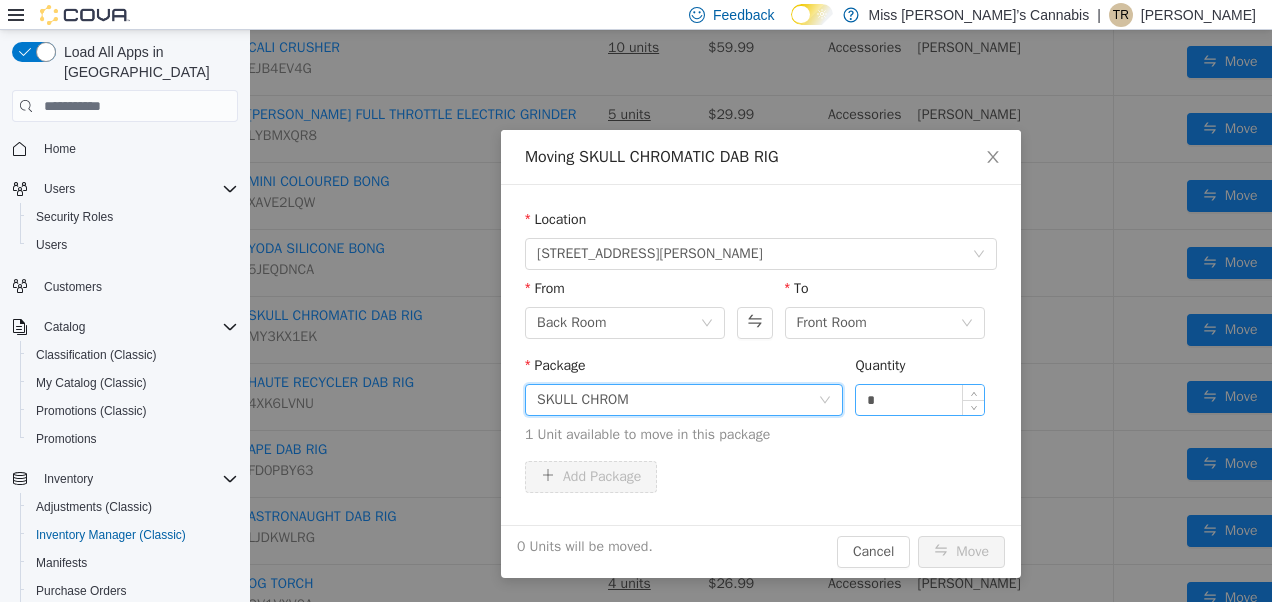 click on "*" at bounding box center (920, 400) 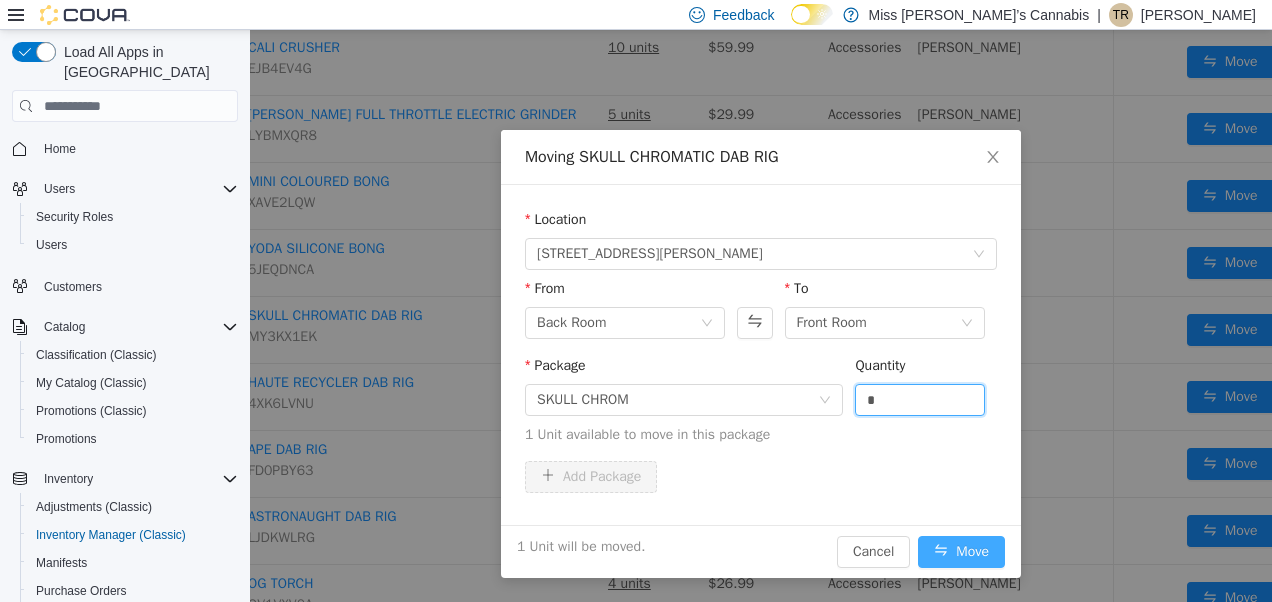 type on "*" 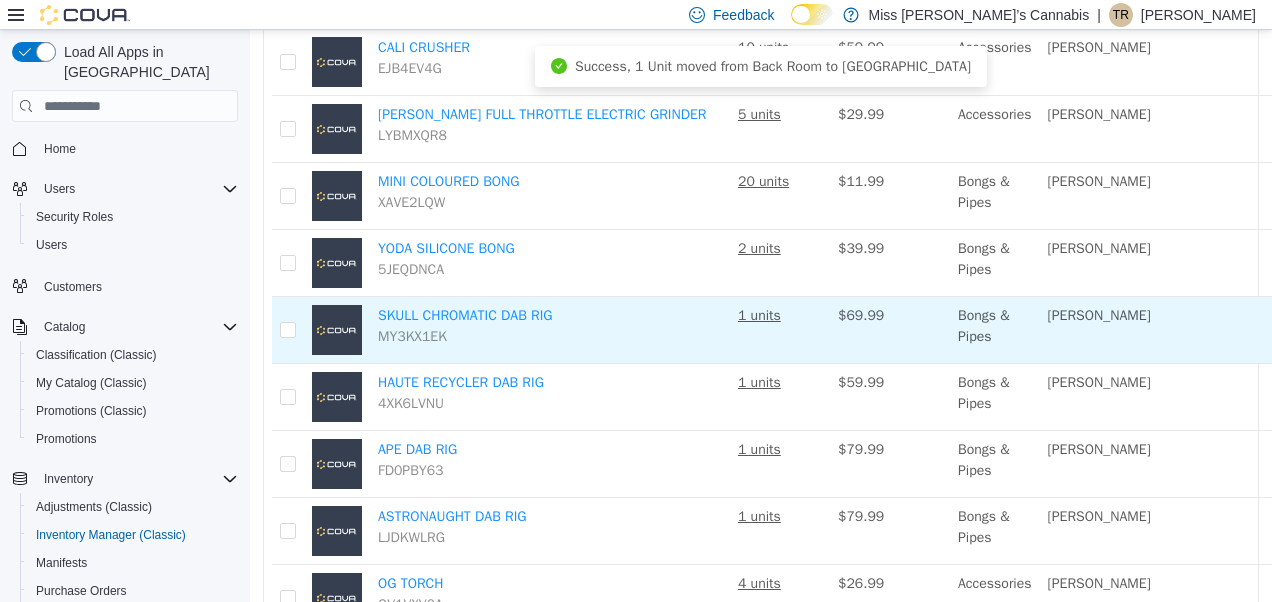 scroll, scrollTop: 531, scrollLeft: 0, axis: vertical 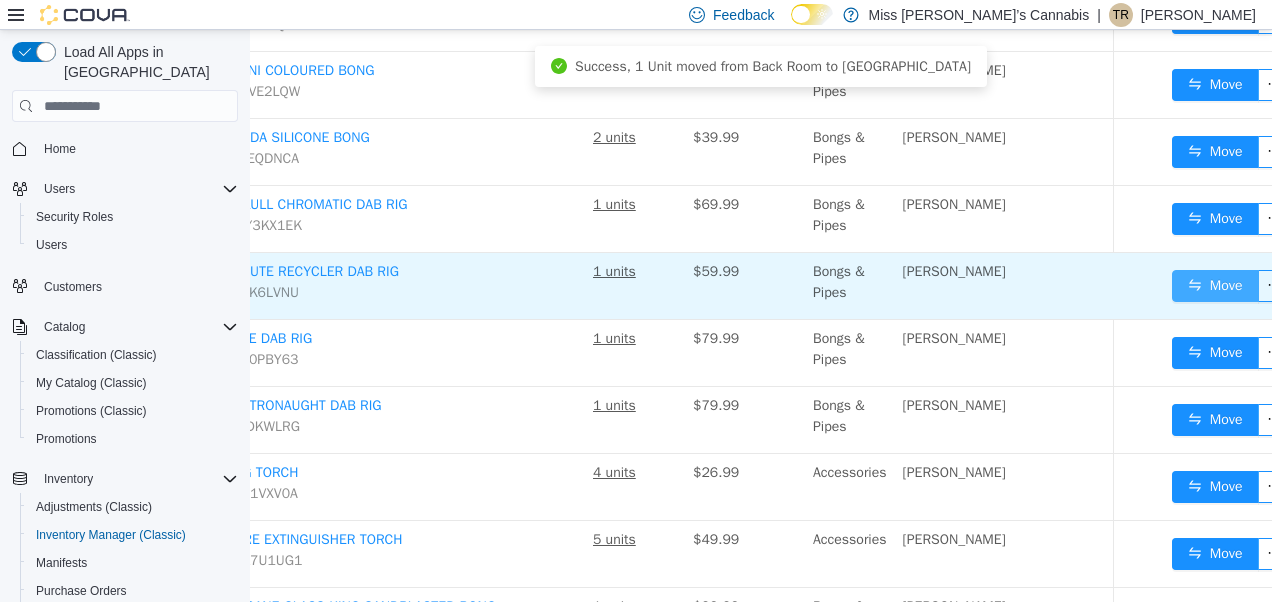 click on "Move" at bounding box center (1215, 286) 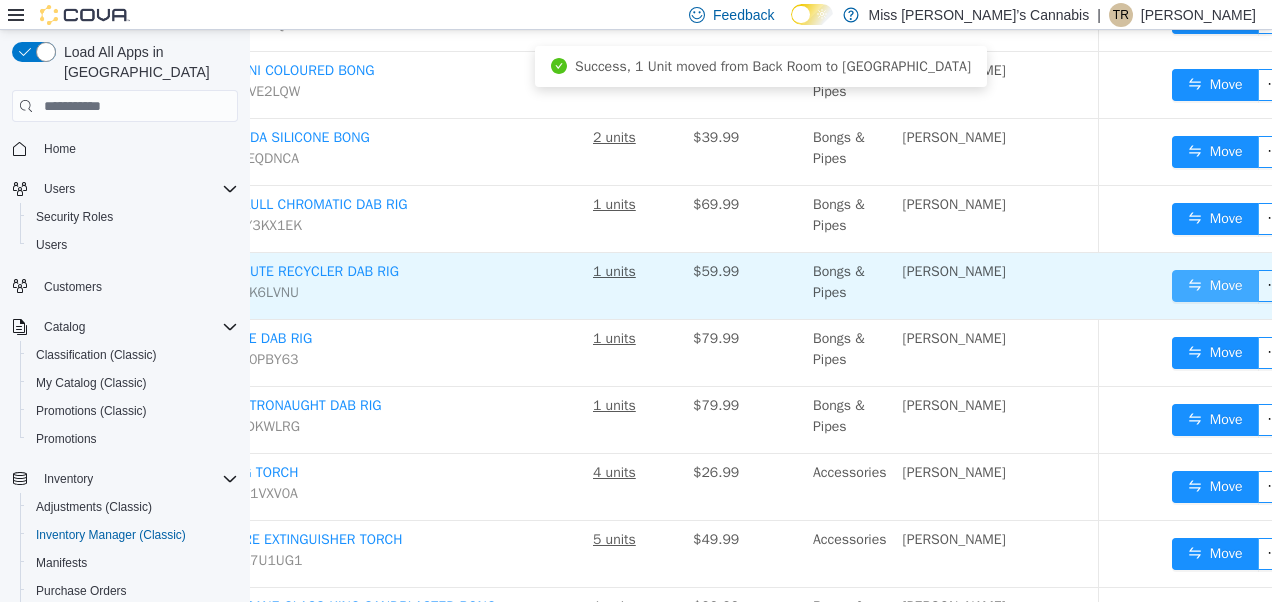 scroll, scrollTop: 531, scrollLeft: 130, axis: both 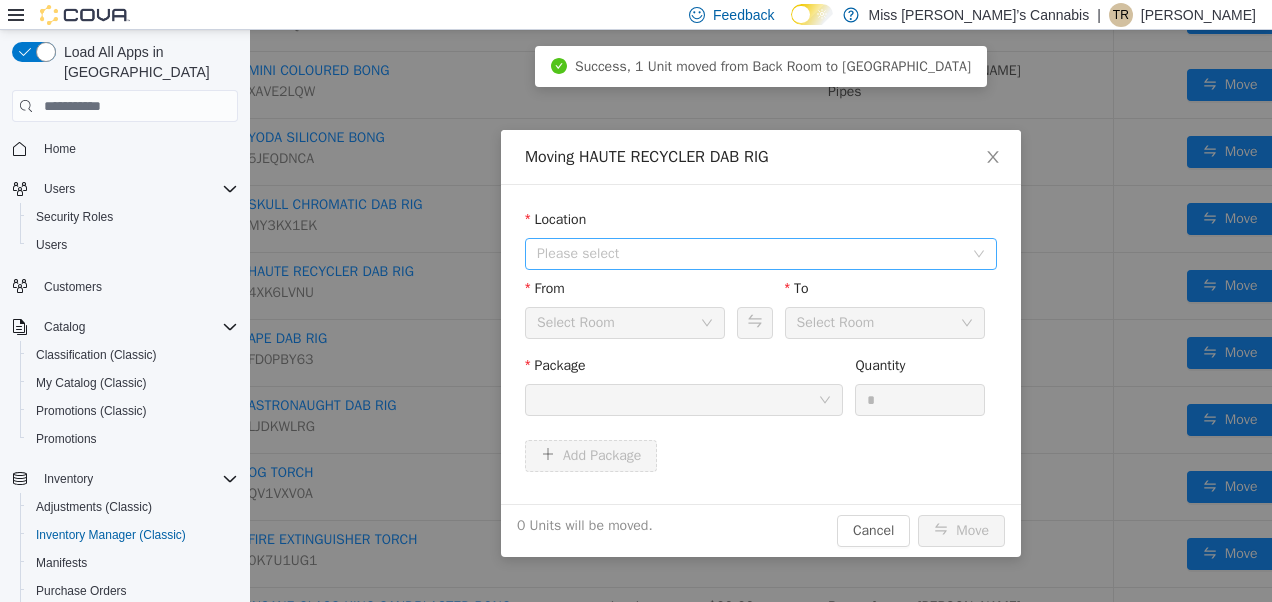 click on "Please select" at bounding box center (754, 254) 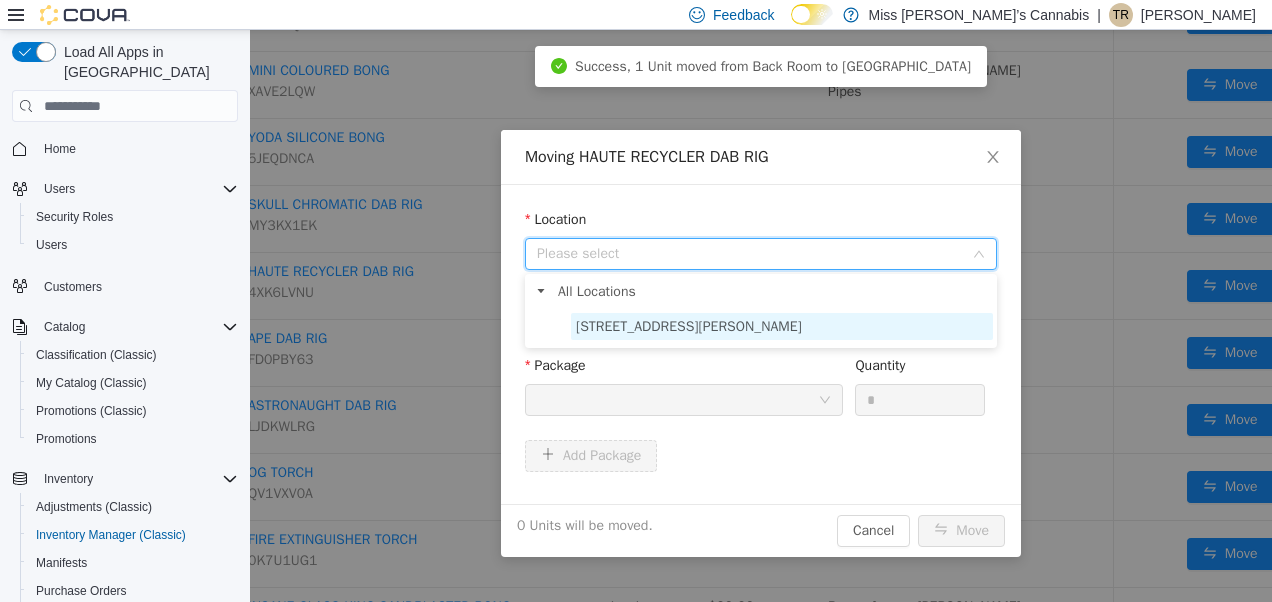 click on "[STREET_ADDRESS][PERSON_NAME]" at bounding box center (689, 326) 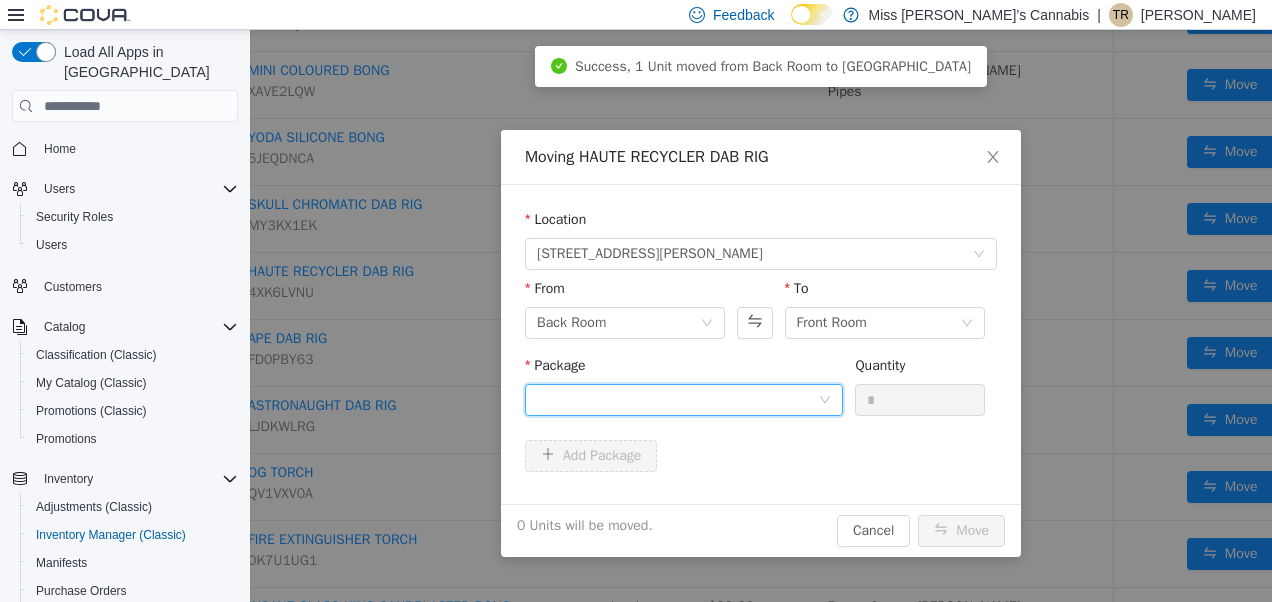 click at bounding box center [677, 400] 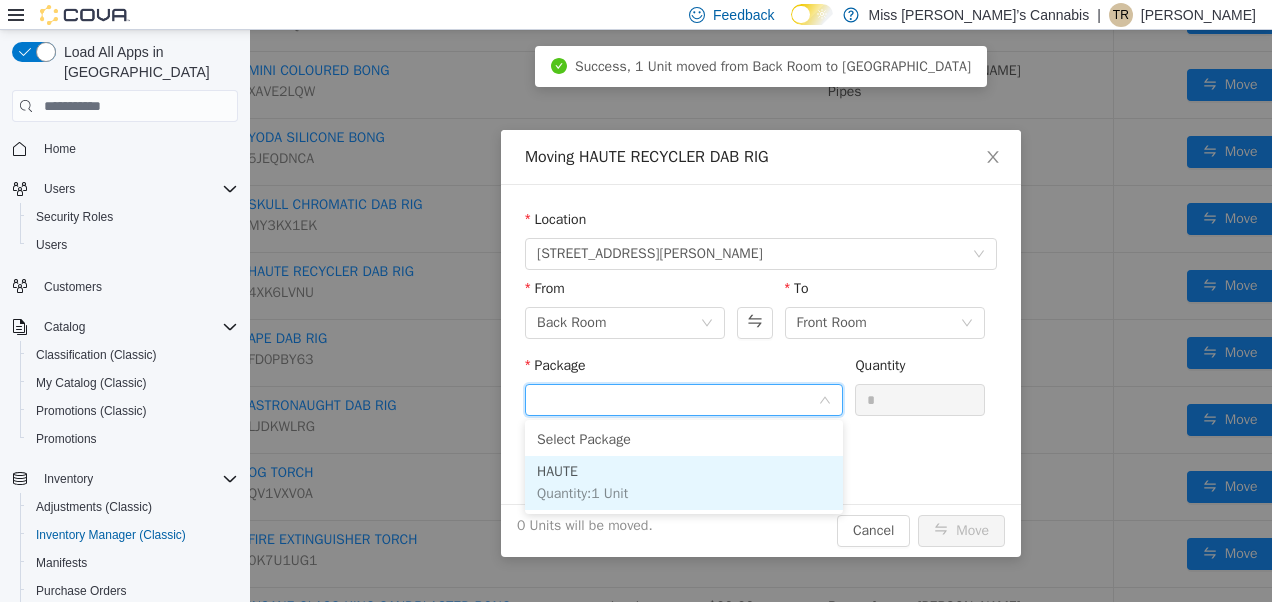 click on "HAUTE Quantity :  1 Unit" at bounding box center (684, 483) 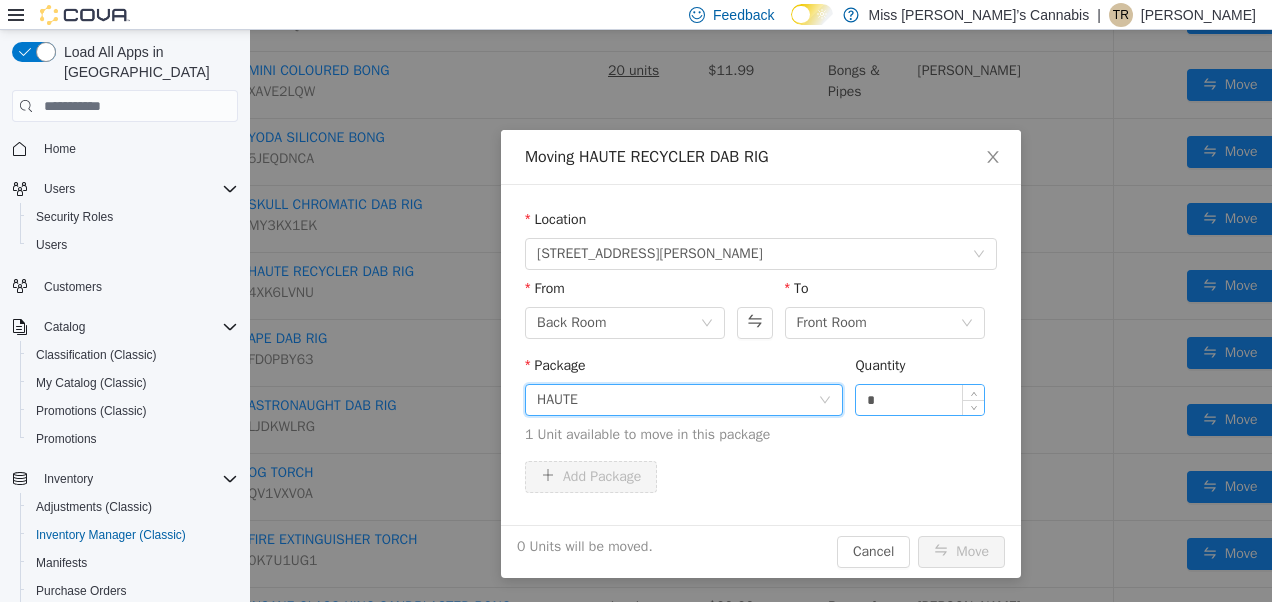 click on "*" at bounding box center [920, 400] 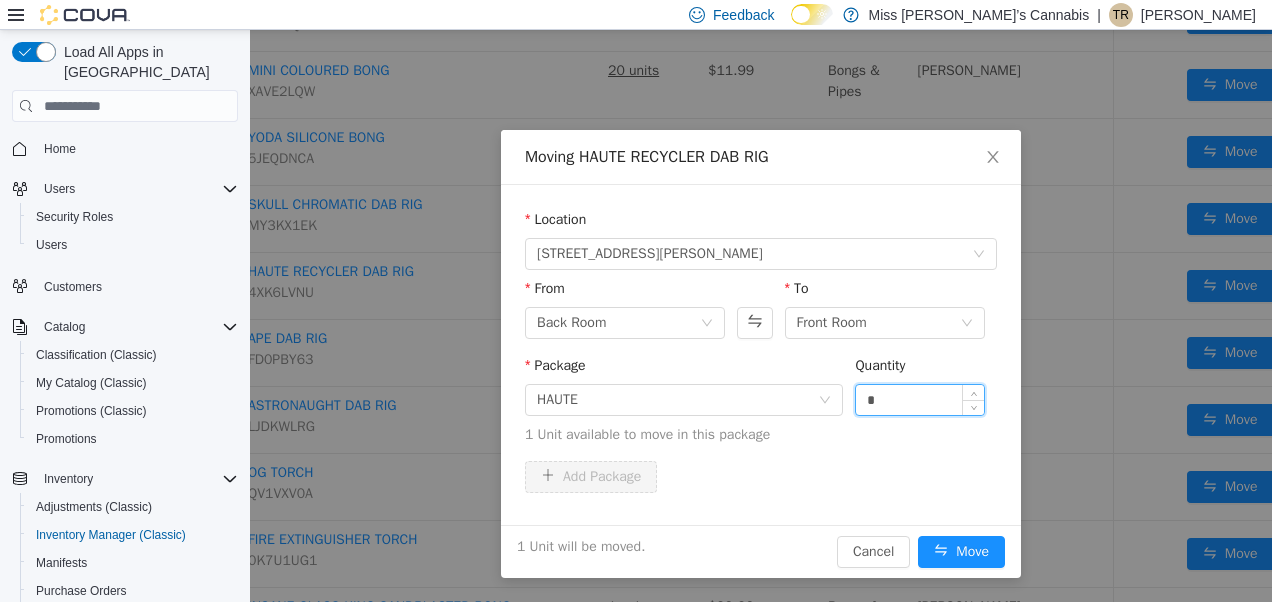 type on "*" 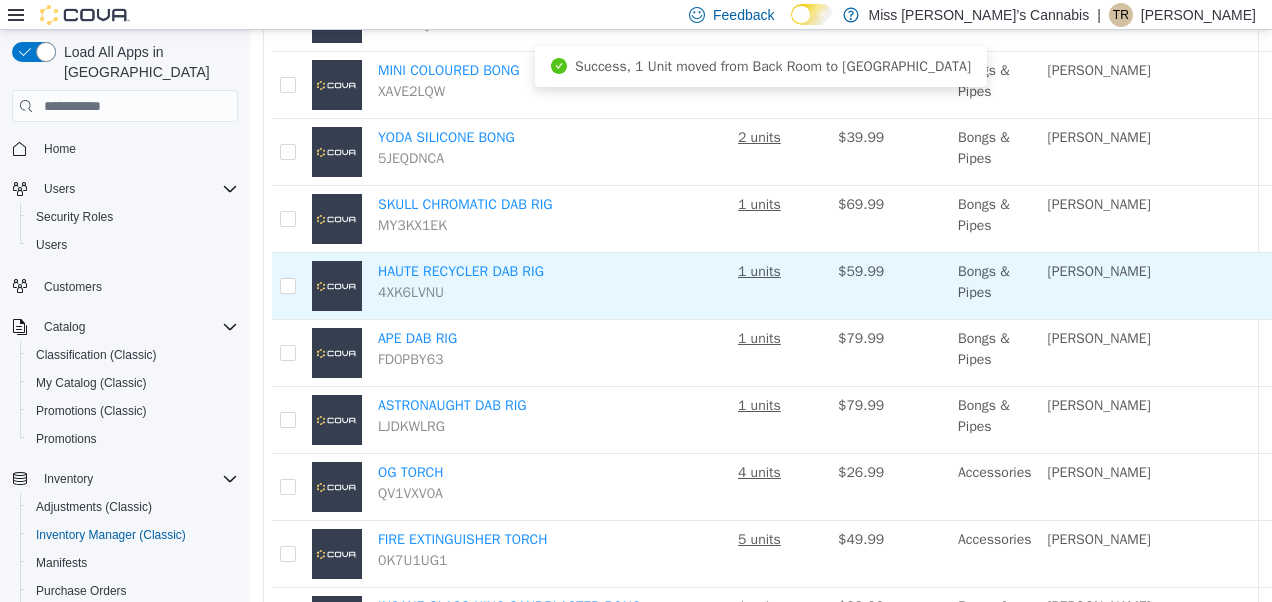 scroll, scrollTop: 531, scrollLeft: 145, axis: both 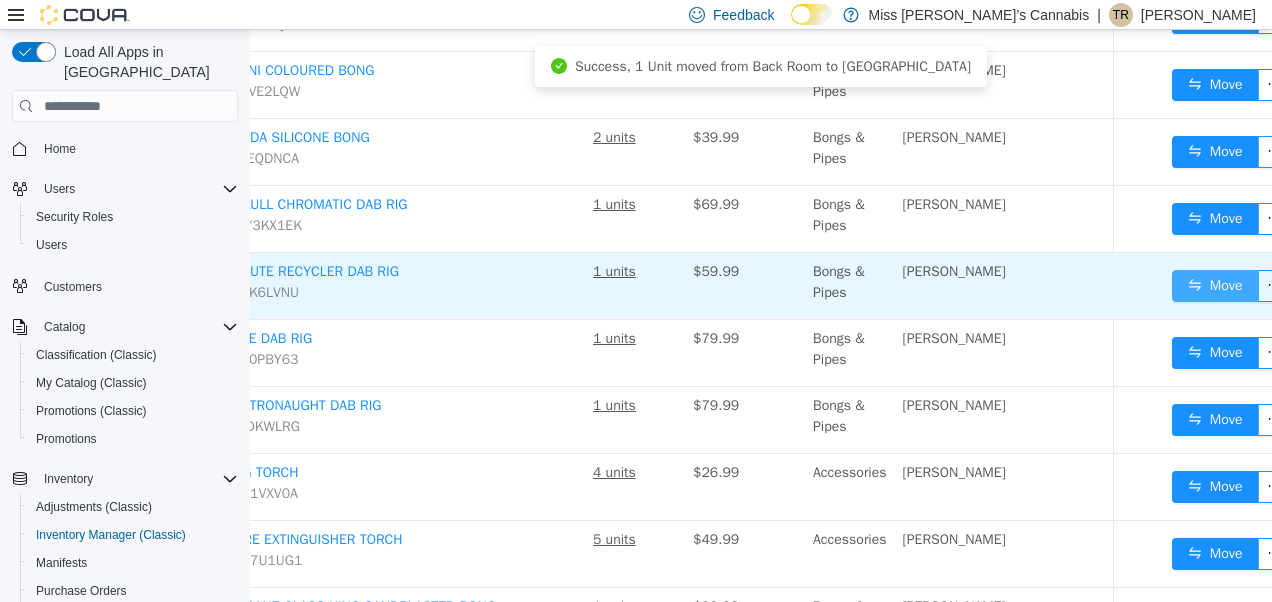 click on "Move" at bounding box center (1215, 286) 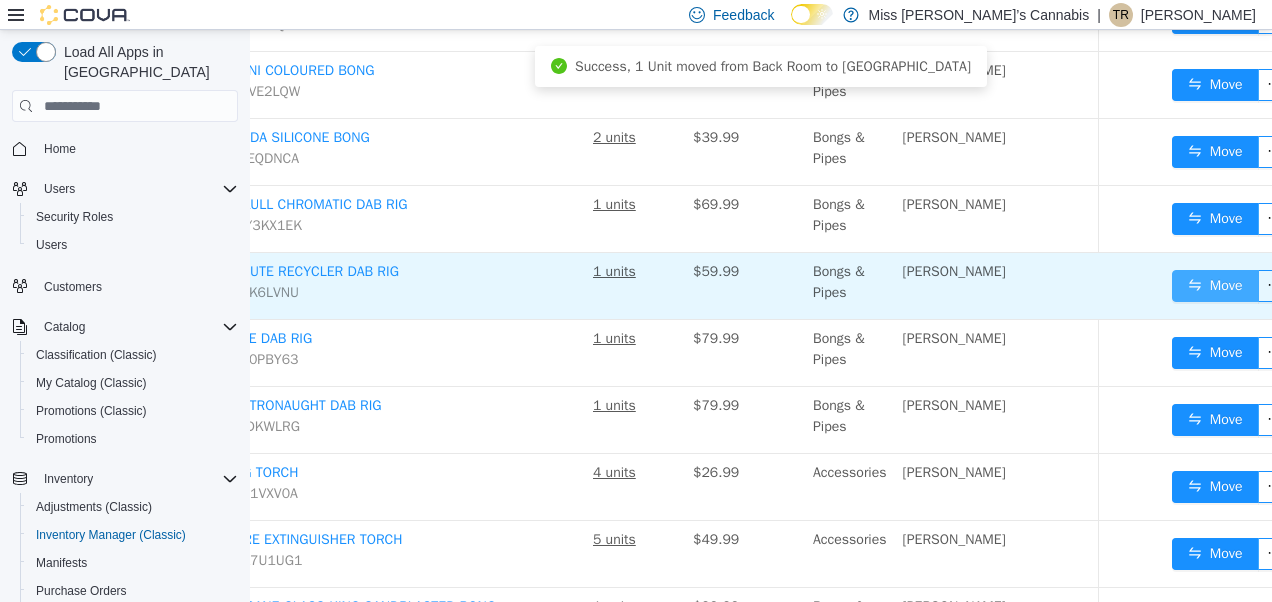 scroll, scrollTop: 531, scrollLeft: 130, axis: both 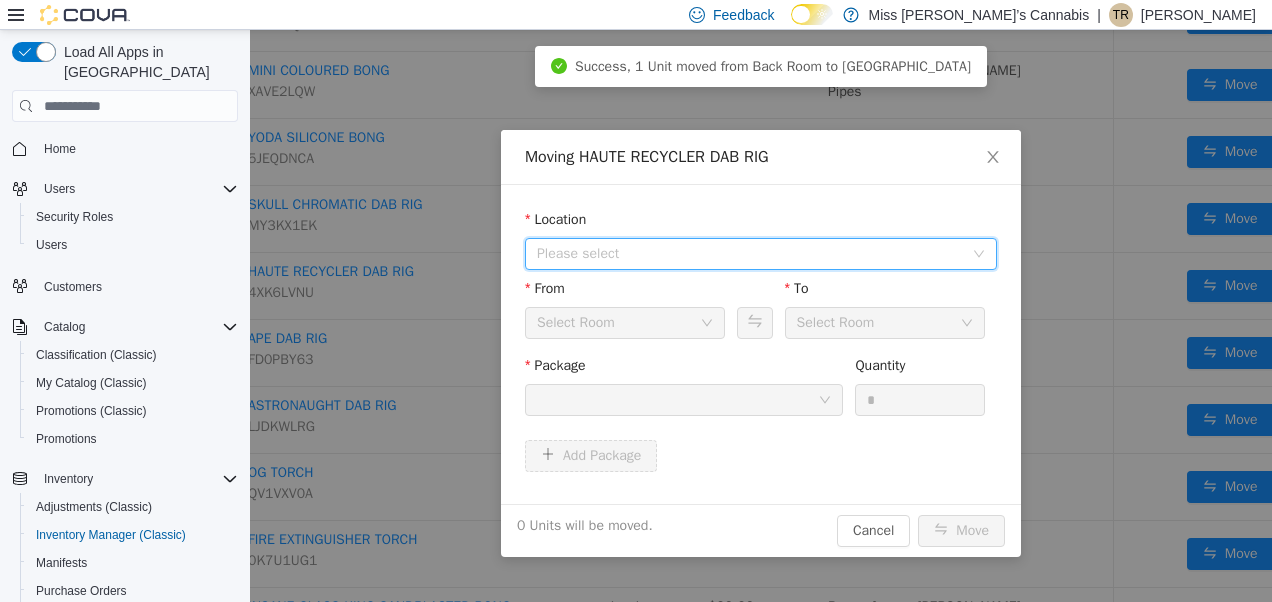 click on "Please select" at bounding box center [761, 254] 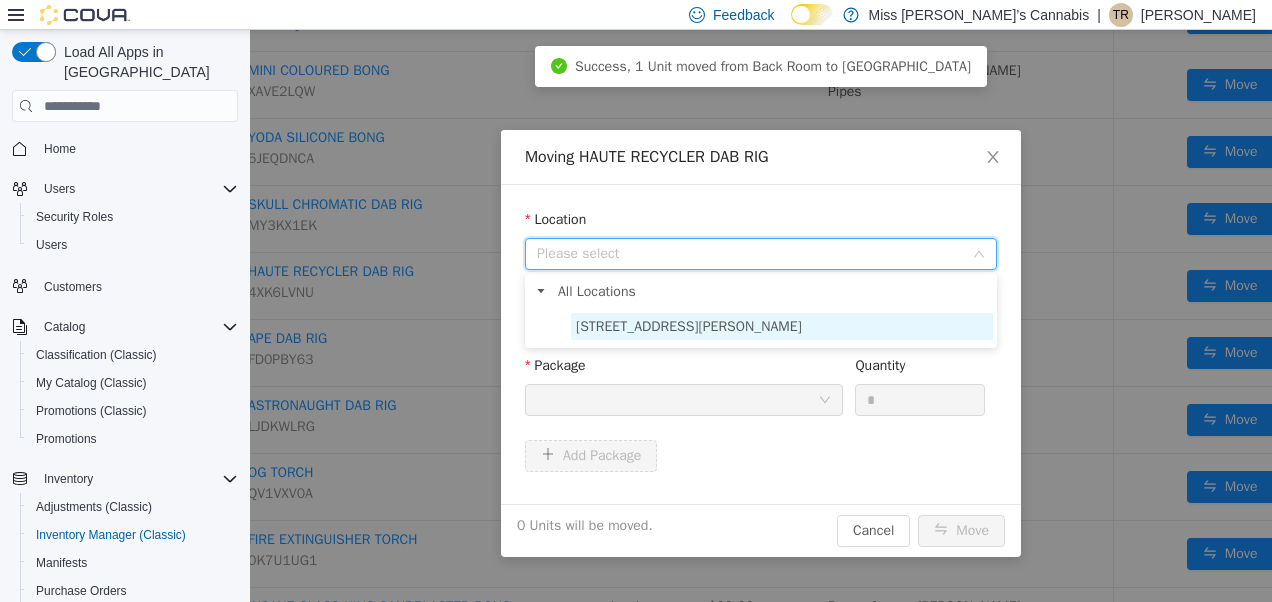 click on "[STREET_ADDRESS][PERSON_NAME]" at bounding box center (689, 326) 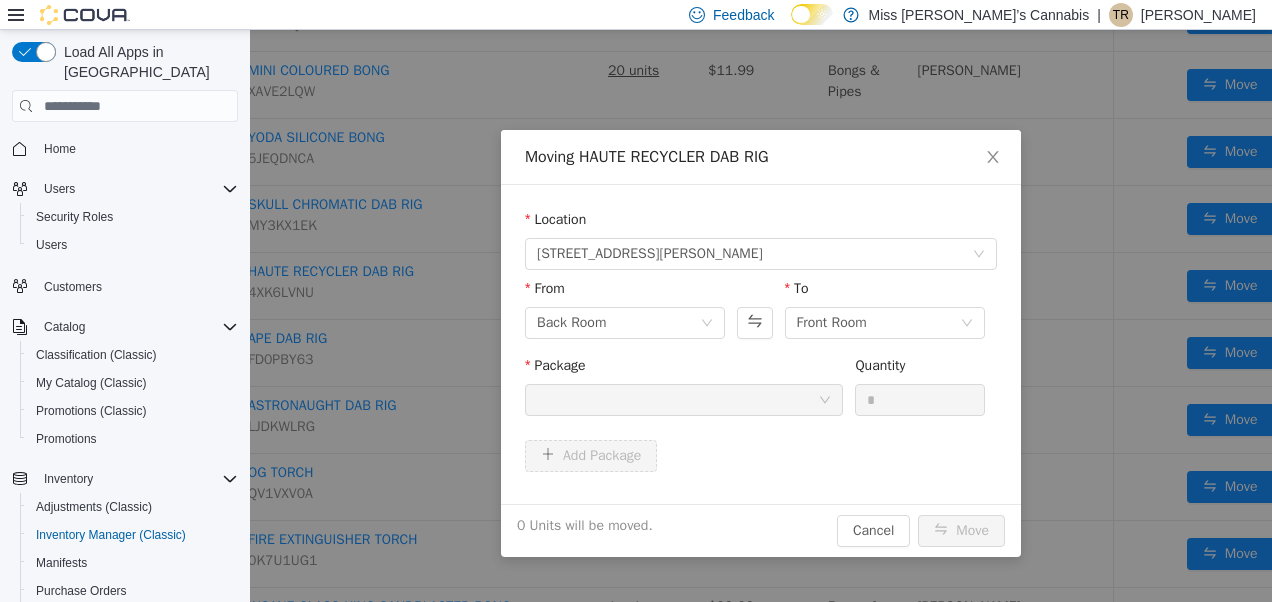 click at bounding box center [677, 400] 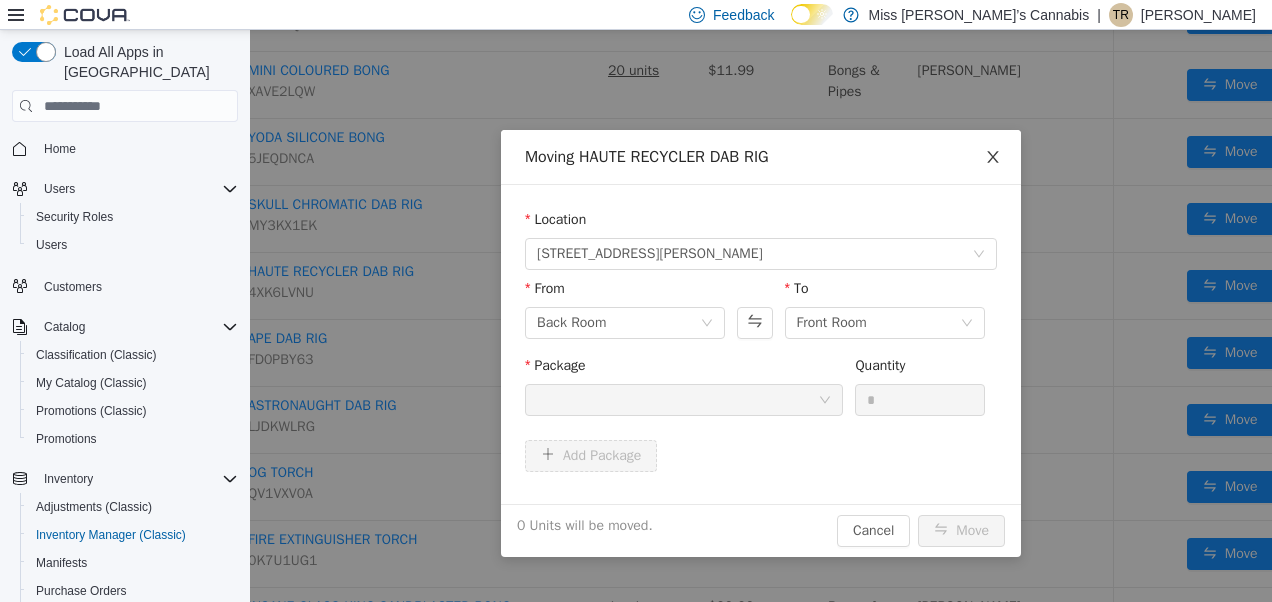 click 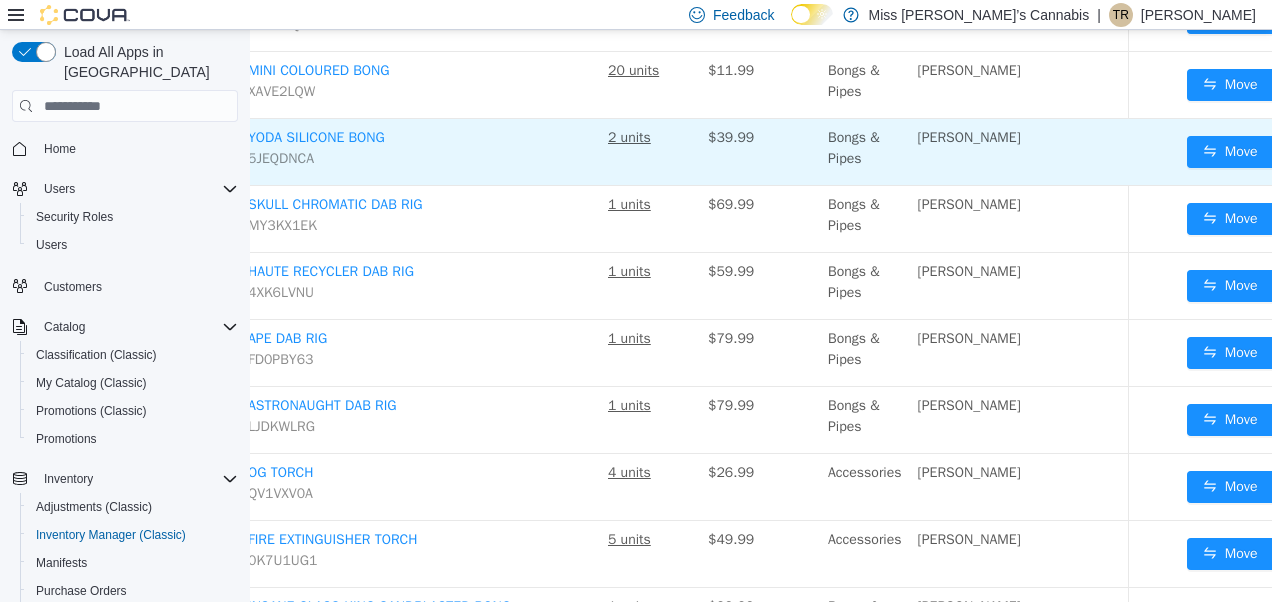 scroll, scrollTop: 531, scrollLeft: 113, axis: both 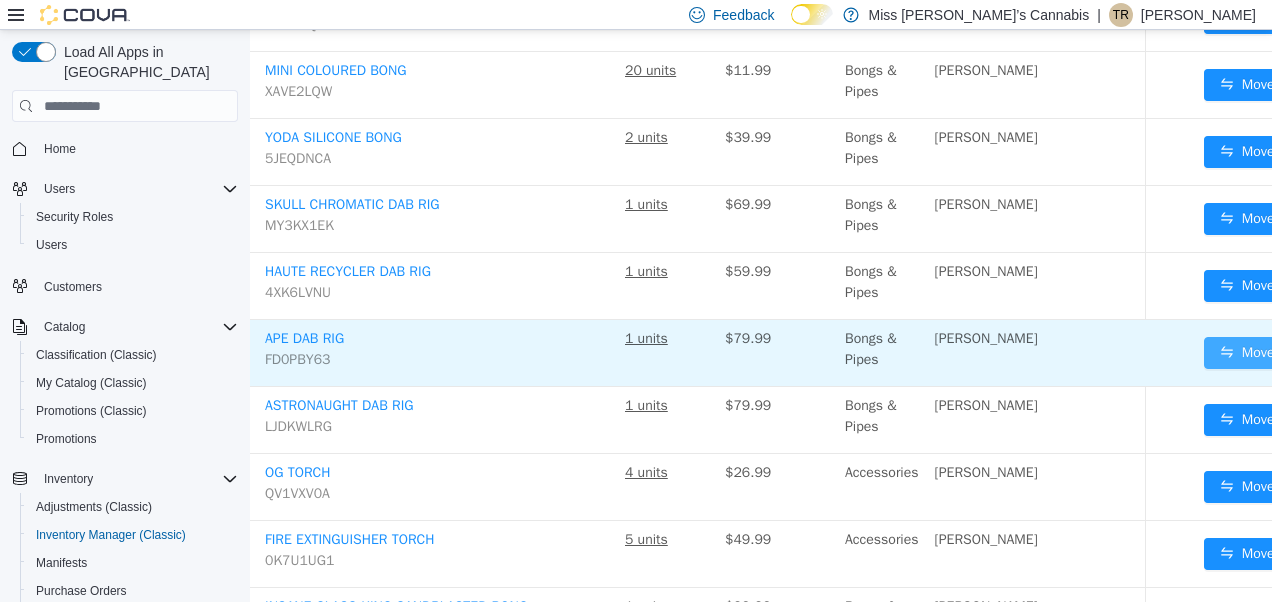 click on "Move" at bounding box center [1247, 353] 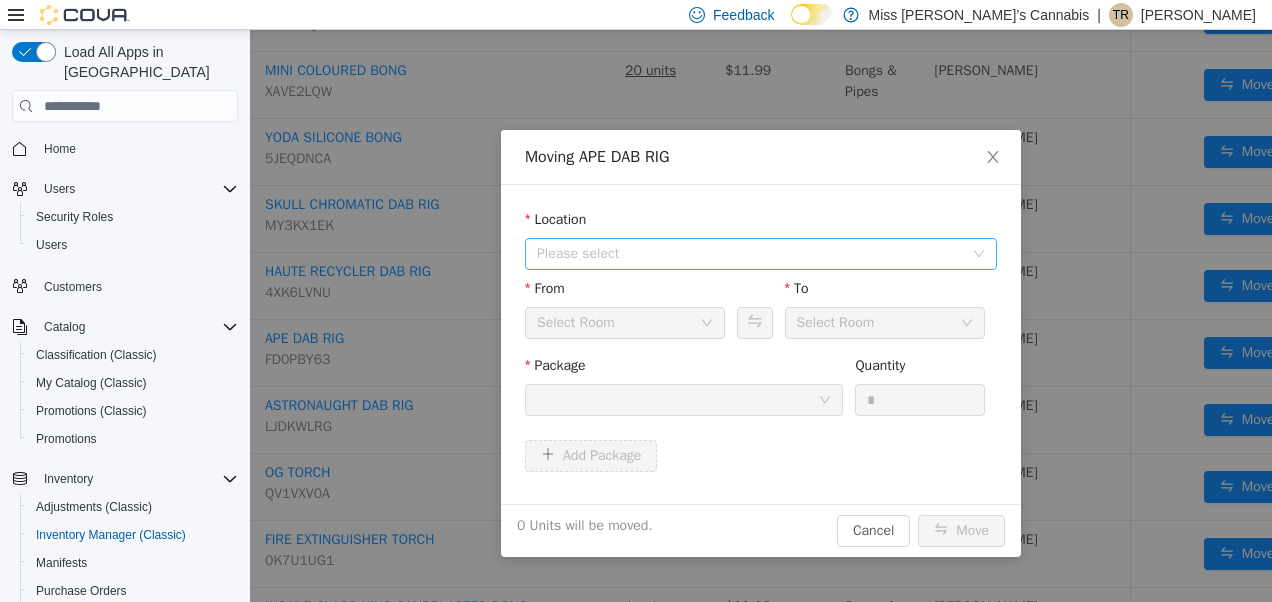 click on "Please select" at bounding box center (750, 254) 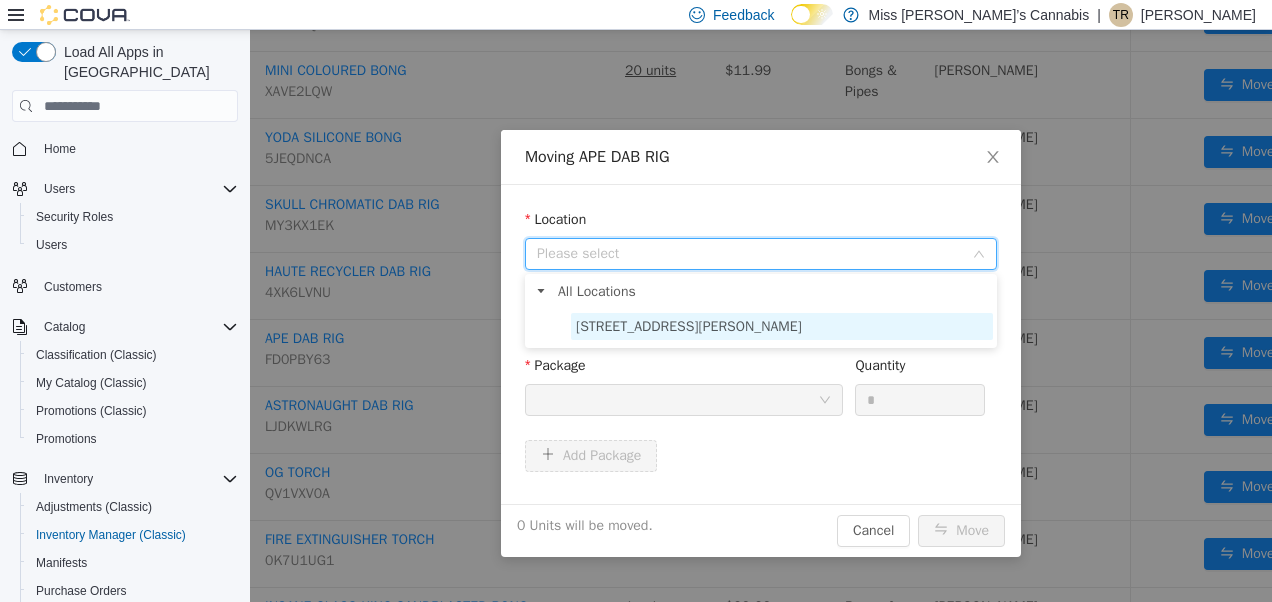 click on "[STREET_ADDRESS][PERSON_NAME]" at bounding box center (689, 326) 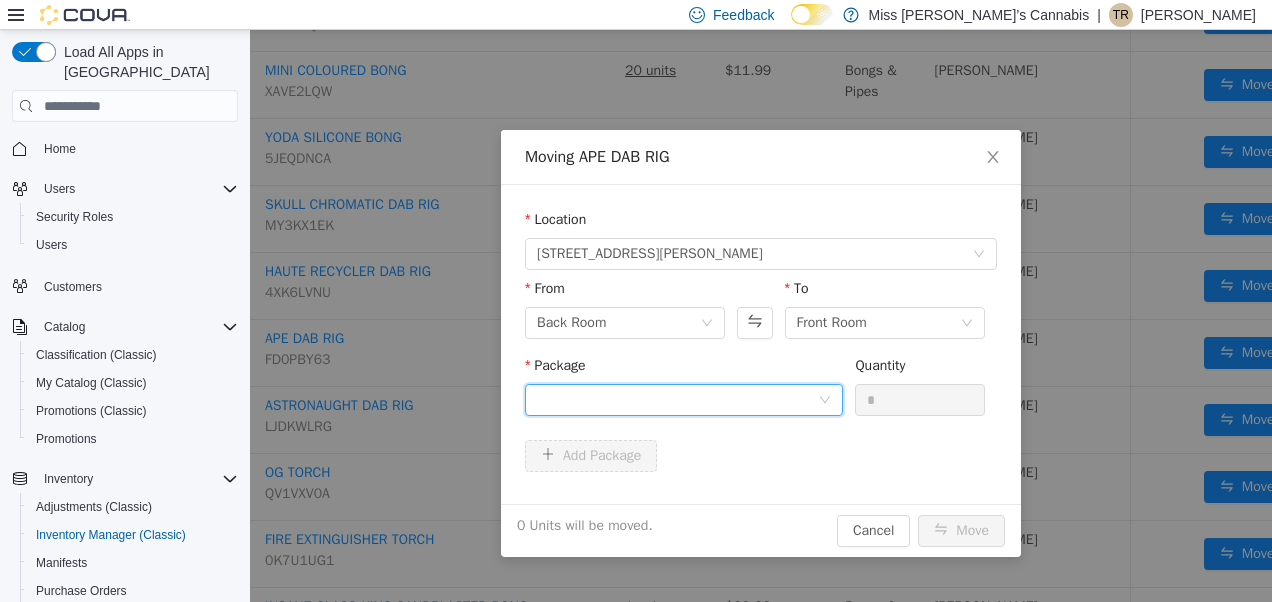 click at bounding box center [677, 400] 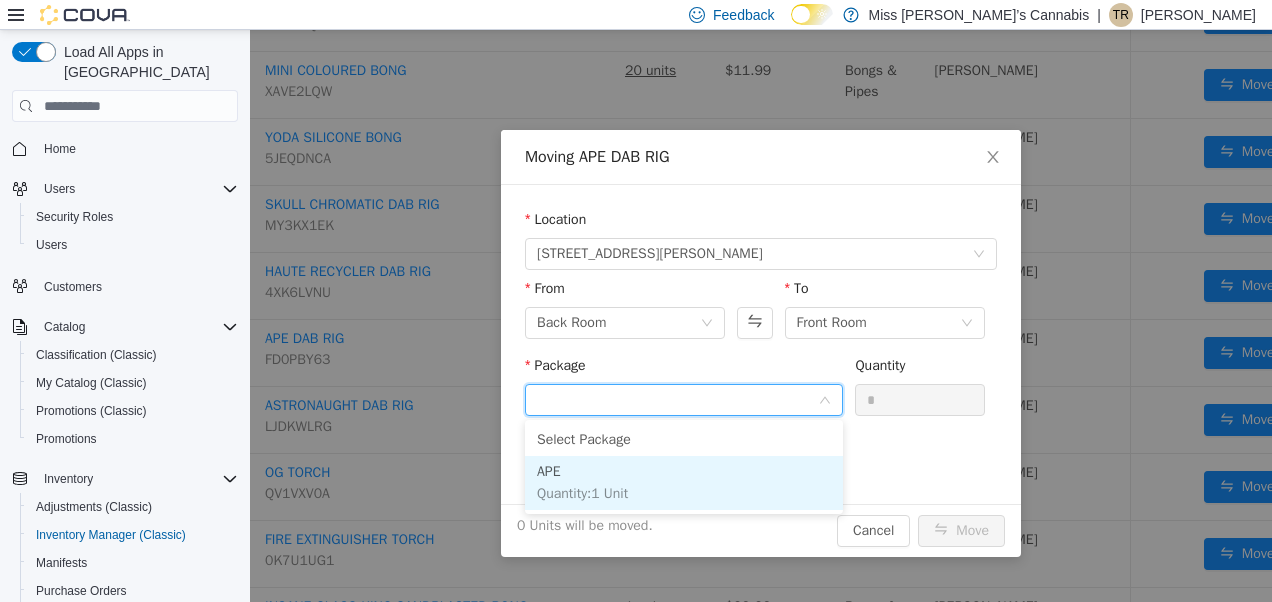 click on "APE Quantity :  1 Unit" at bounding box center (684, 483) 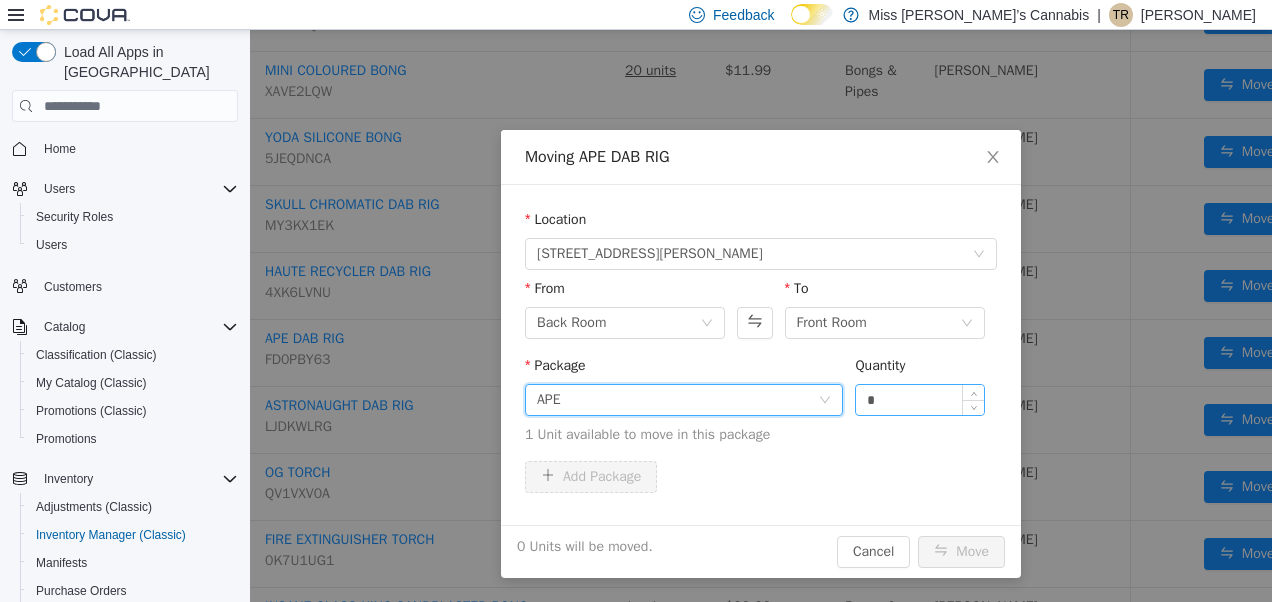 click on "*" at bounding box center [920, 400] 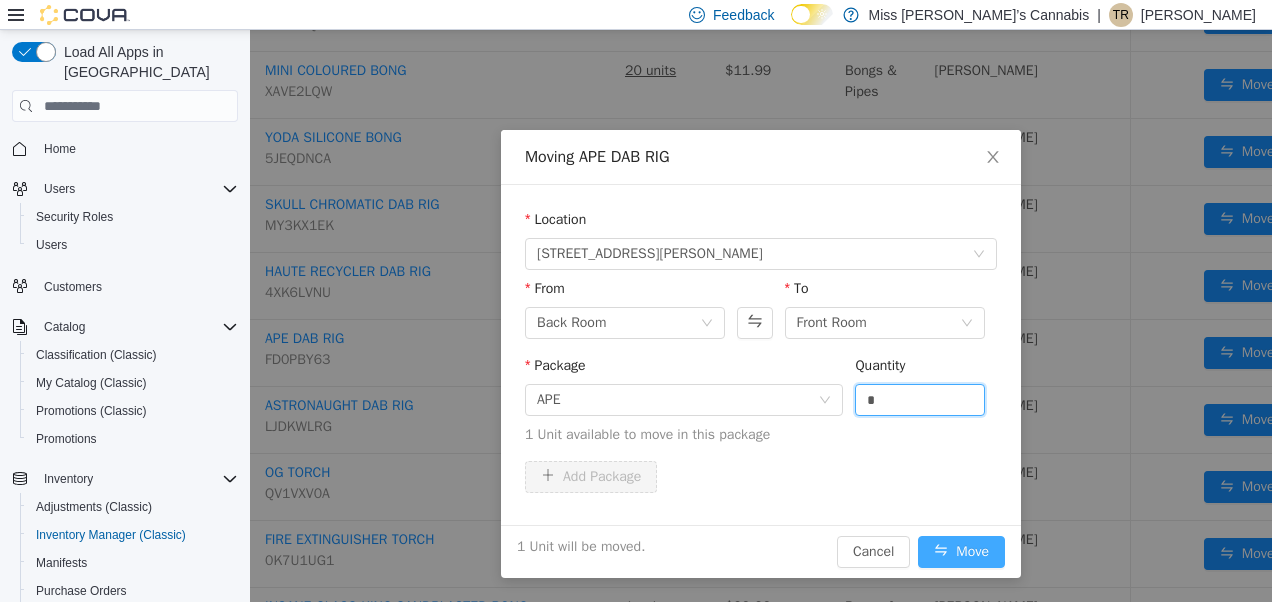 type on "*" 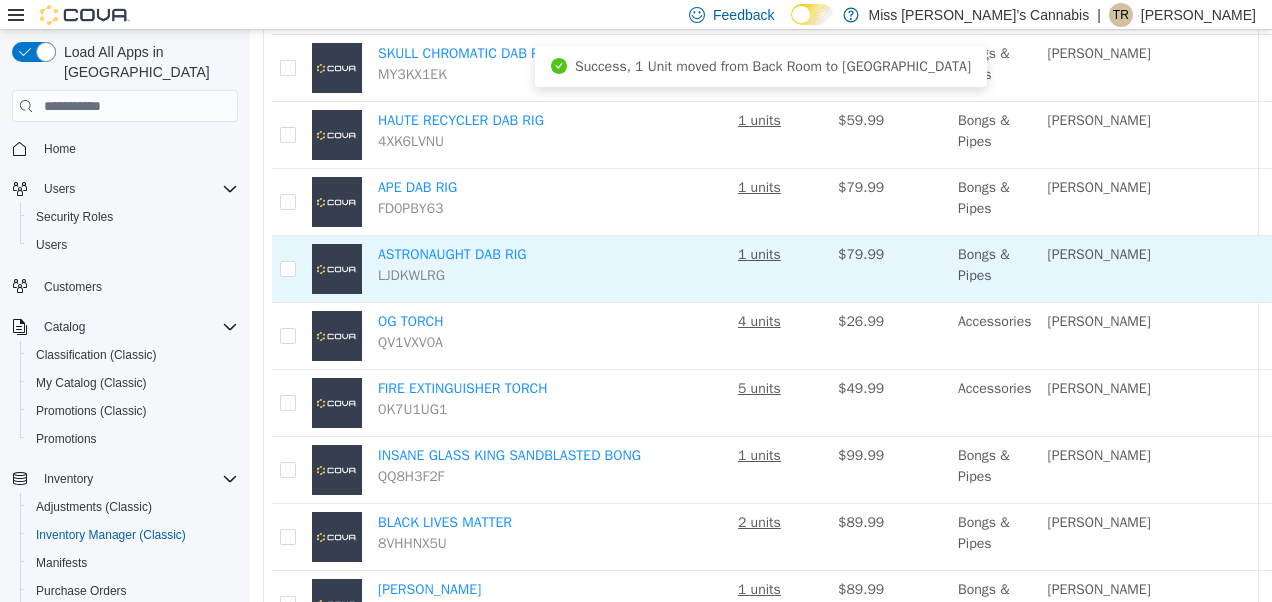 scroll, scrollTop: 682, scrollLeft: 145, axis: both 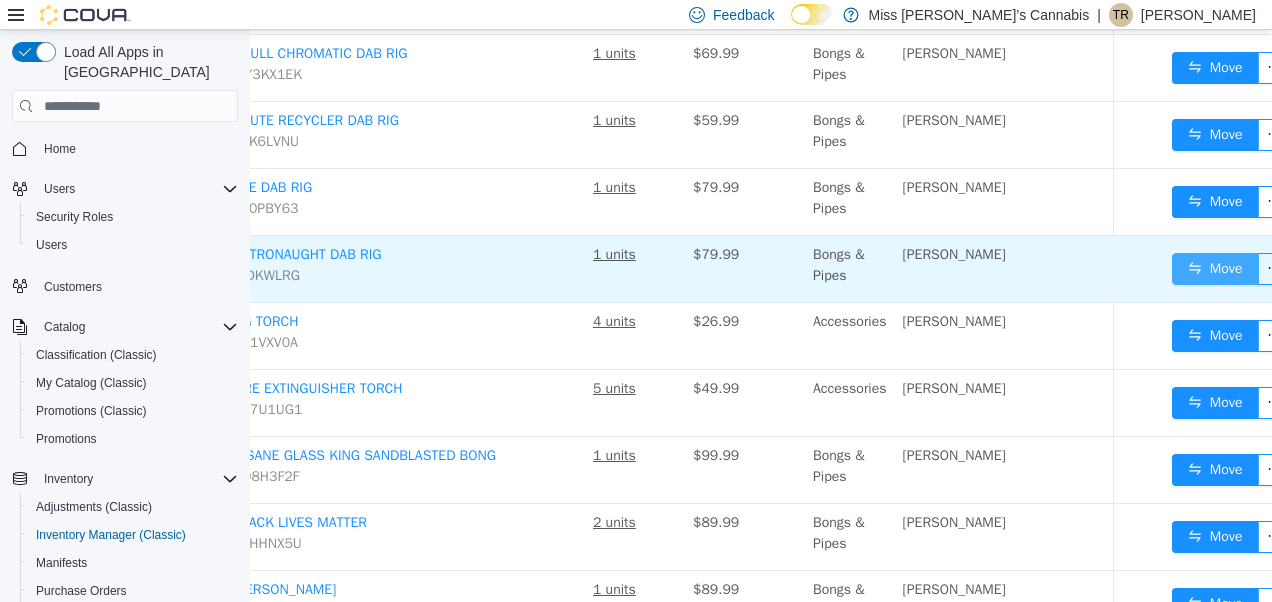 click on "Move" at bounding box center (1215, 269) 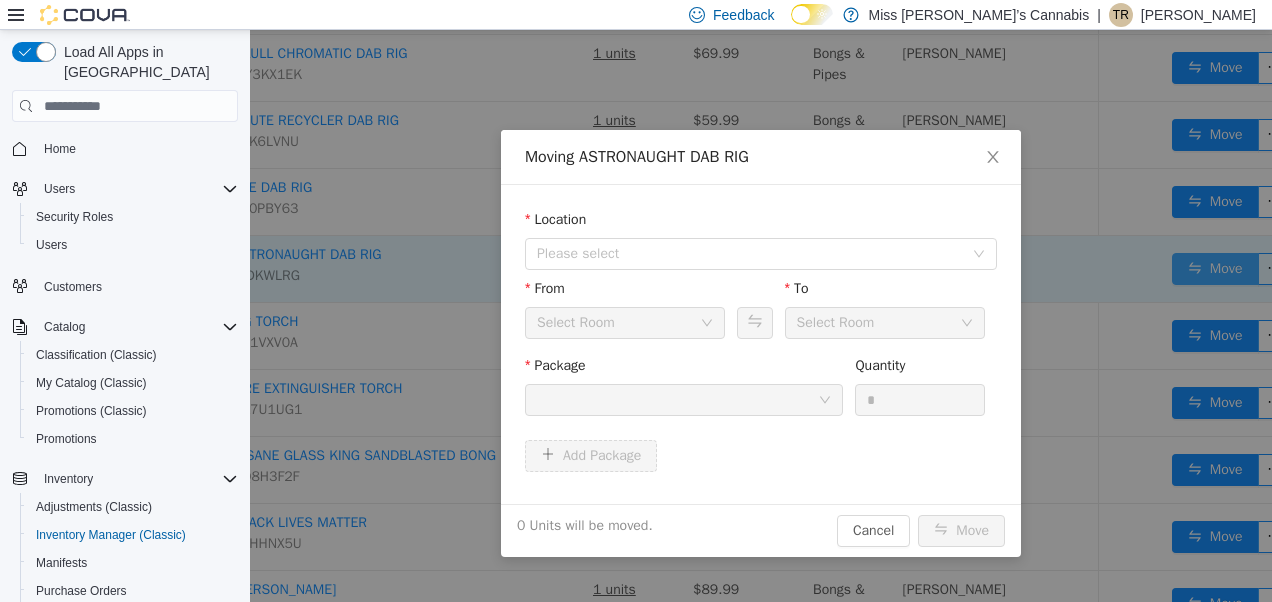 scroll, scrollTop: 682, scrollLeft: 130, axis: both 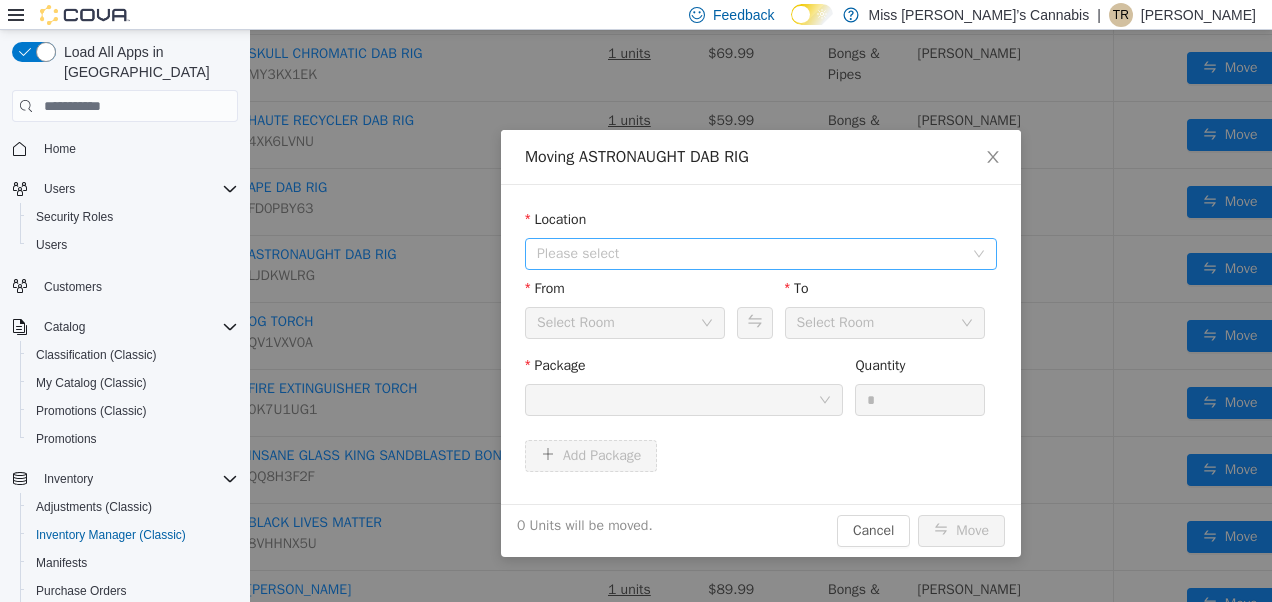 click on "Please select" at bounding box center [750, 254] 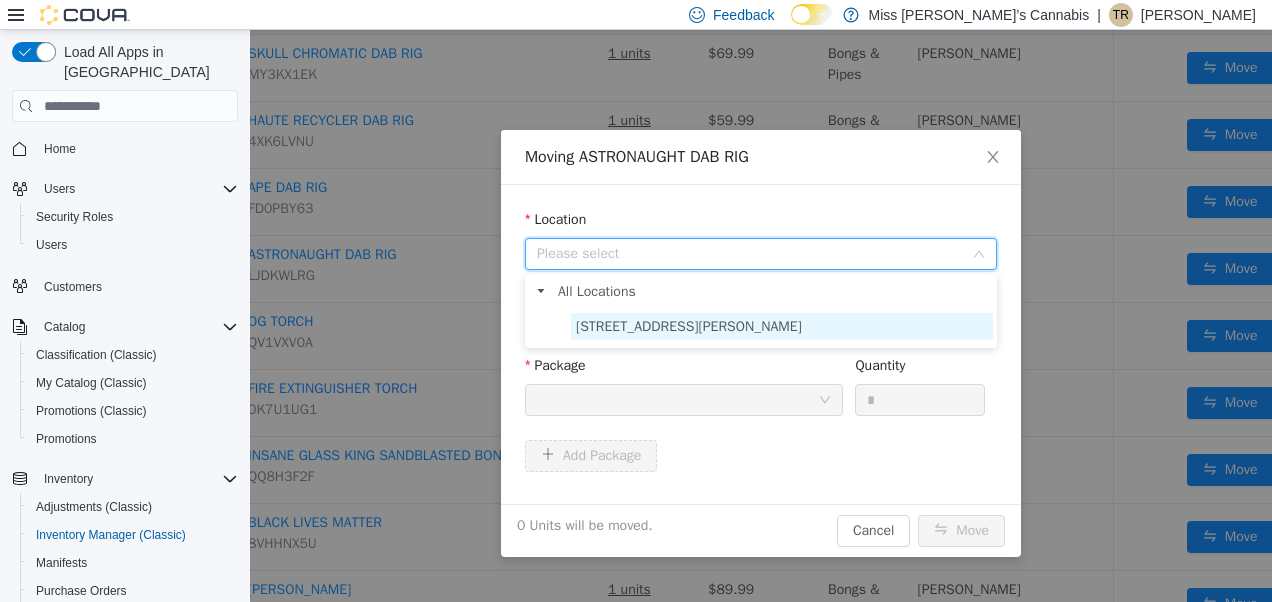 click on "[STREET_ADDRESS][PERSON_NAME]" at bounding box center (782, 326) 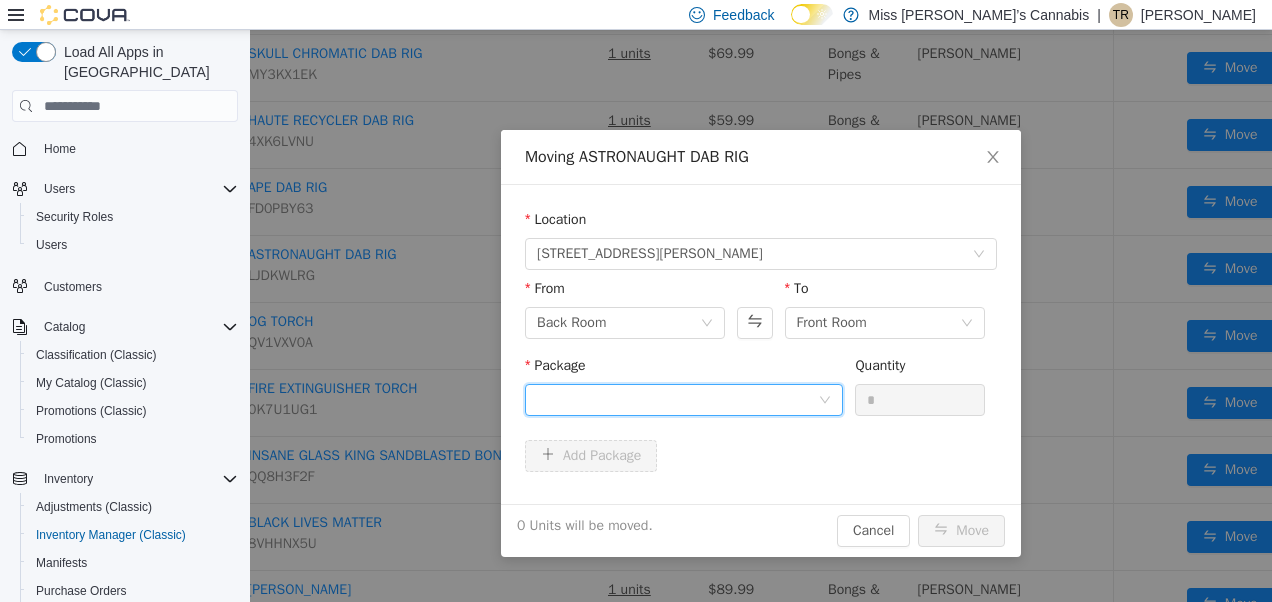 click at bounding box center (677, 400) 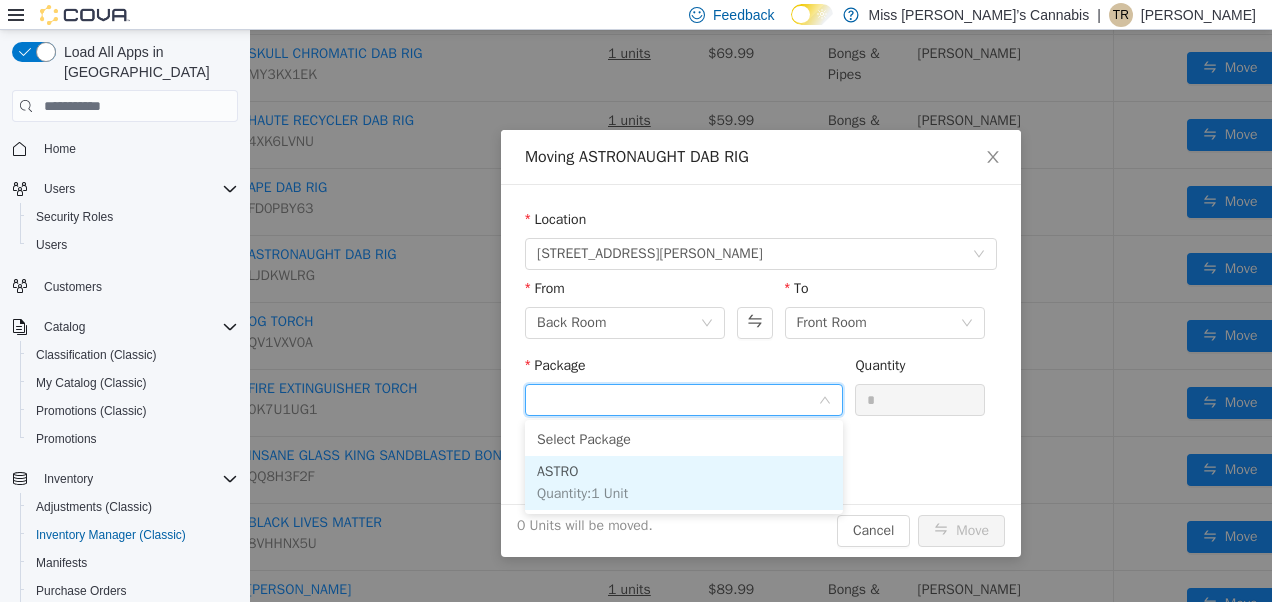 click on "ASTRO Quantity :  1 Unit" at bounding box center (684, 483) 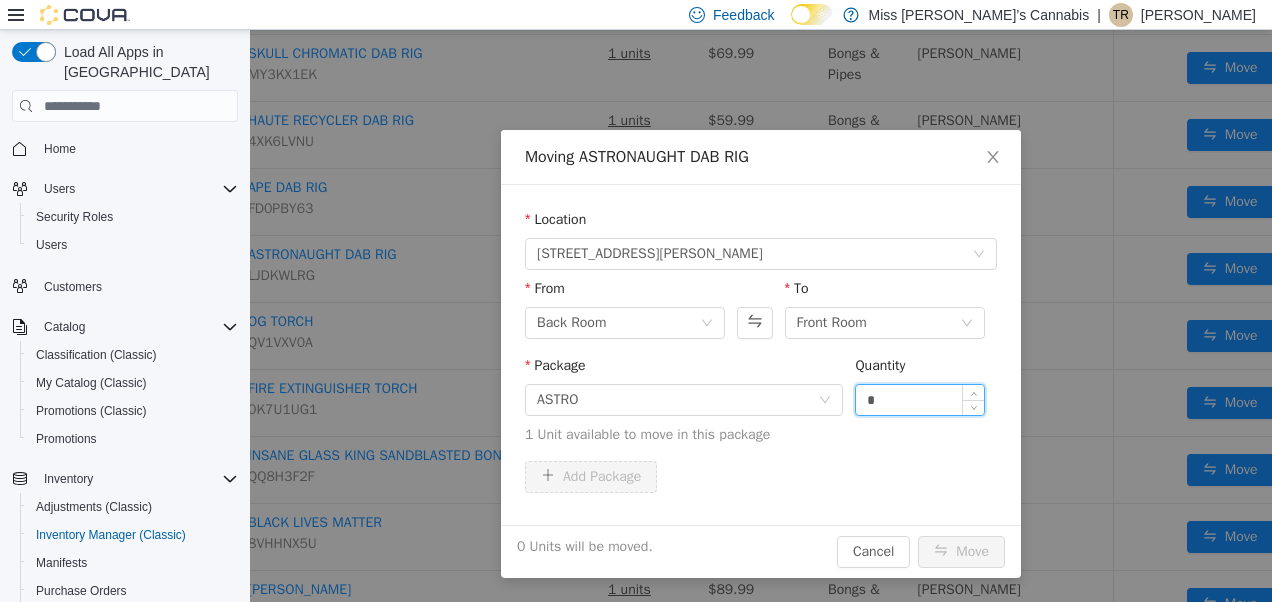 click on "*" at bounding box center (920, 400) 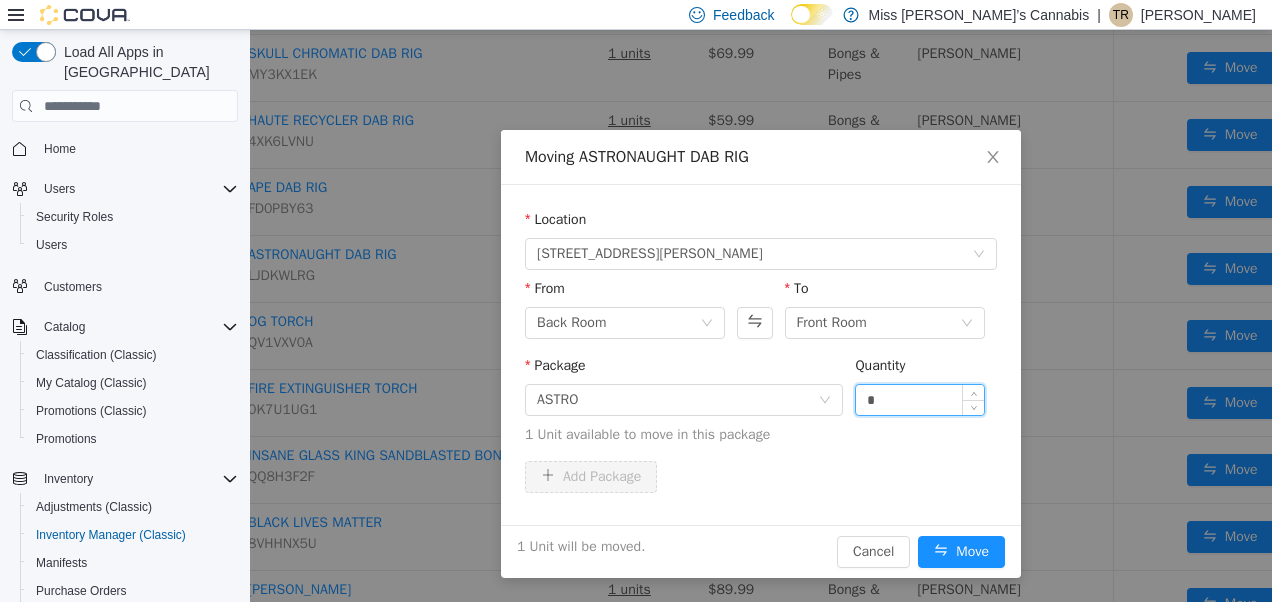 type on "*" 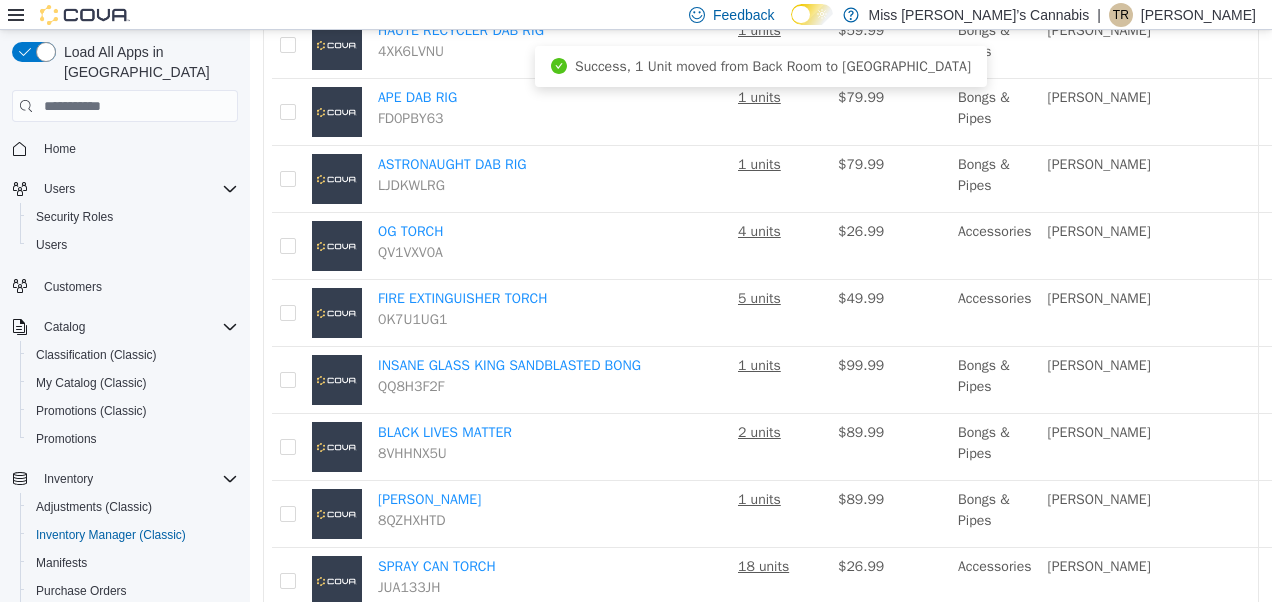 scroll, scrollTop: 772, scrollLeft: 145, axis: both 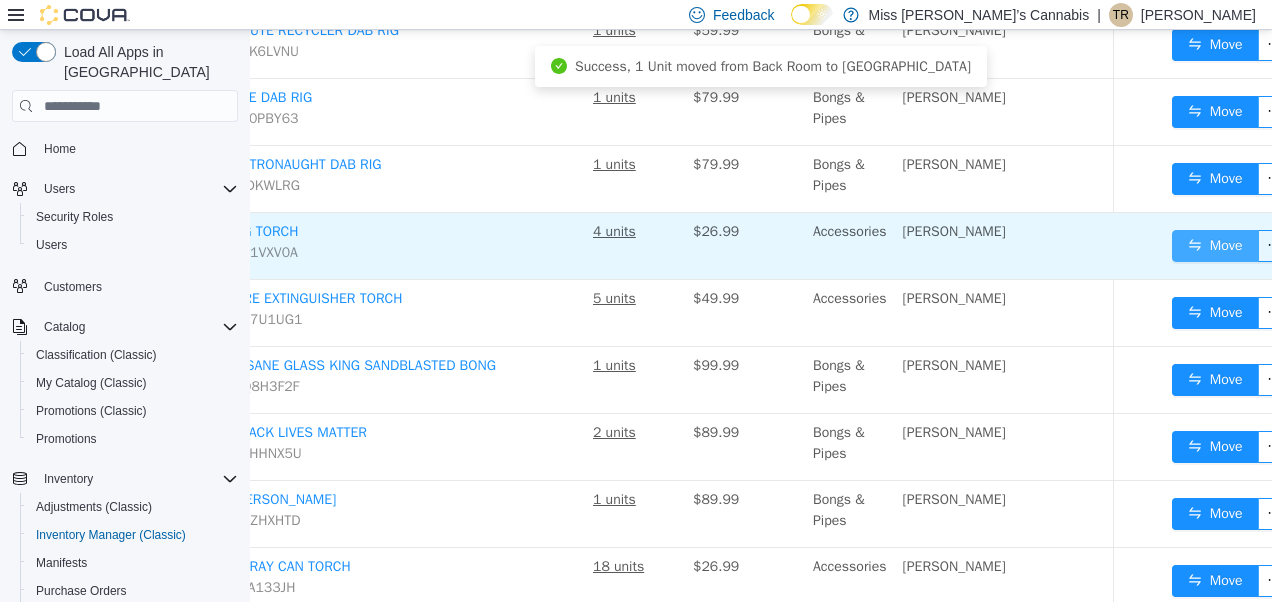 click on "Move" at bounding box center (1215, 246) 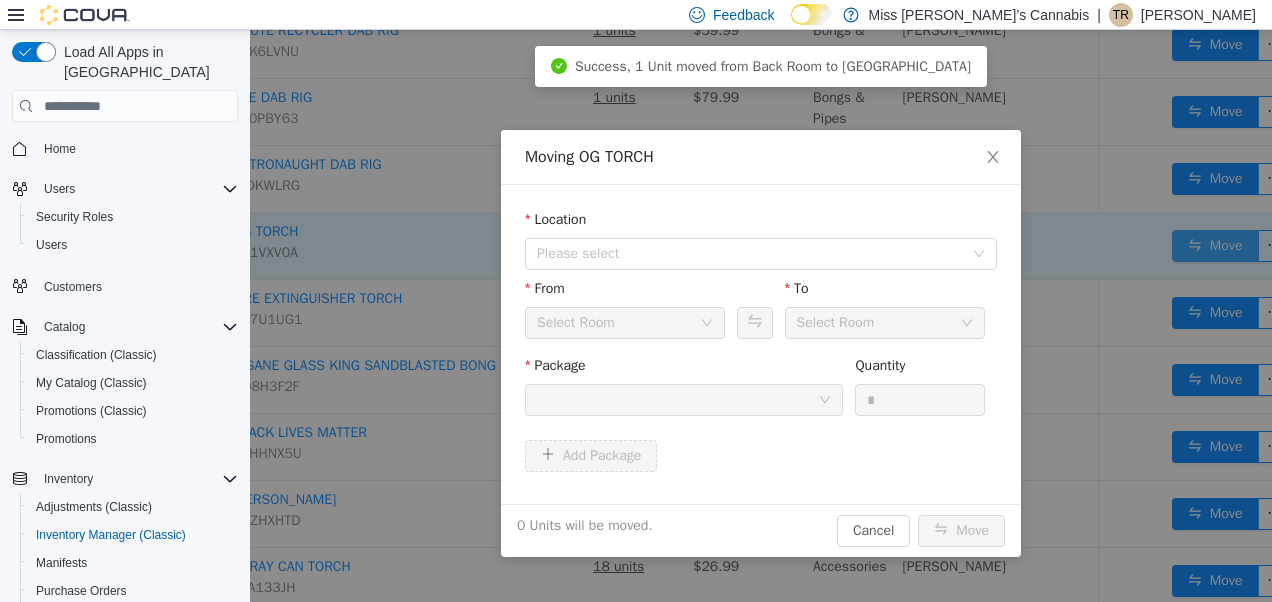 scroll, scrollTop: 772, scrollLeft: 130, axis: both 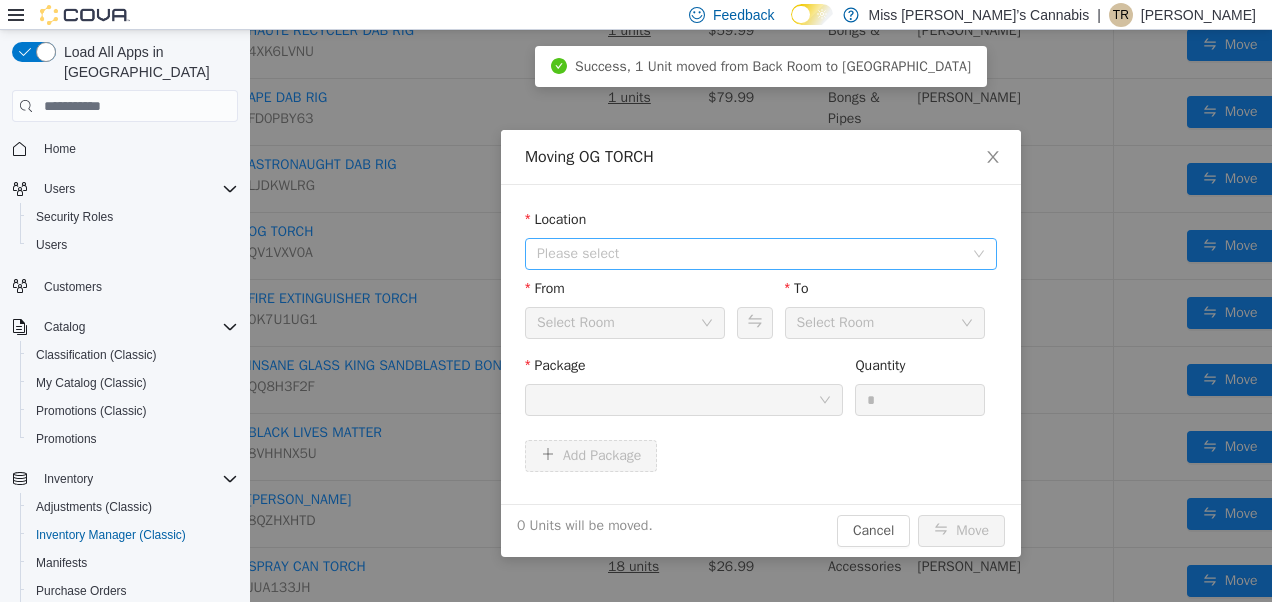 click on "Please select" at bounding box center [750, 254] 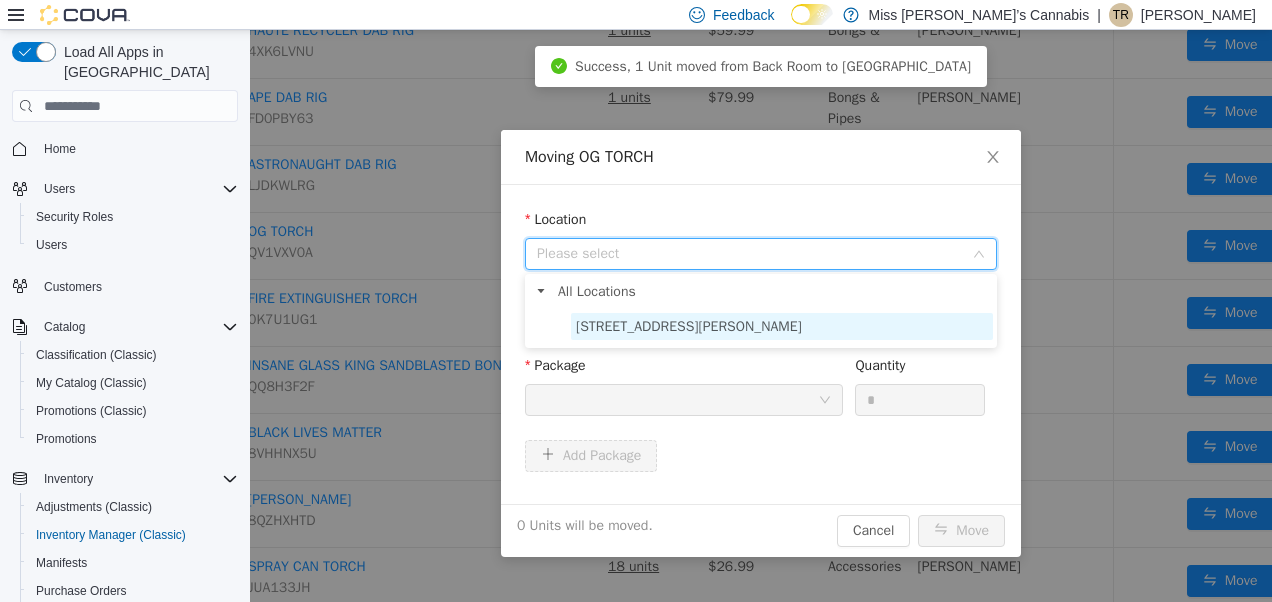 click on "[STREET_ADDRESS][PERSON_NAME]" at bounding box center (689, 326) 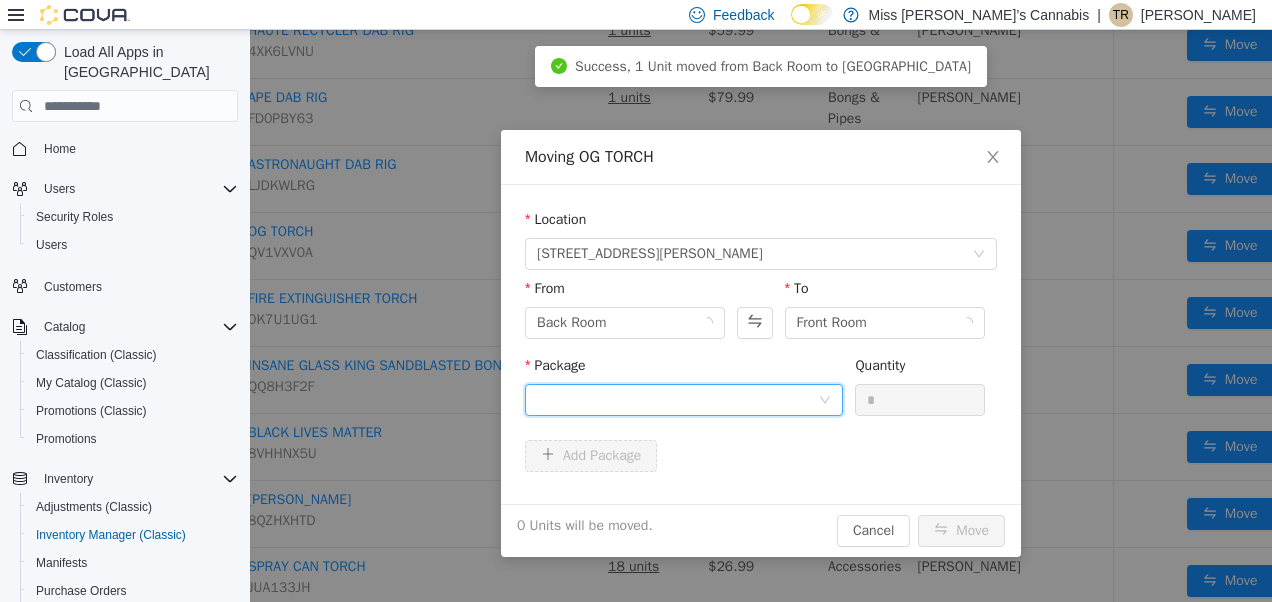 click at bounding box center (677, 400) 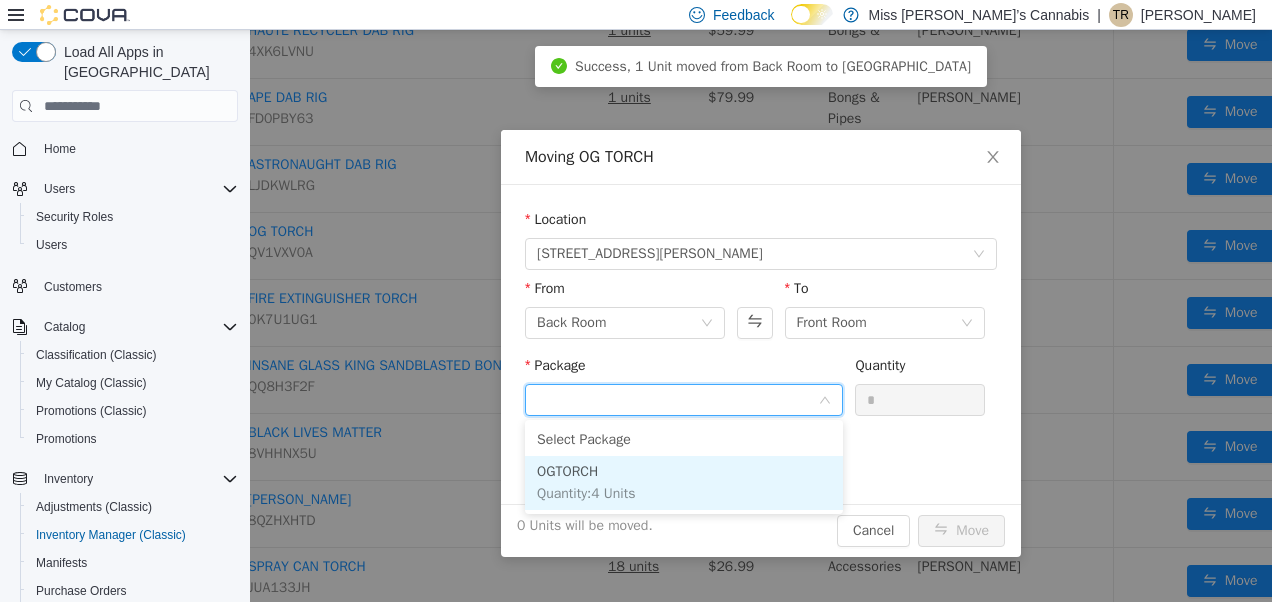 click on "OGTORCH Quantity :  4 Units" at bounding box center [684, 483] 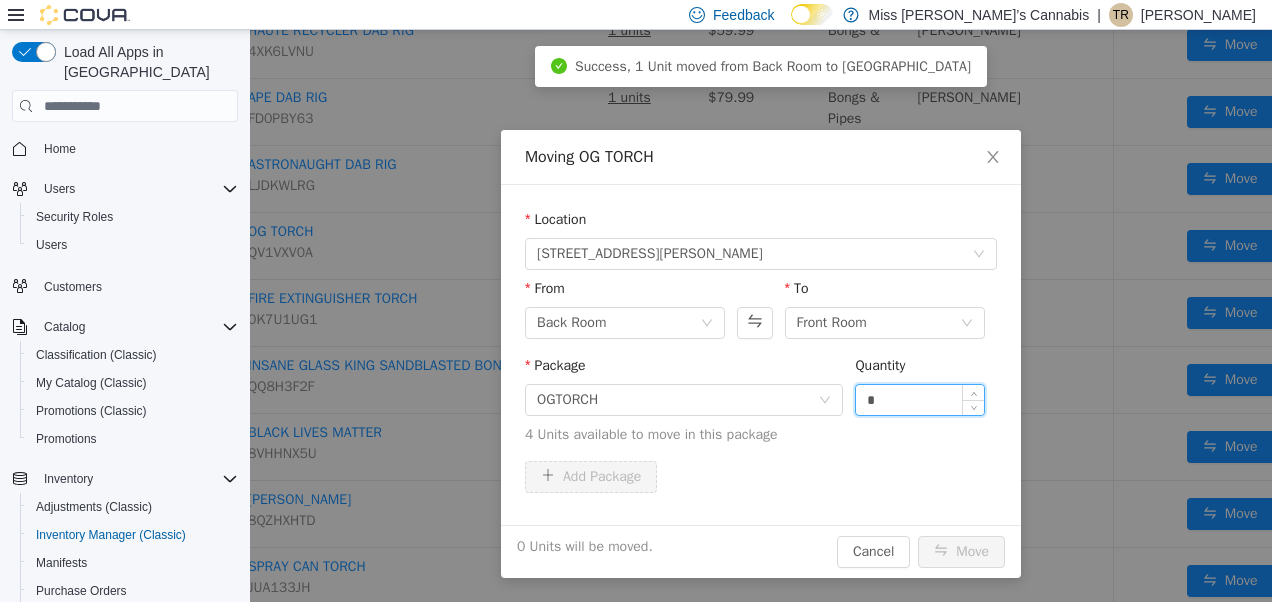 click on "*" at bounding box center (920, 400) 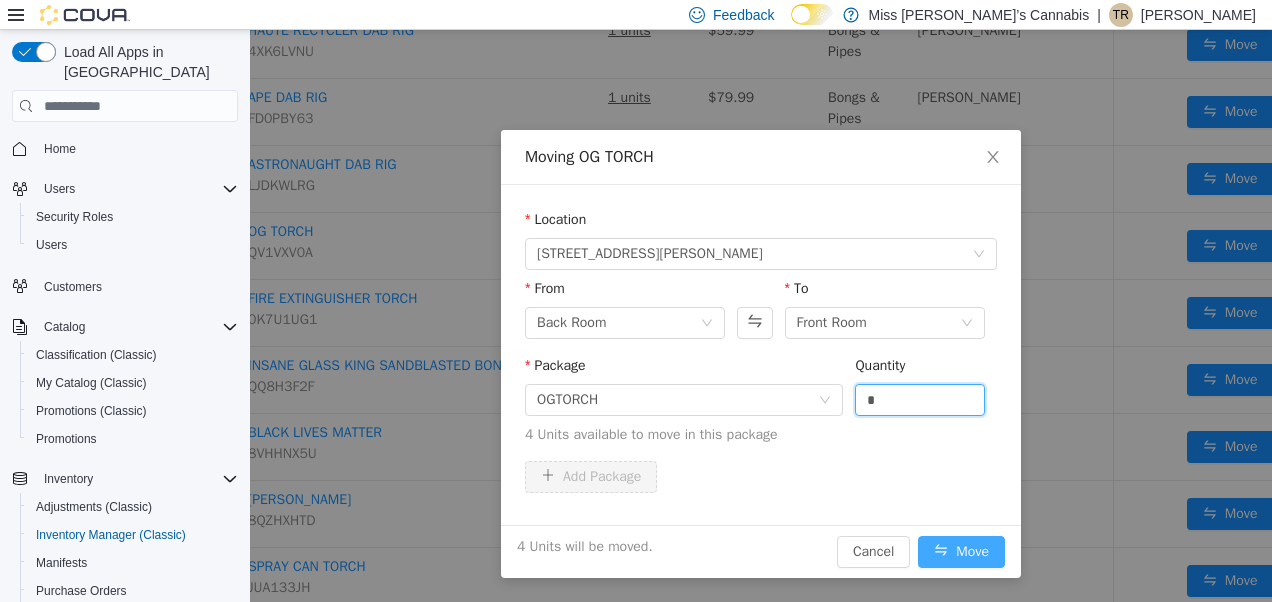 type on "*" 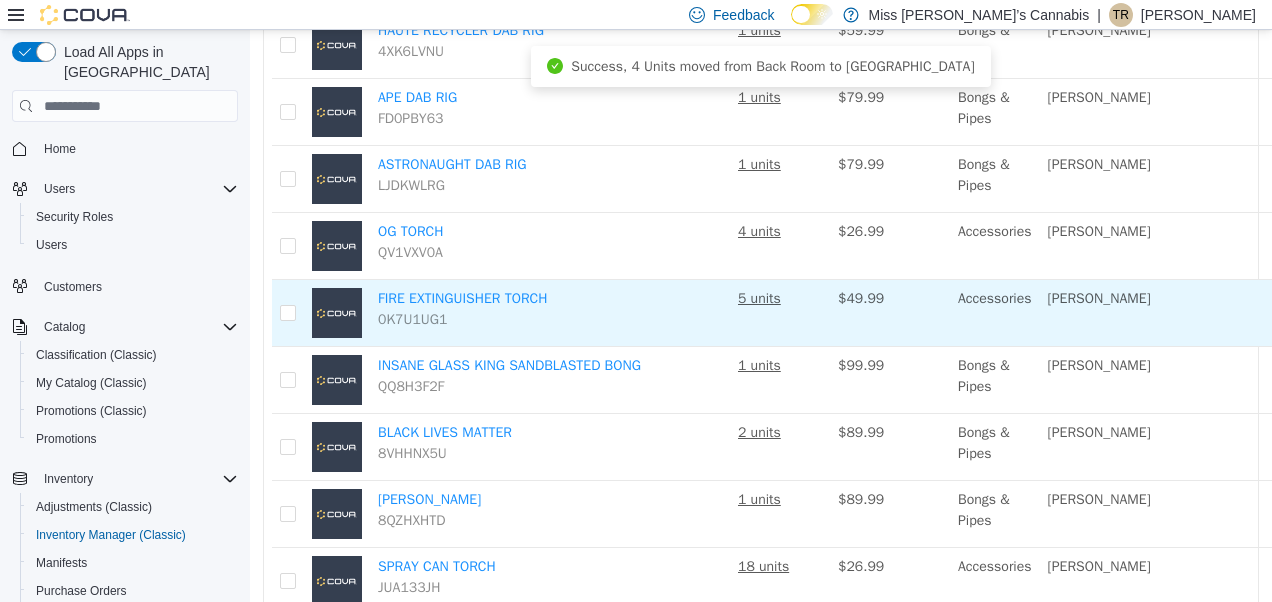 scroll, scrollTop: 772, scrollLeft: 145, axis: both 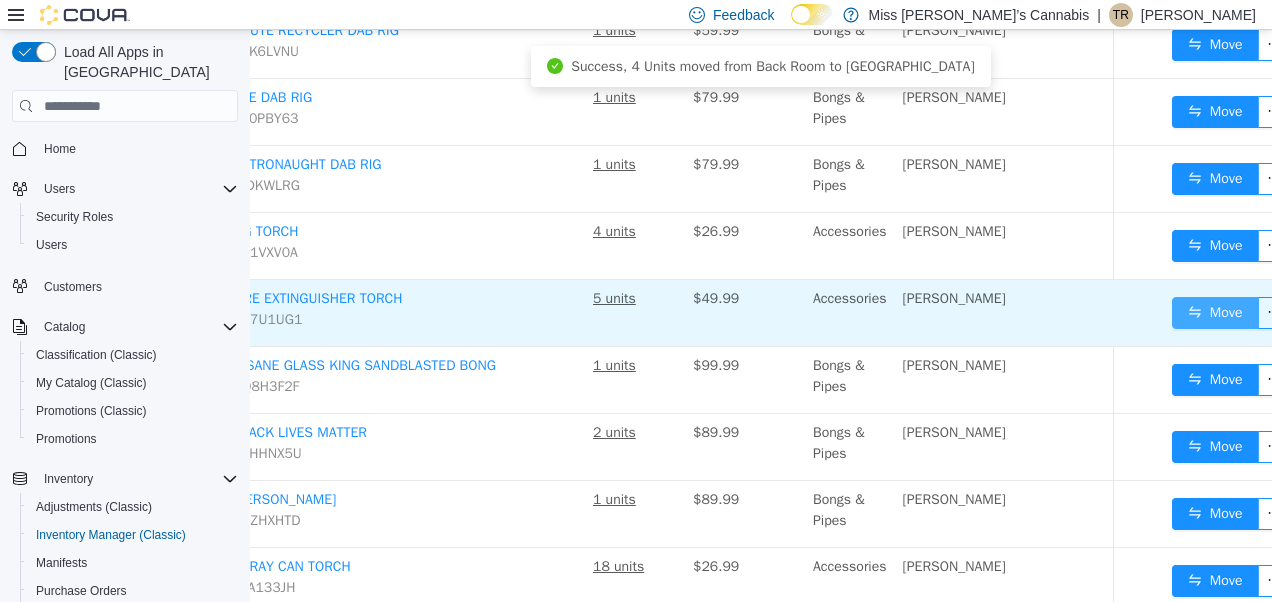 click on "Move" at bounding box center [1215, 313] 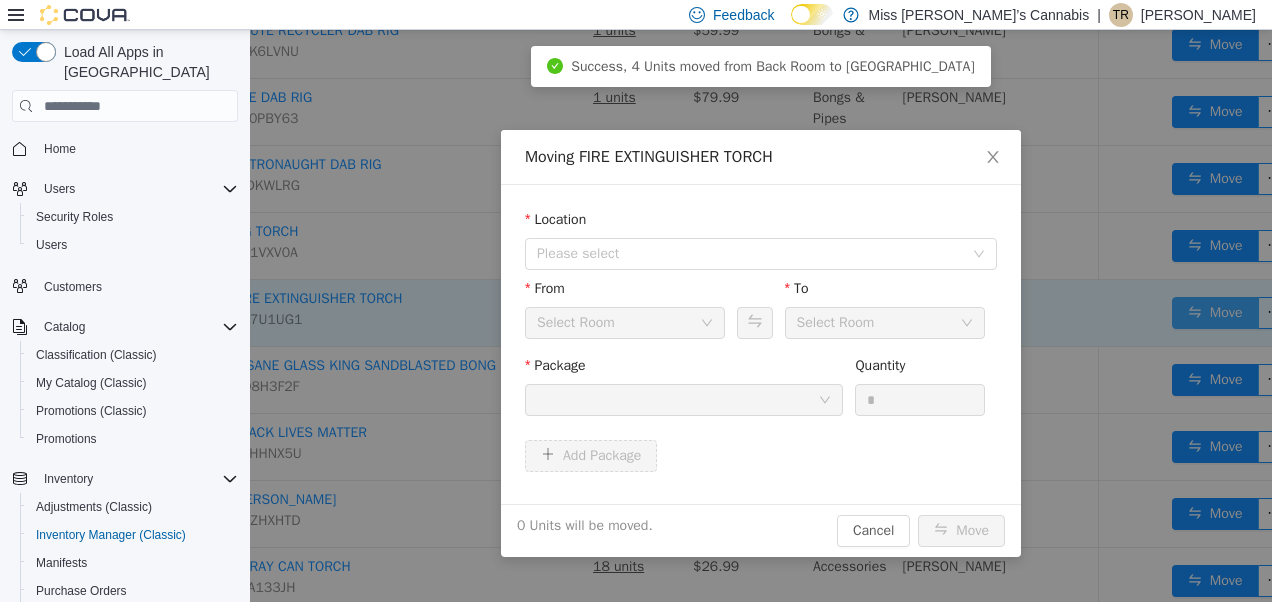 scroll, scrollTop: 772, scrollLeft: 130, axis: both 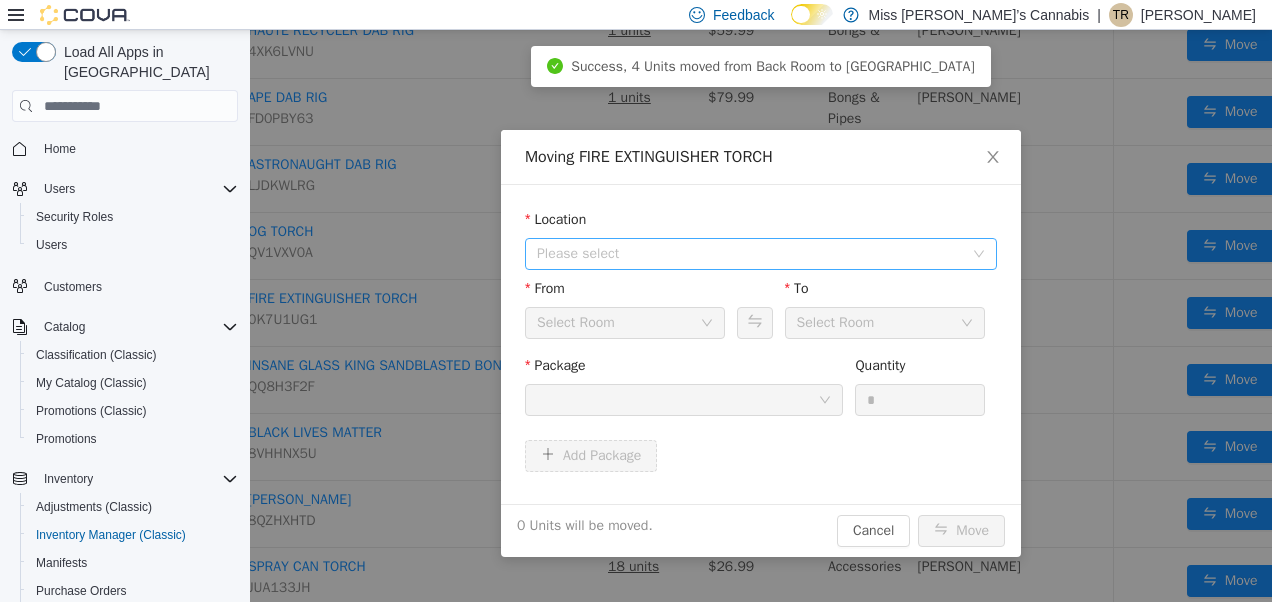 click on "Please select" at bounding box center (750, 254) 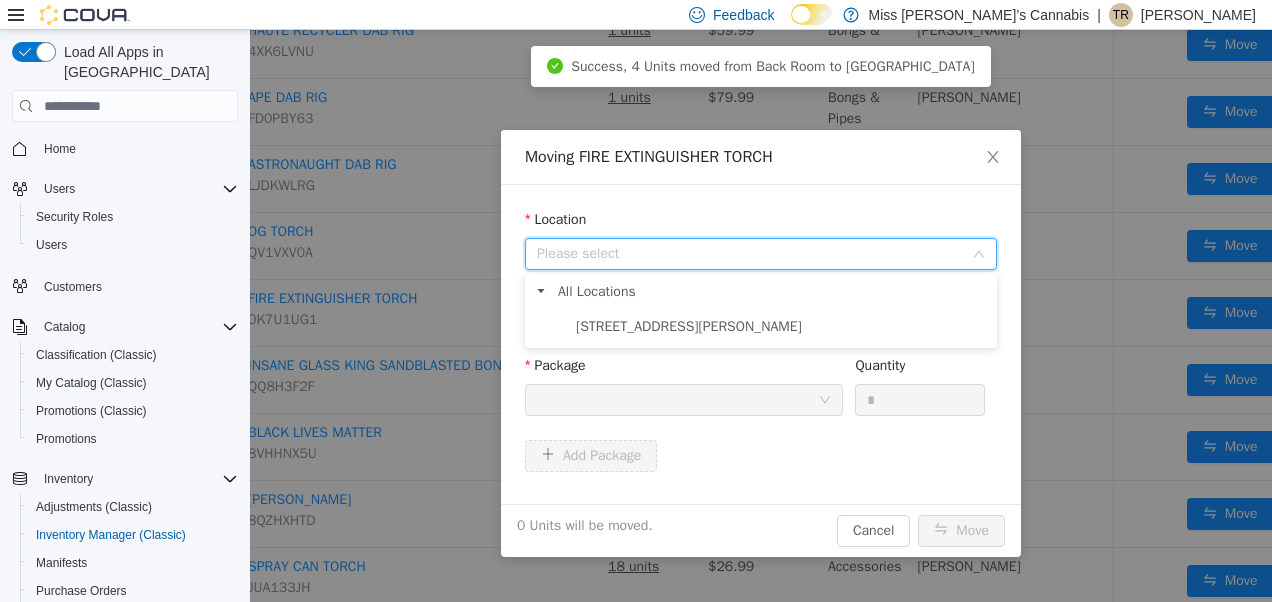 click on "All Locations [STREET_ADDRESS][PERSON_NAME]" at bounding box center [761, 309] 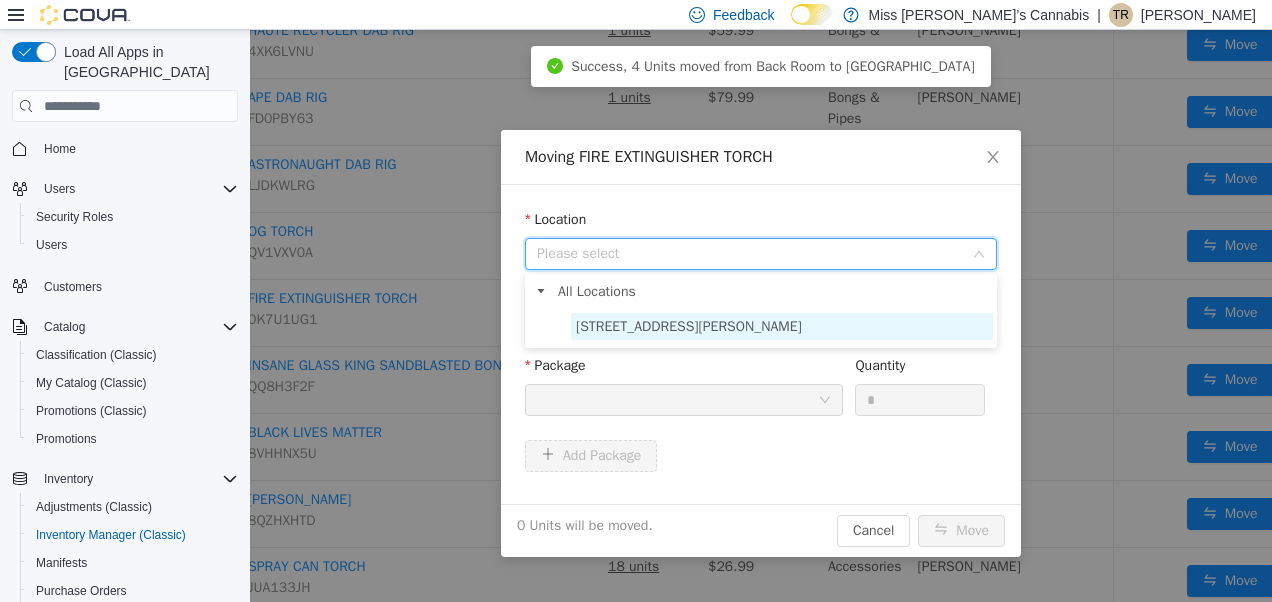 click on "[STREET_ADDRESS][PERSON_NAME]" at bounding box center (782, 326) 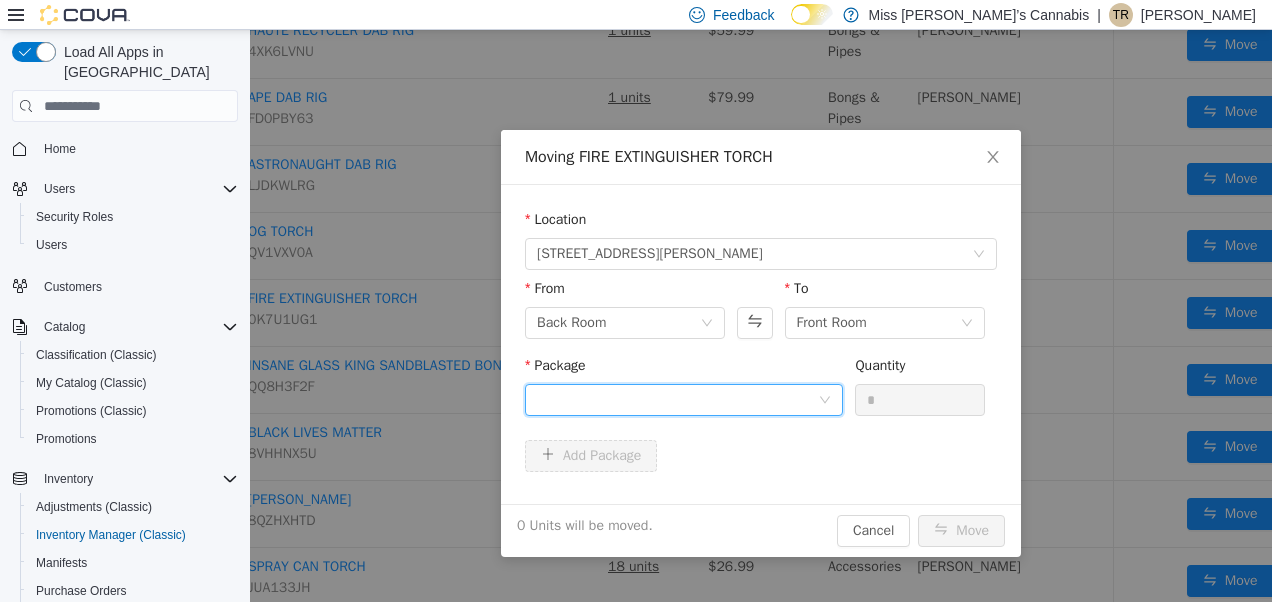 click at bounding box center (677, 400) 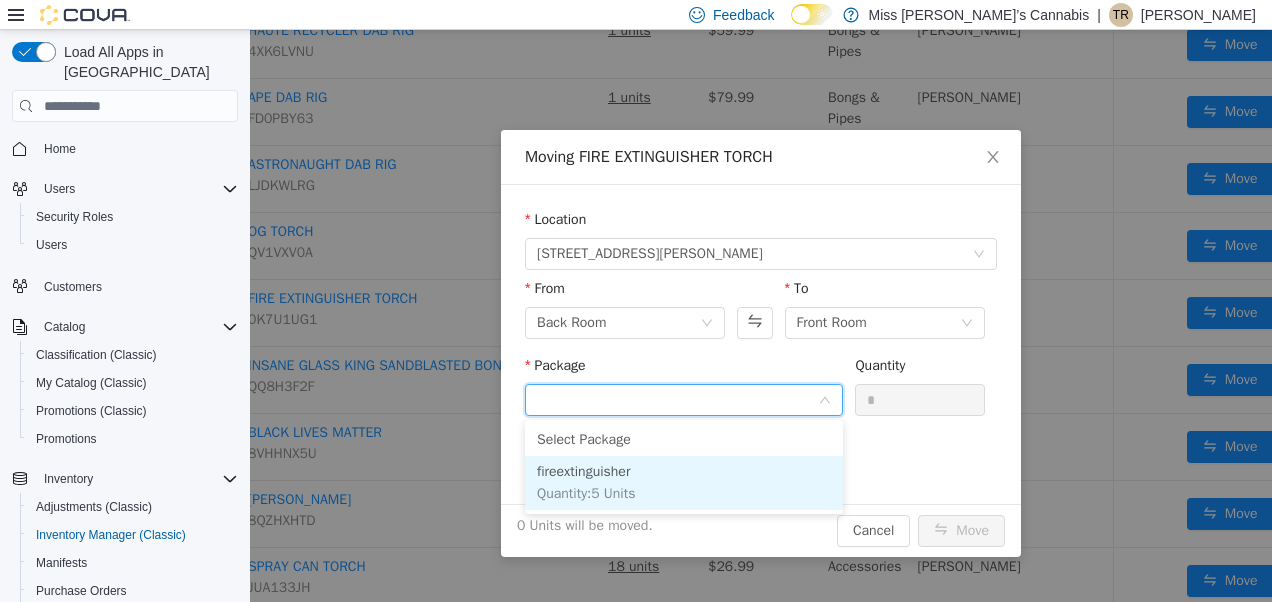 click on "fireextinguisher Quantity :  5 Units" at bounding box center (684, 483) 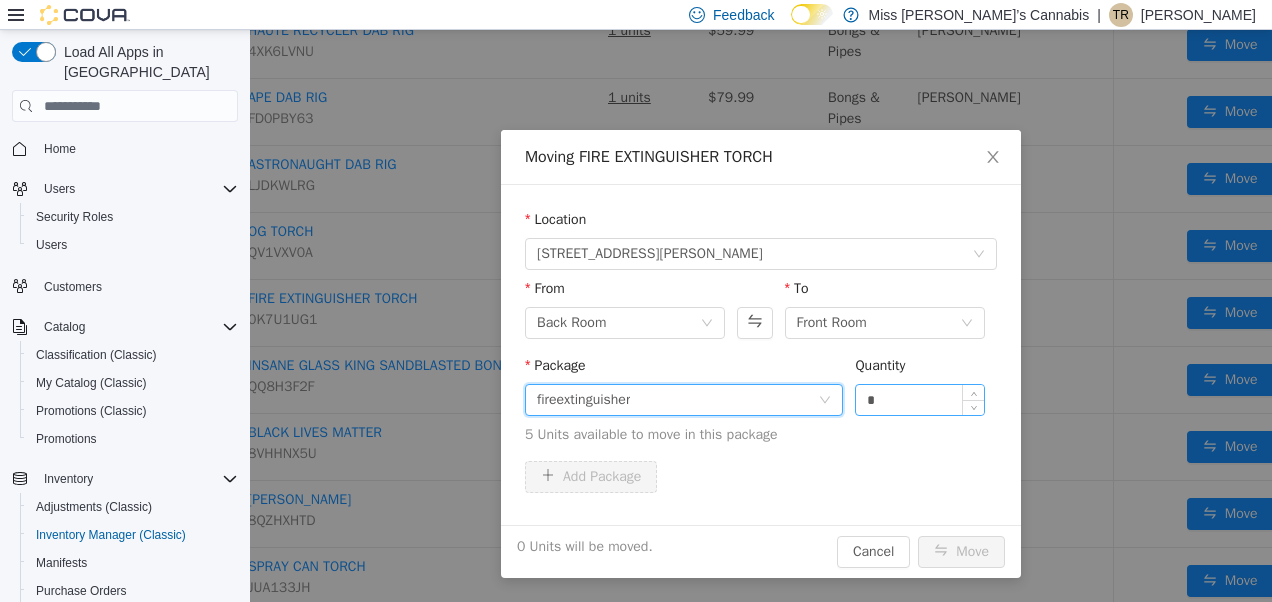 click on "*" at bounding box center [920, 400] 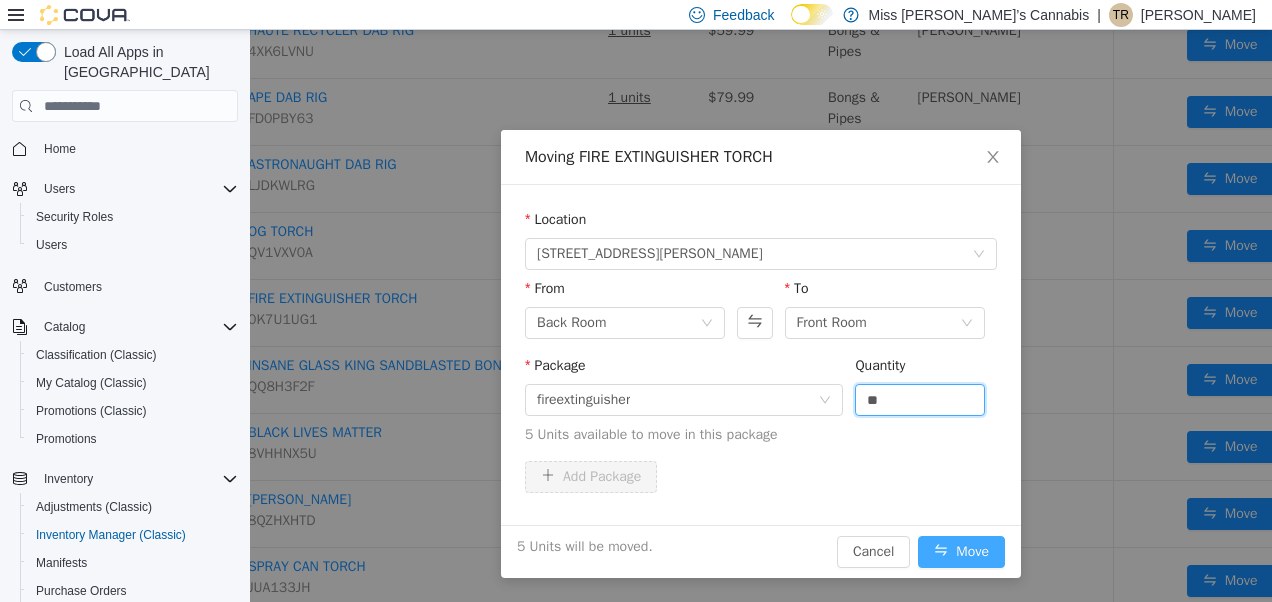 type on "*" 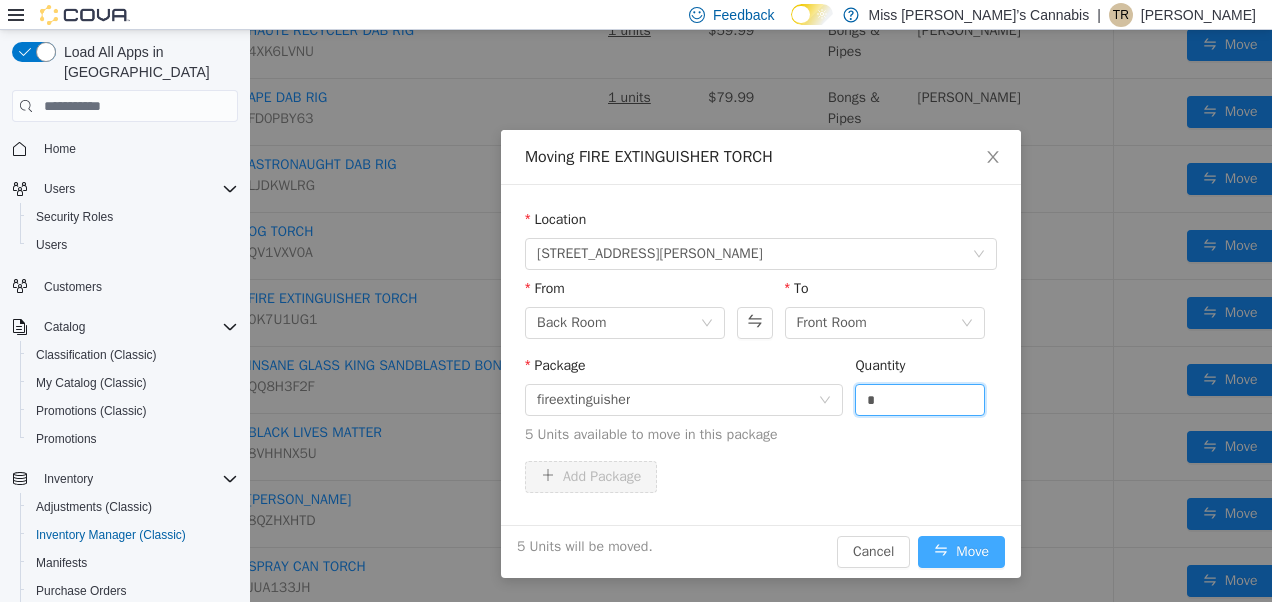 click on "Move" at bounding box center [961, 552] 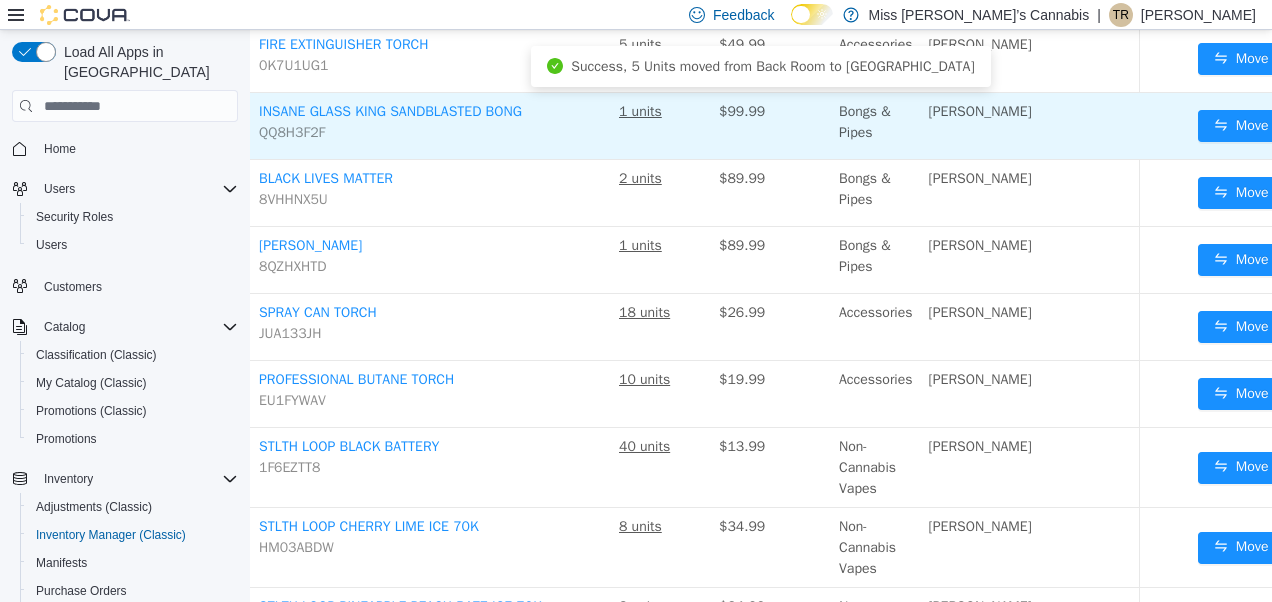 scroll, scrollTop: 1026, scrollLeft: 140, axis: both 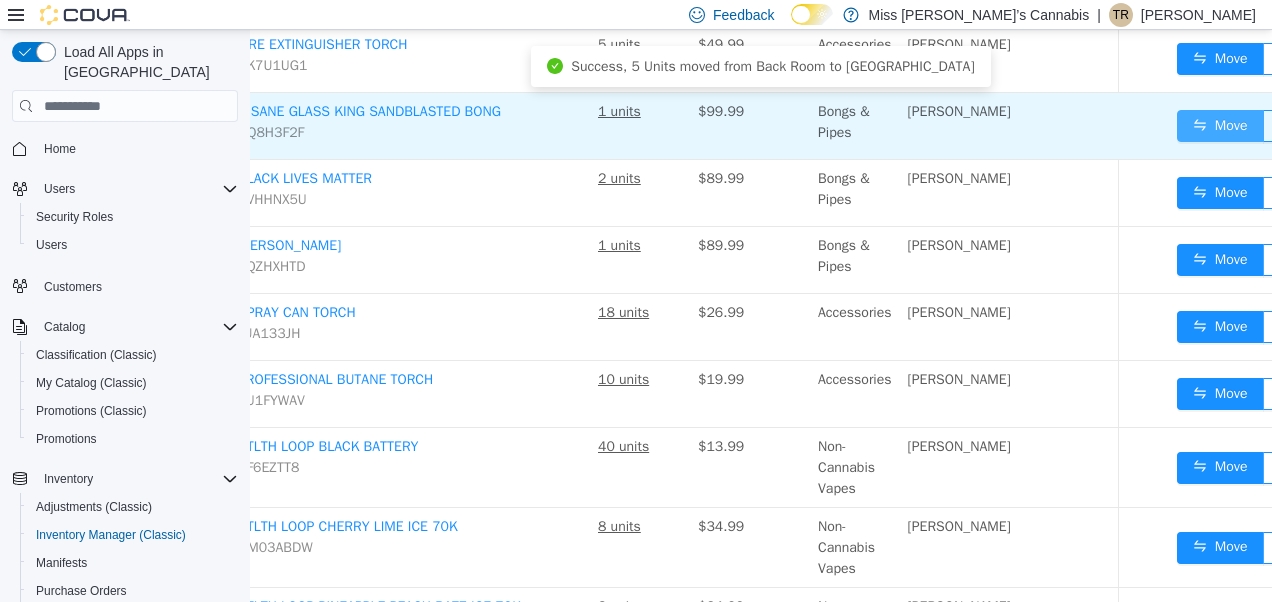 click on "Move" at bounding box center (1220, 126) 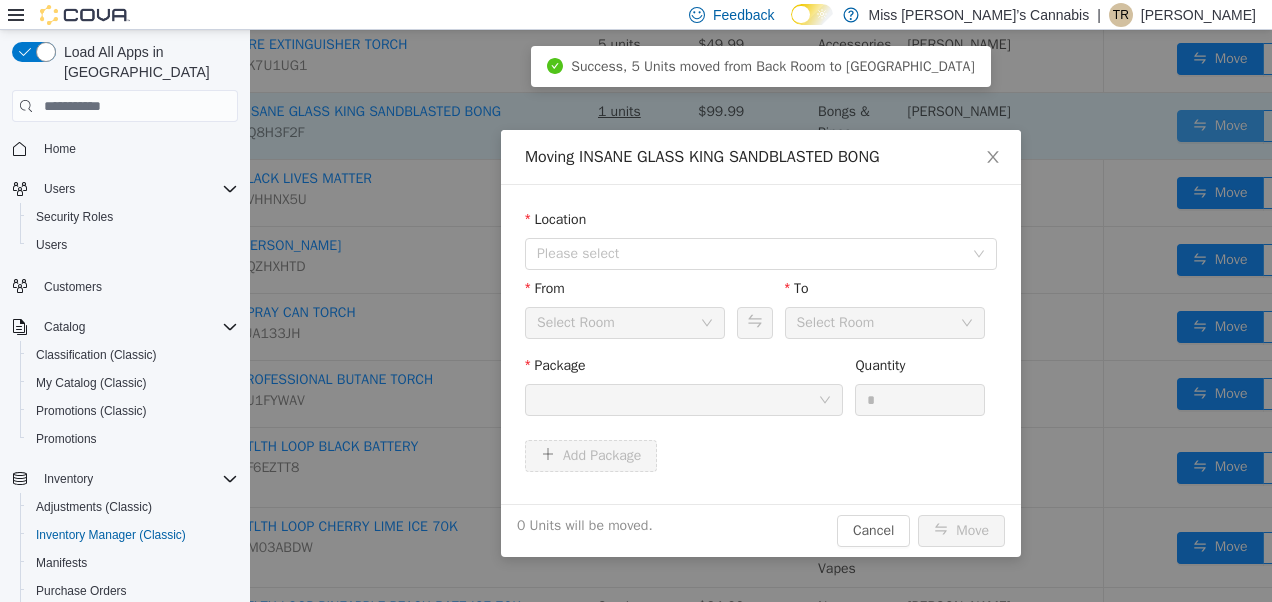 scroll, scrollTop: 1026, scrollLeft: 130, axis: both 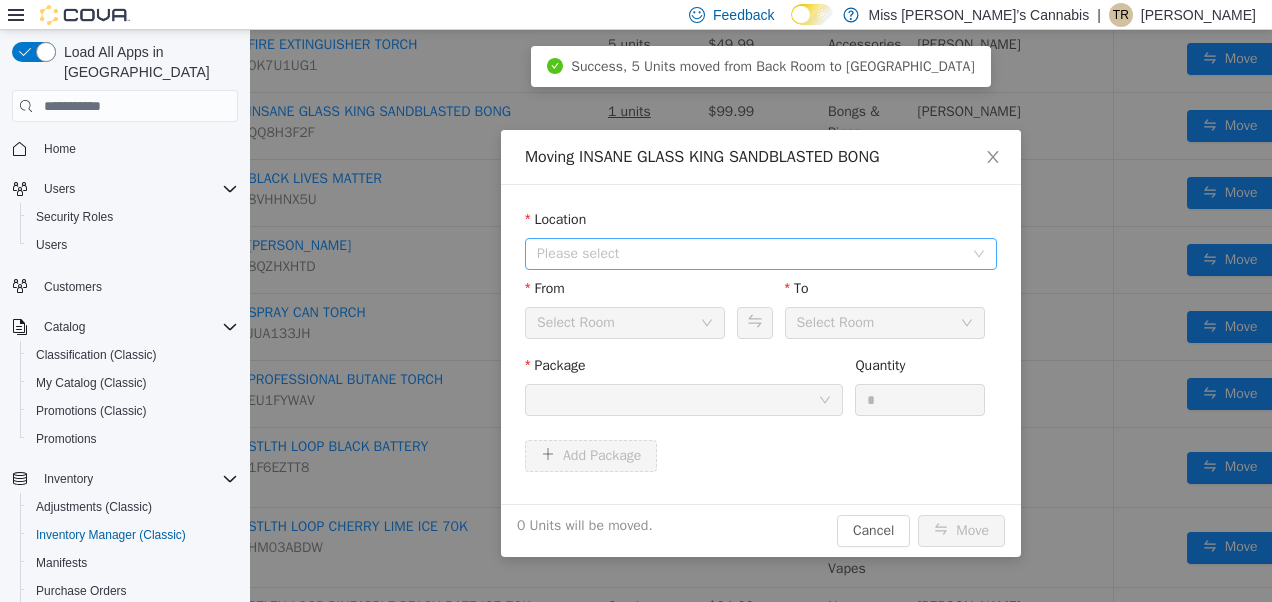 click on "Please select" at bounding box center [750, 254] 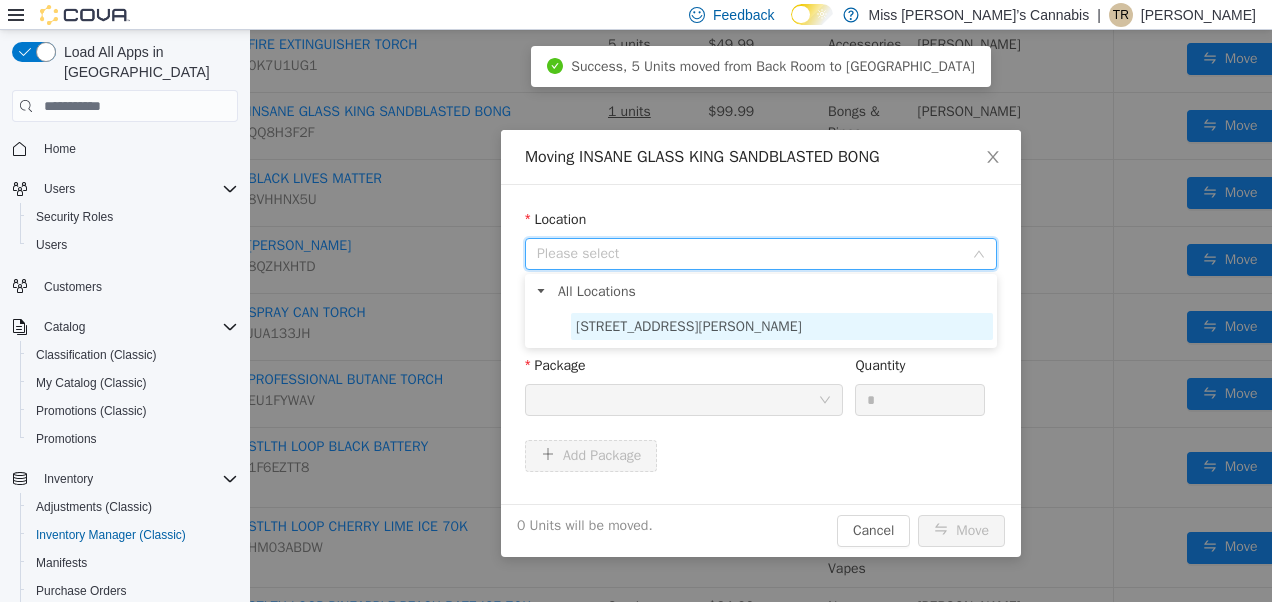 click on "[STREET_ADDRESS][PERSON_NAME]" at bounding box center [782, 326] 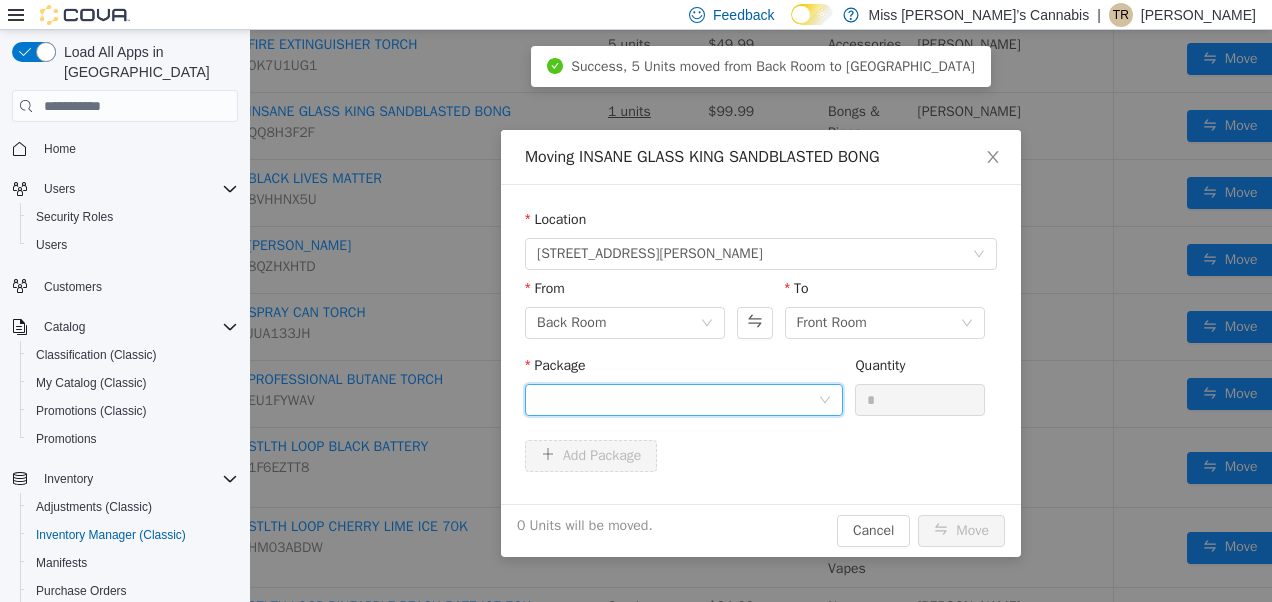 click at bounding box center (677, 400) 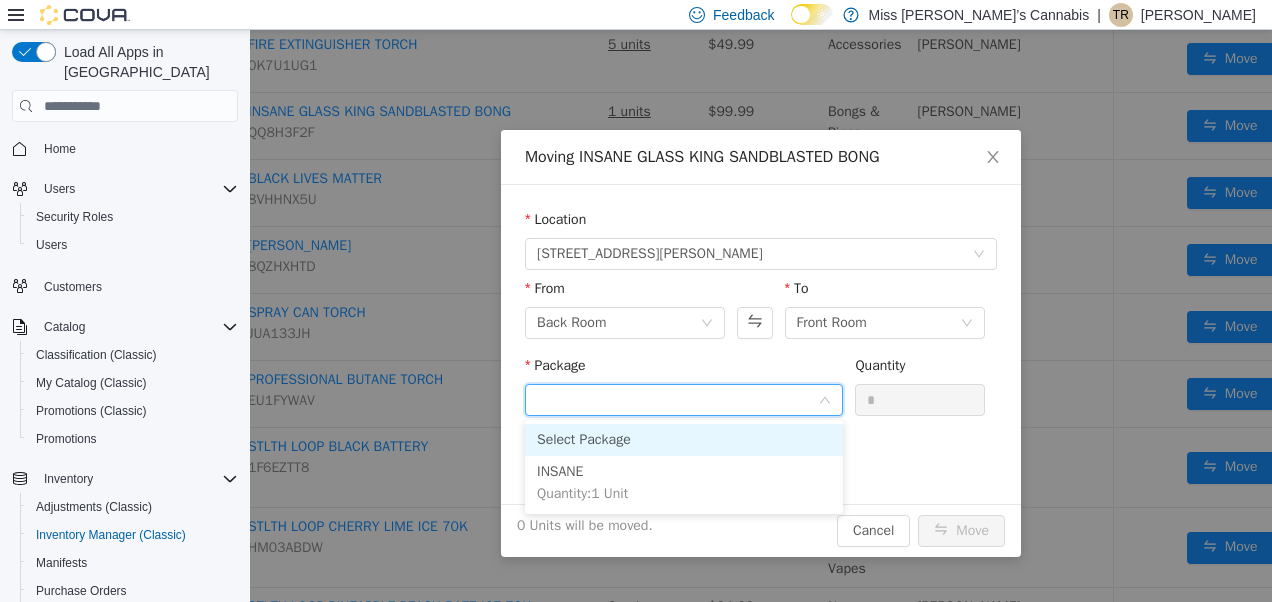 type on "*" 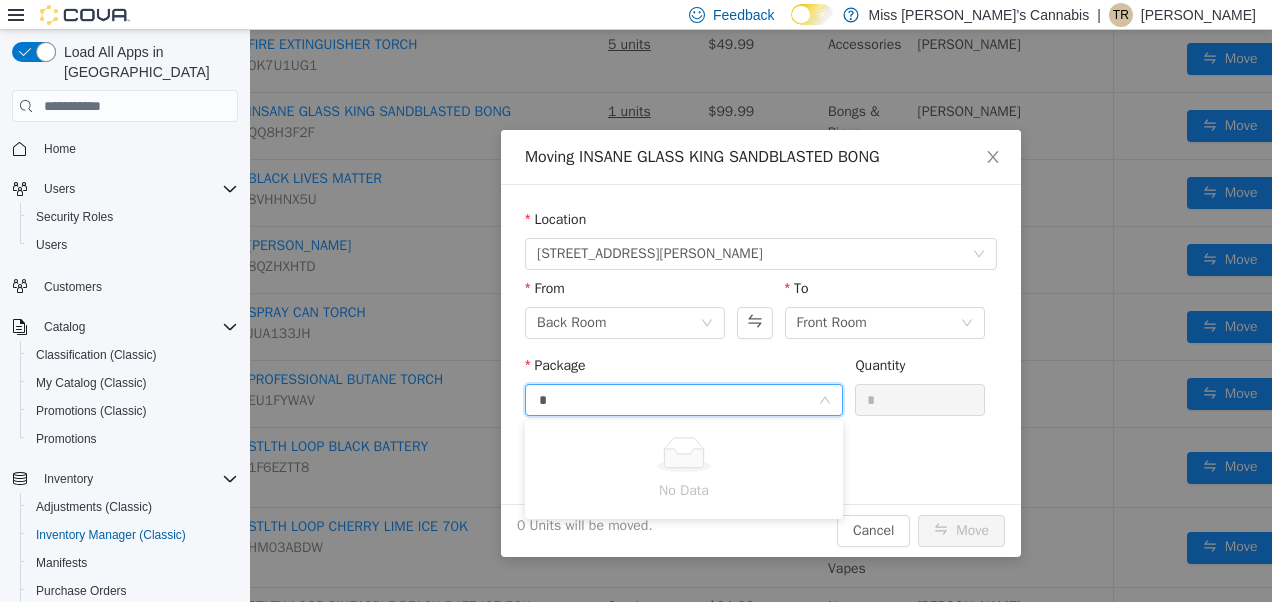 type 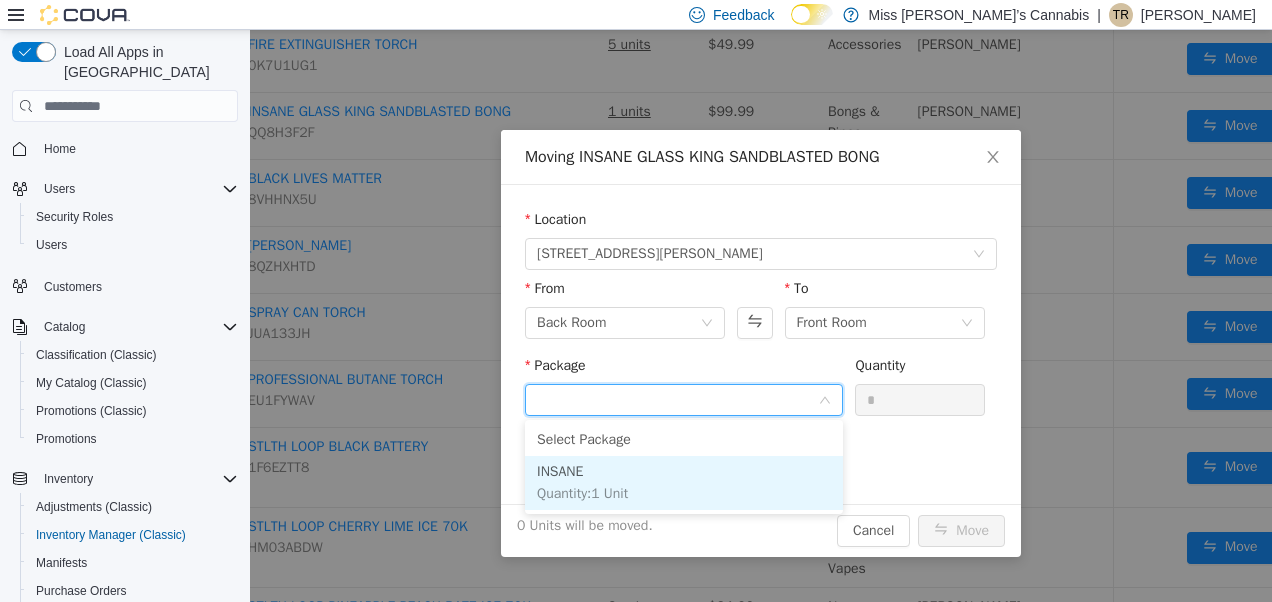 click on "INSANE Quantity :  1 Unit" at bounding box center (684, 483) 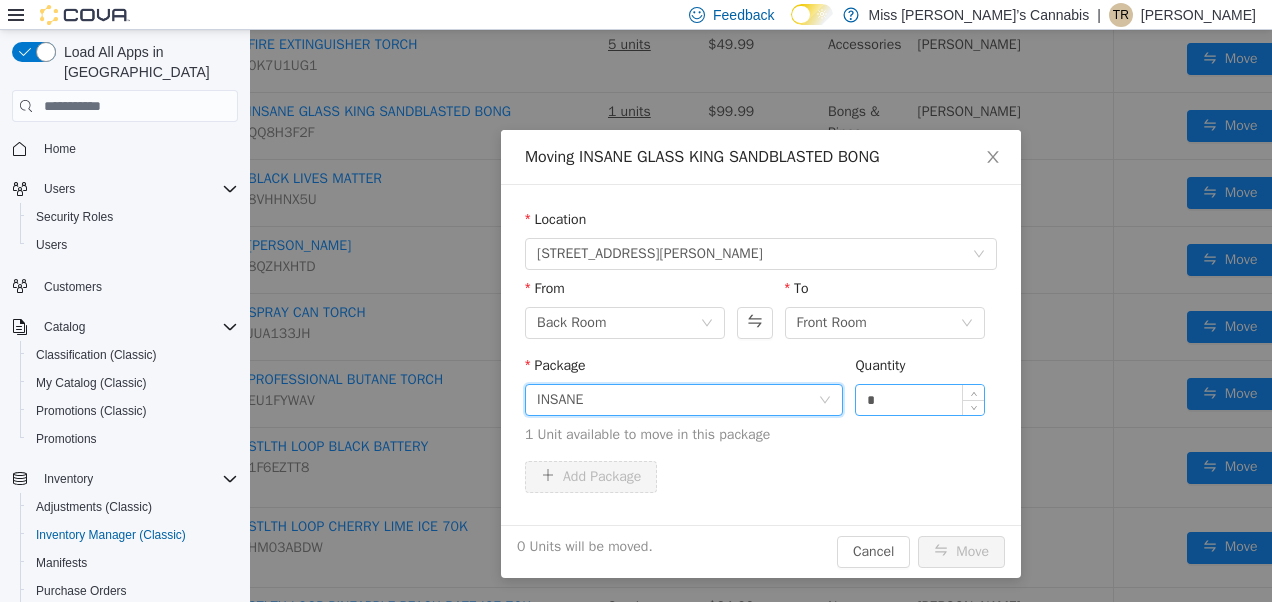 click on "*" at bounding box center [920, 400] 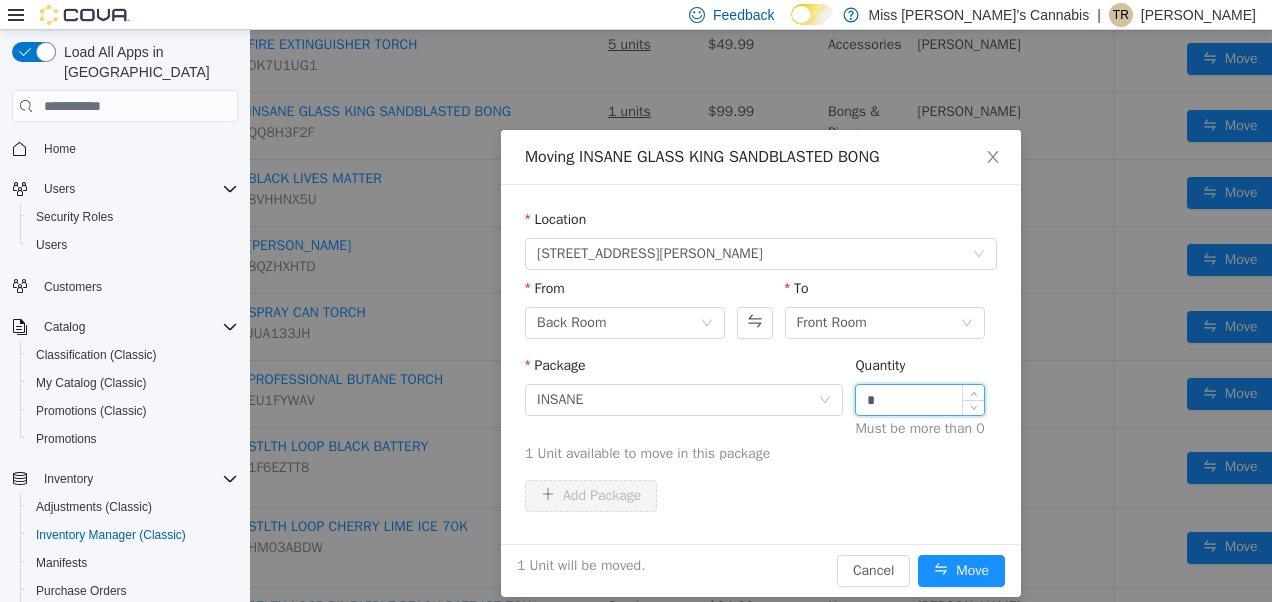type on "*" 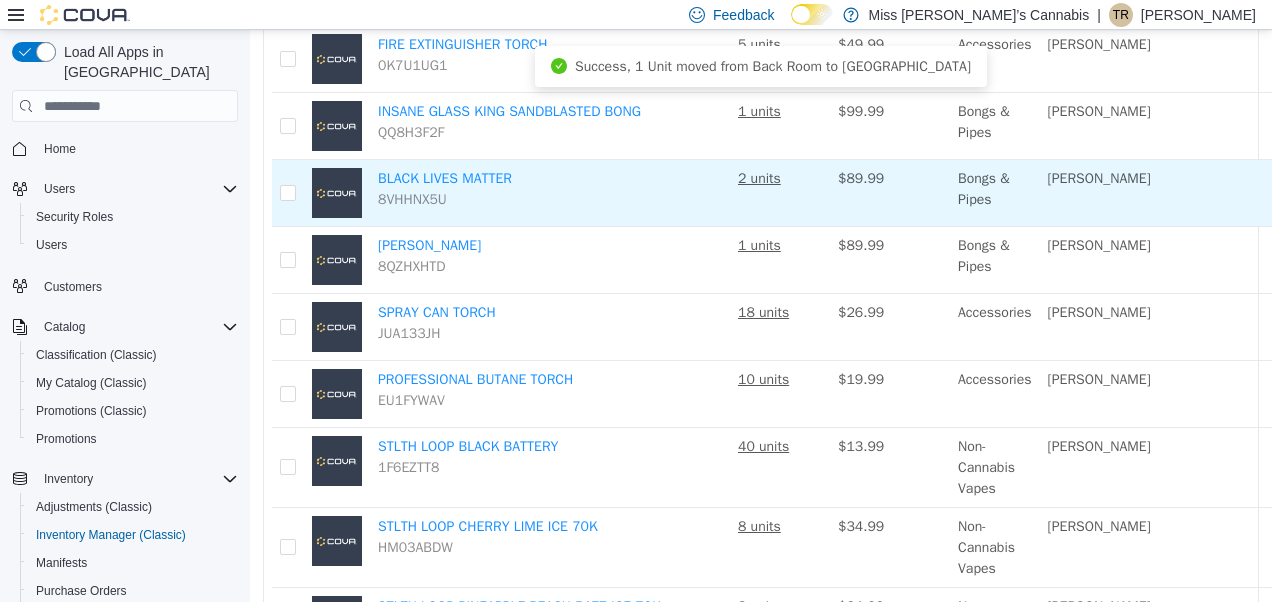 scroll, scrollTop: 1026, scrollLeft: 145, axis: both 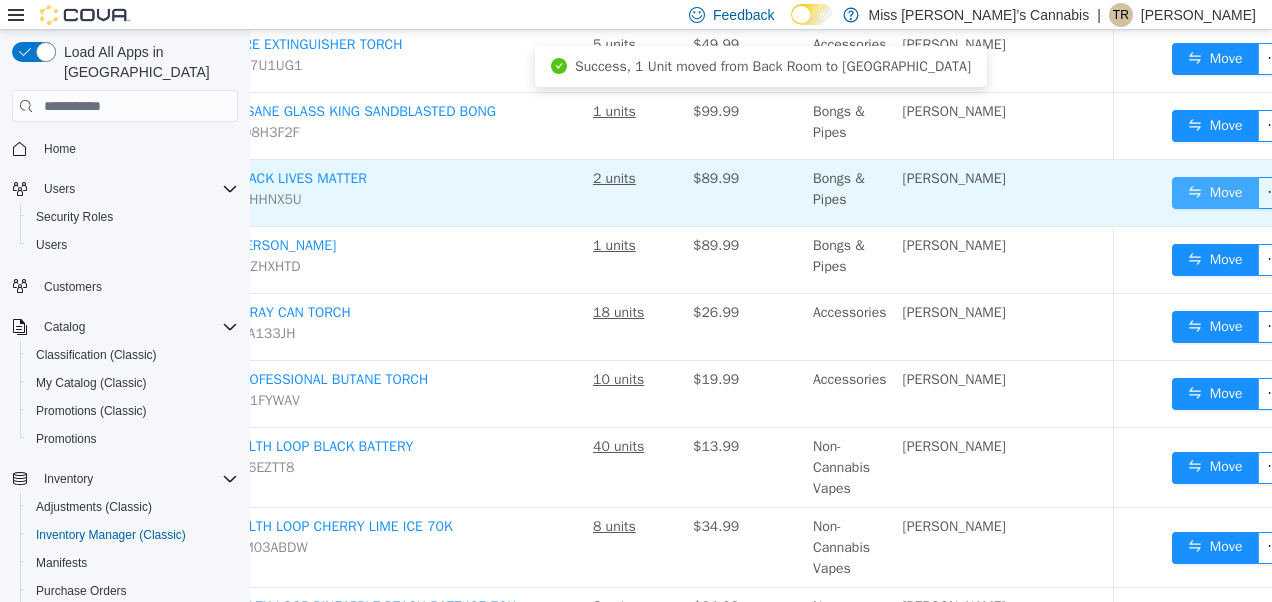 click on "Move" at bounding box center [1234, 193] 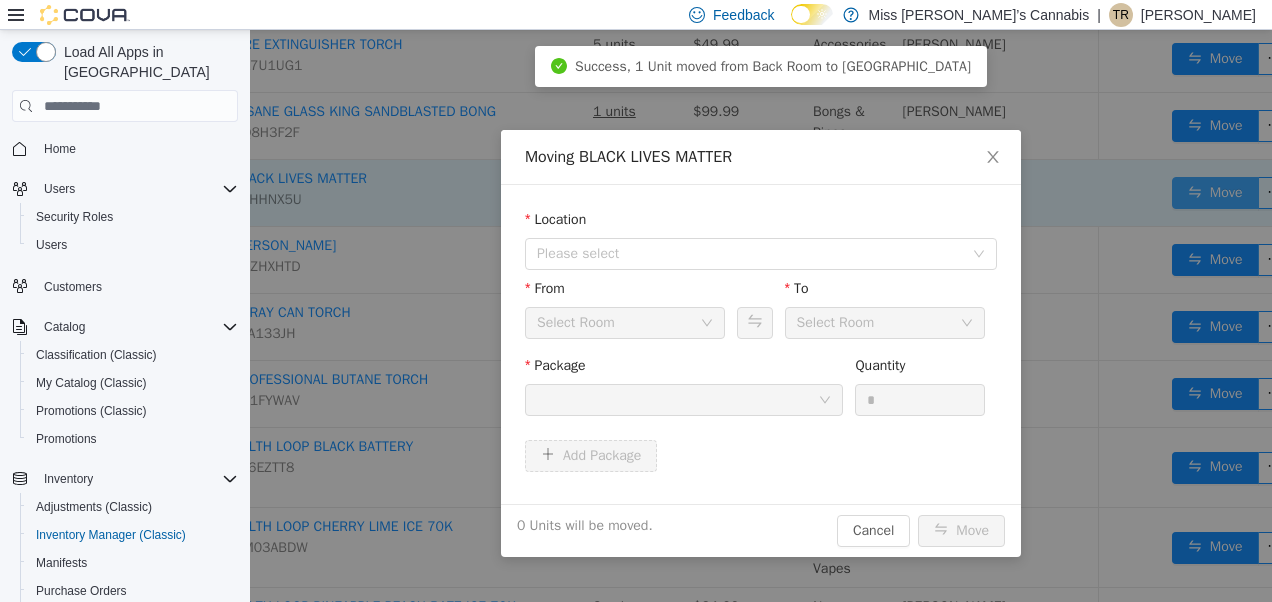 scroll, scrollTop: 1026, scrollLeft: 130, axis: both 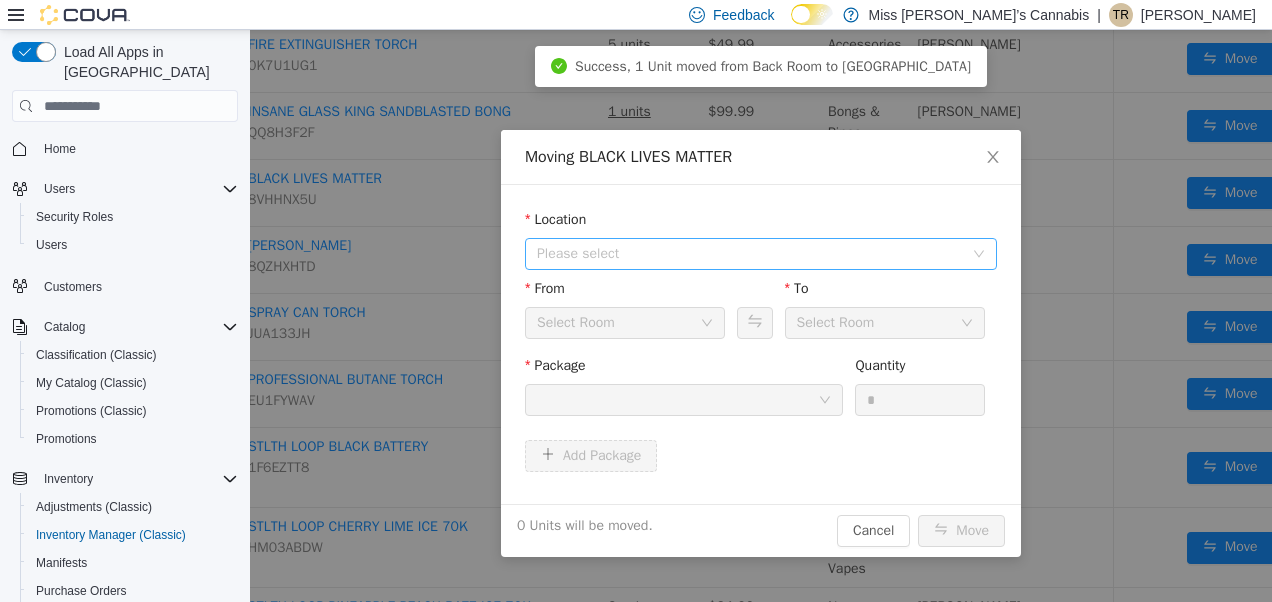 click on "Please select" at bounding box center [750, 254] 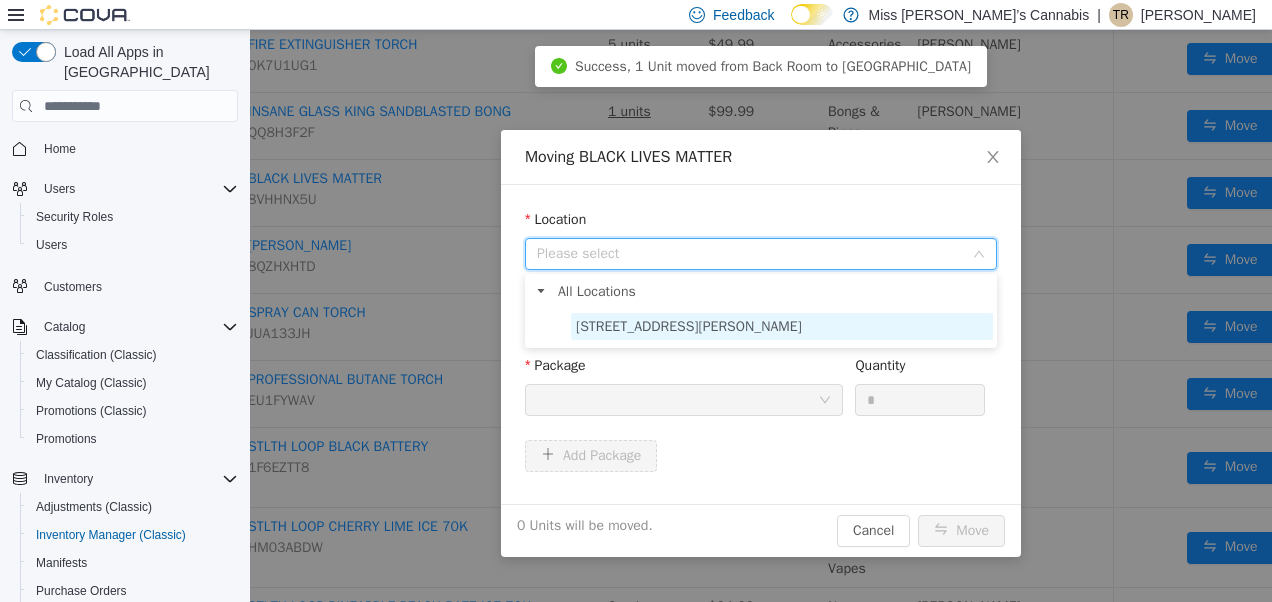 click on "[STREET_ADDRESS][PERSON_NAME]" at bounding box center (782, 326) 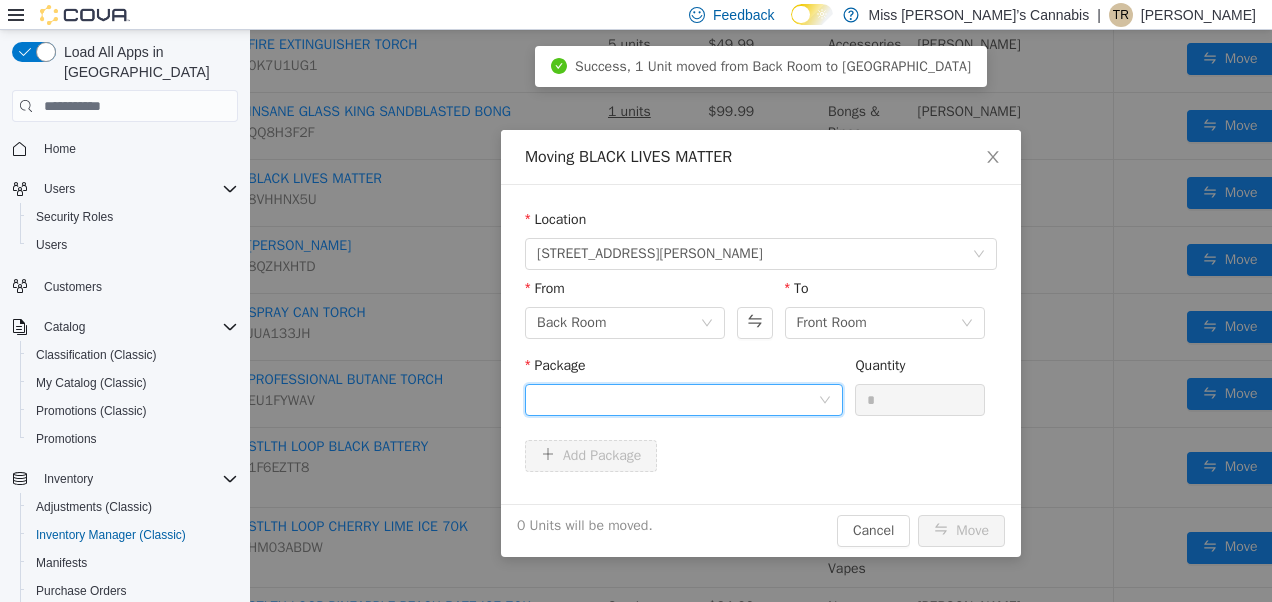 click at bounding box center (677, 400) 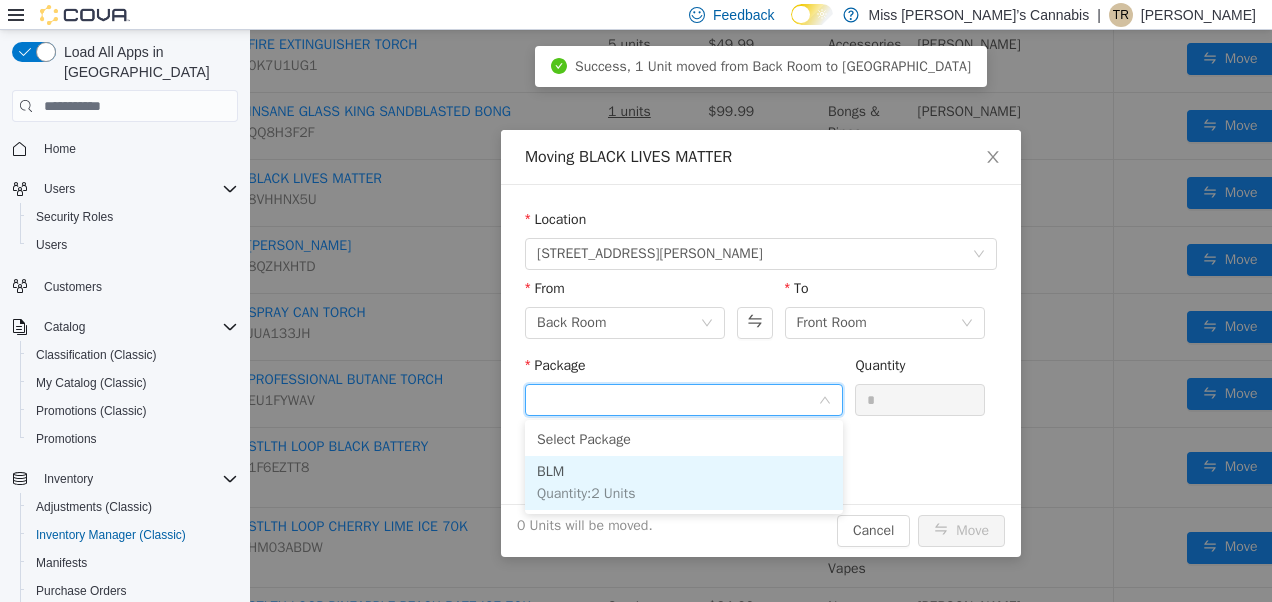 click on "BLM Quantity :  2 Units" at bounding box center [684, 483] 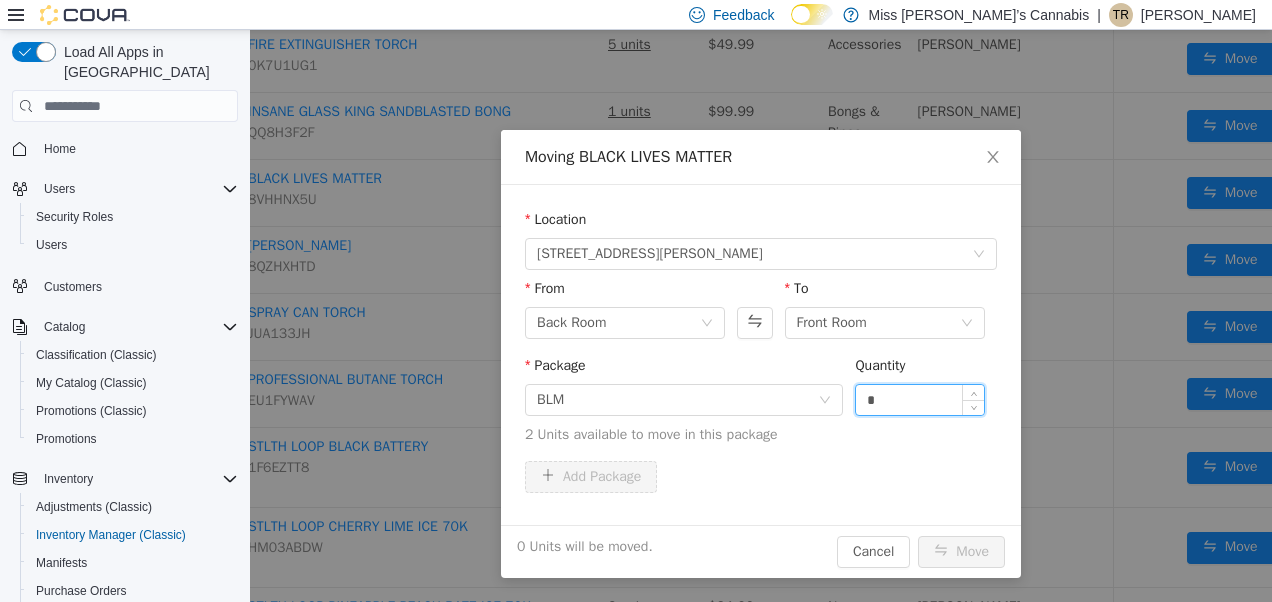 click on "*" at bounding box center (920, 400) 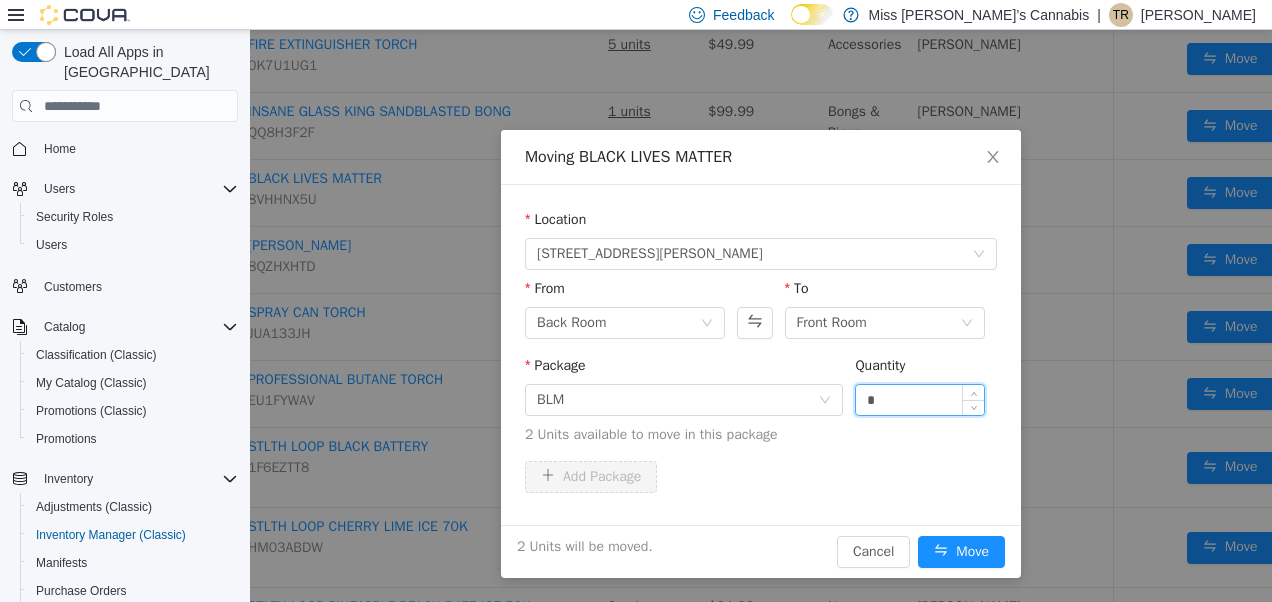 type on "*" 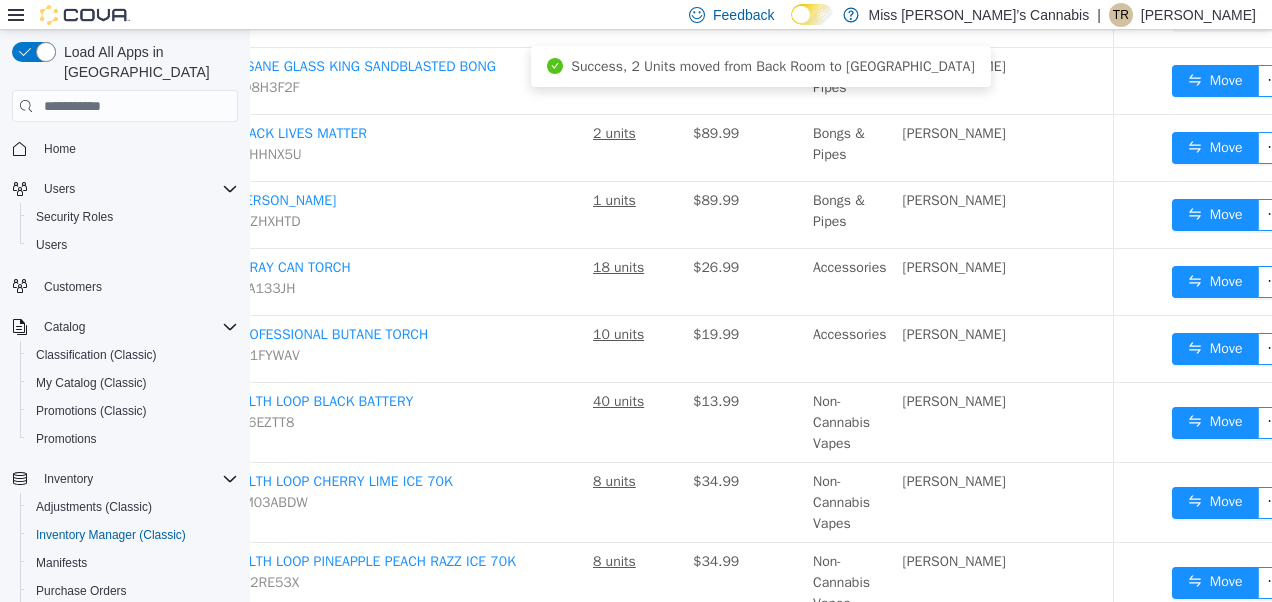 scroll, scrollTop: 1069, scrollLeft: 145, axis: both 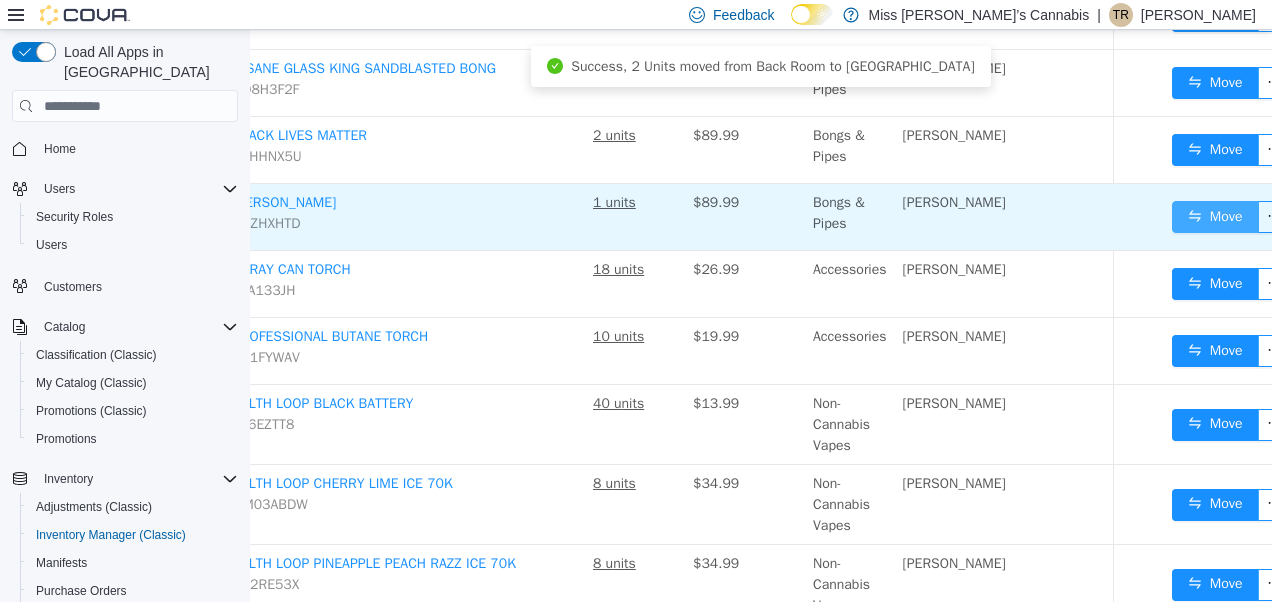 click on "Move" at bounding box center (1215, 217) 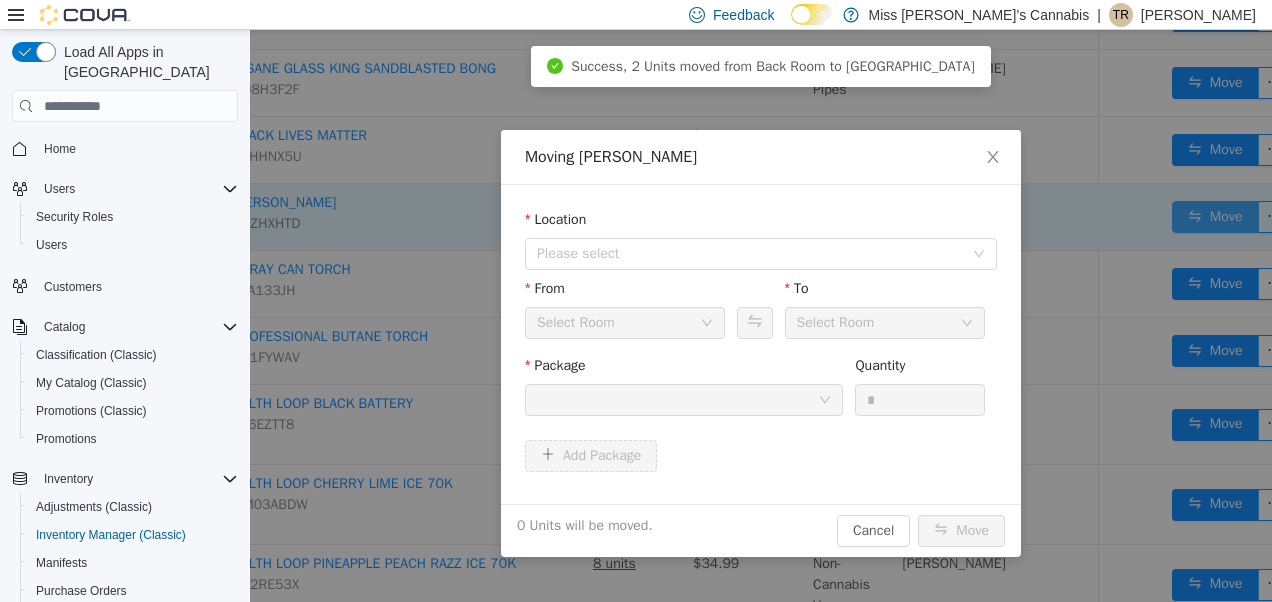 scroll, scrollTop: 1069, scrollLeft: 130, axis: both 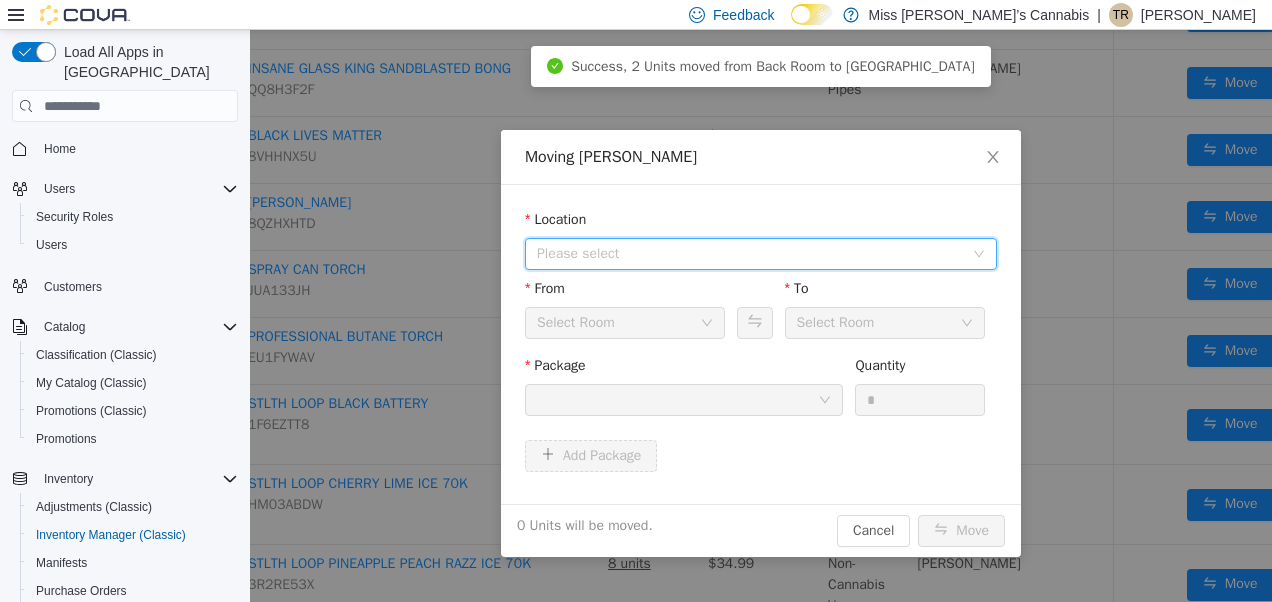 click on "Please select" at bounding box center [750, 254] 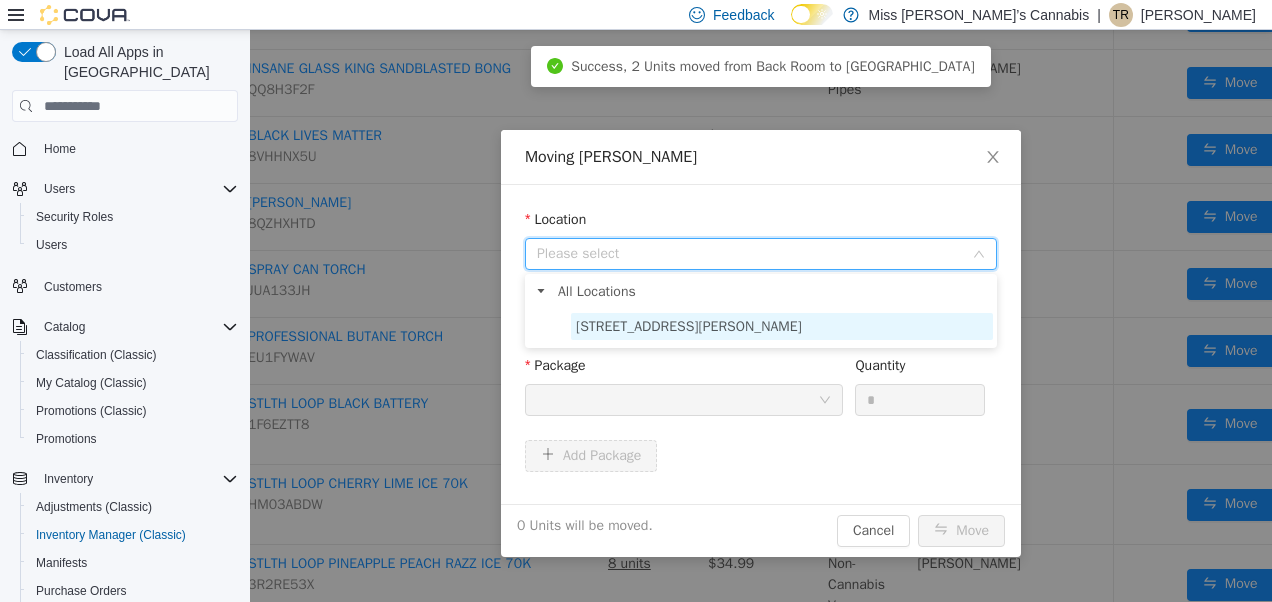 click on "[STREET_ADDRESS][PERSON_NAME]" at bounding box center [782, 326] 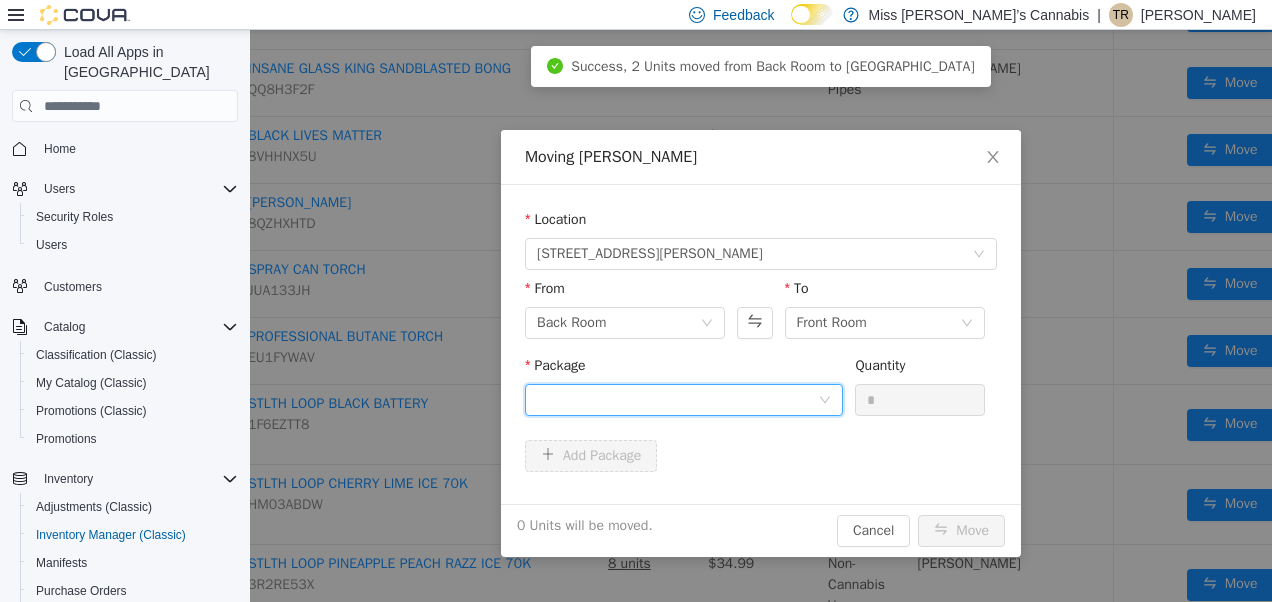 click at bounding box center (677, 400) 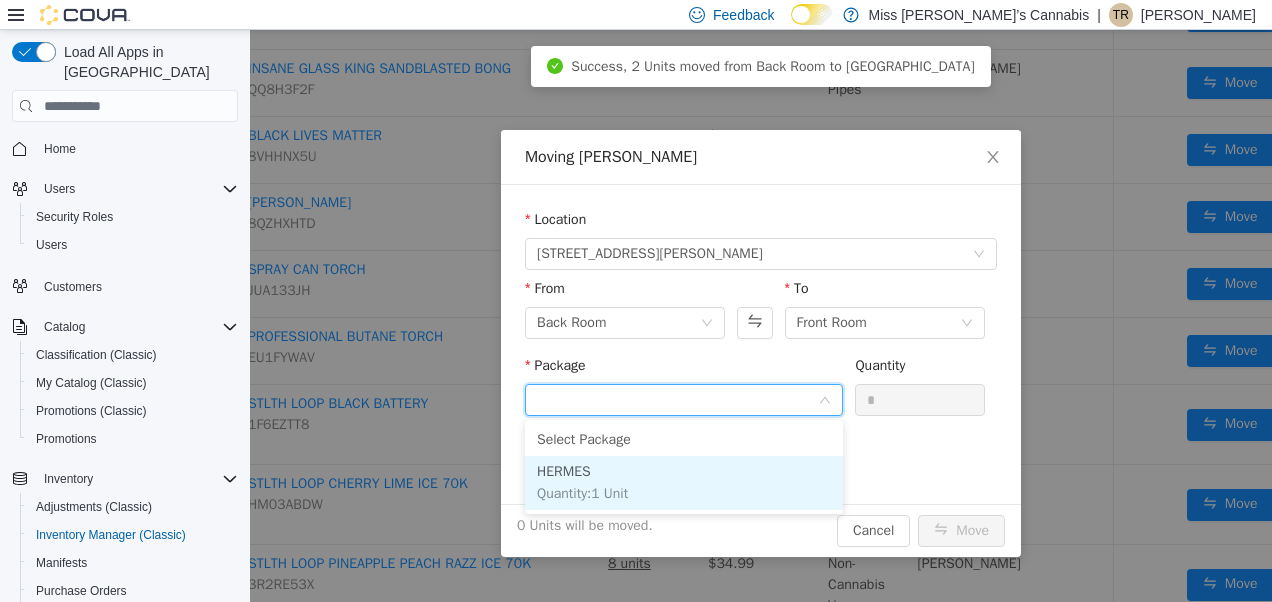 click on "[PERSON_NAME] :  1 Unit" at bounding box center [684, 483] 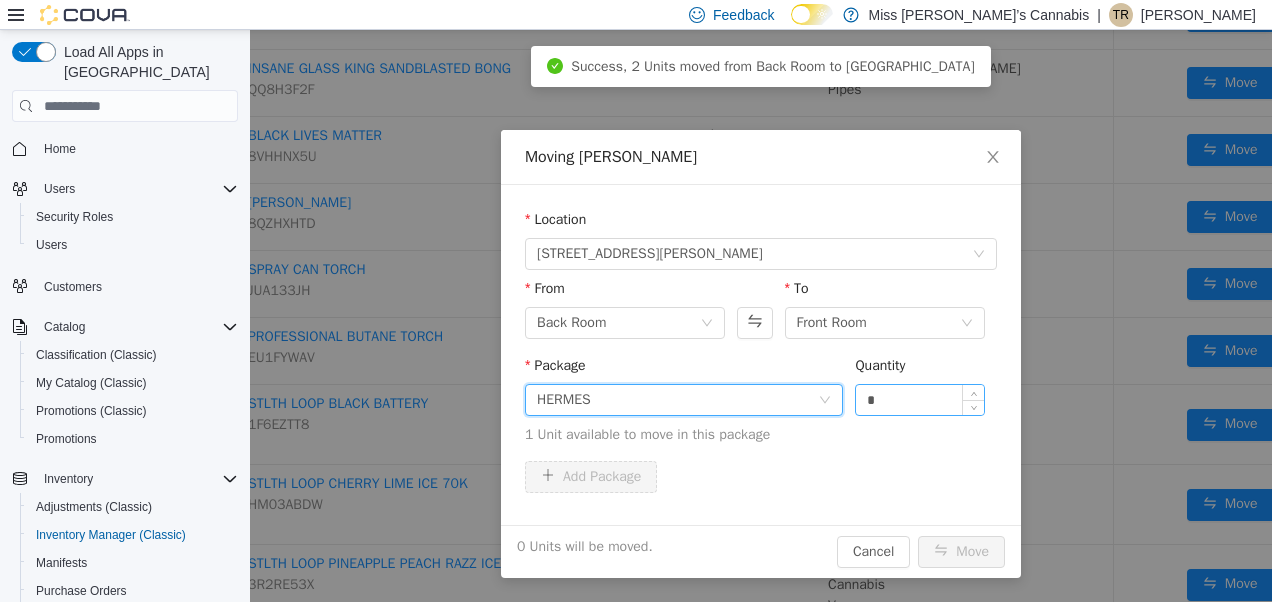 click on "*" at bounding box center [920, 400] 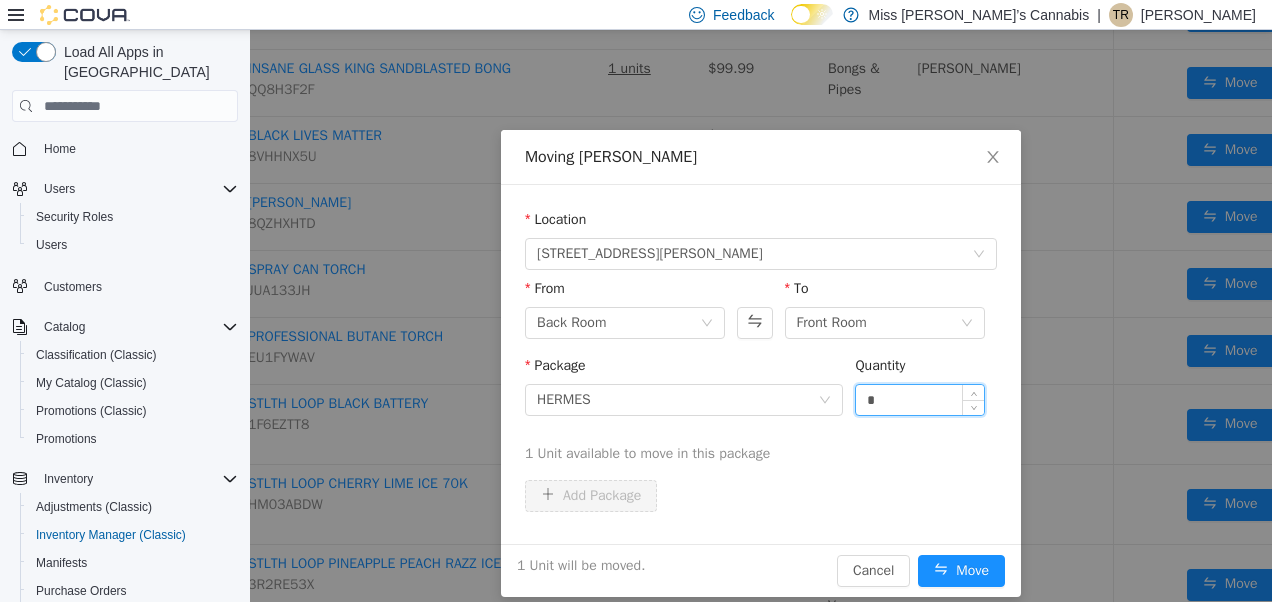 type on "*" 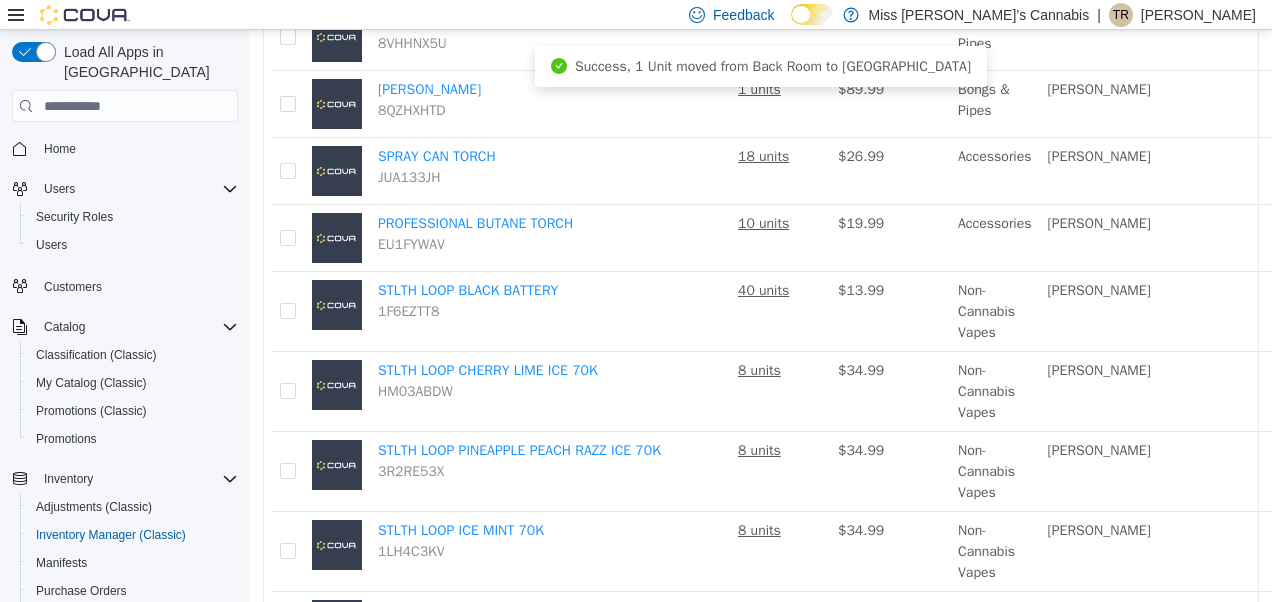 scroll, scrollTop: 1185, scrollLeft: 0, axis: vertical 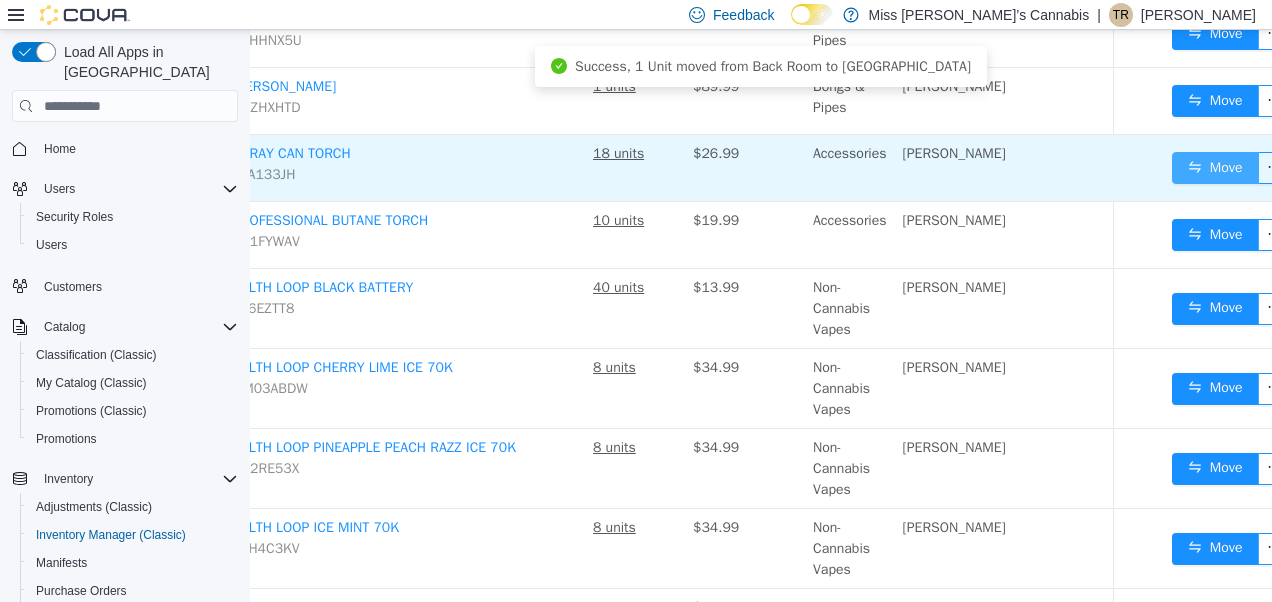 click on "Move" at bounding box center (1215, 168) 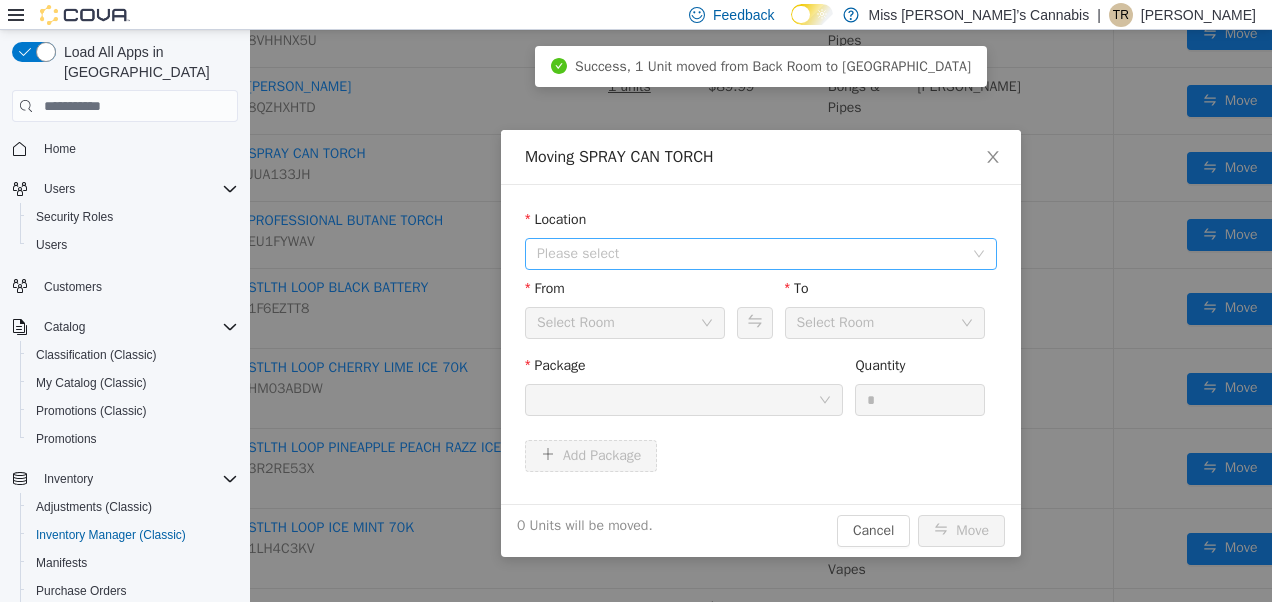 click on "Please select" at bounding box center [750, 254] 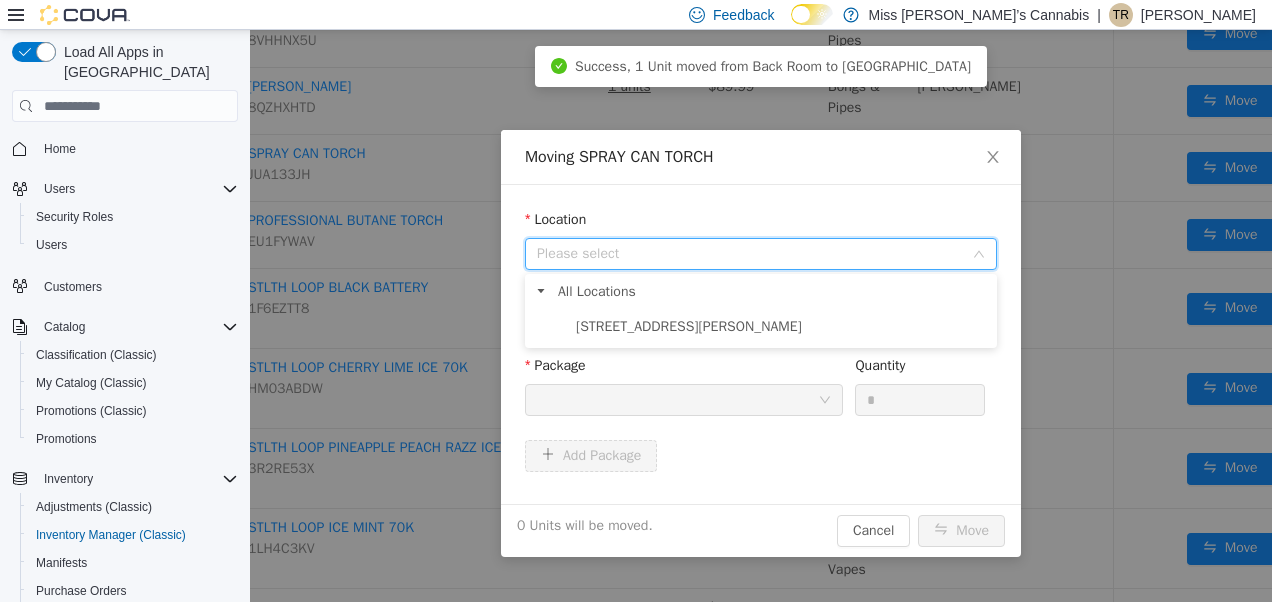 drag, startPoint x: 714, startPoint y: 258, endPoint x: 669, endPoint y: 341, distance: 94.41398 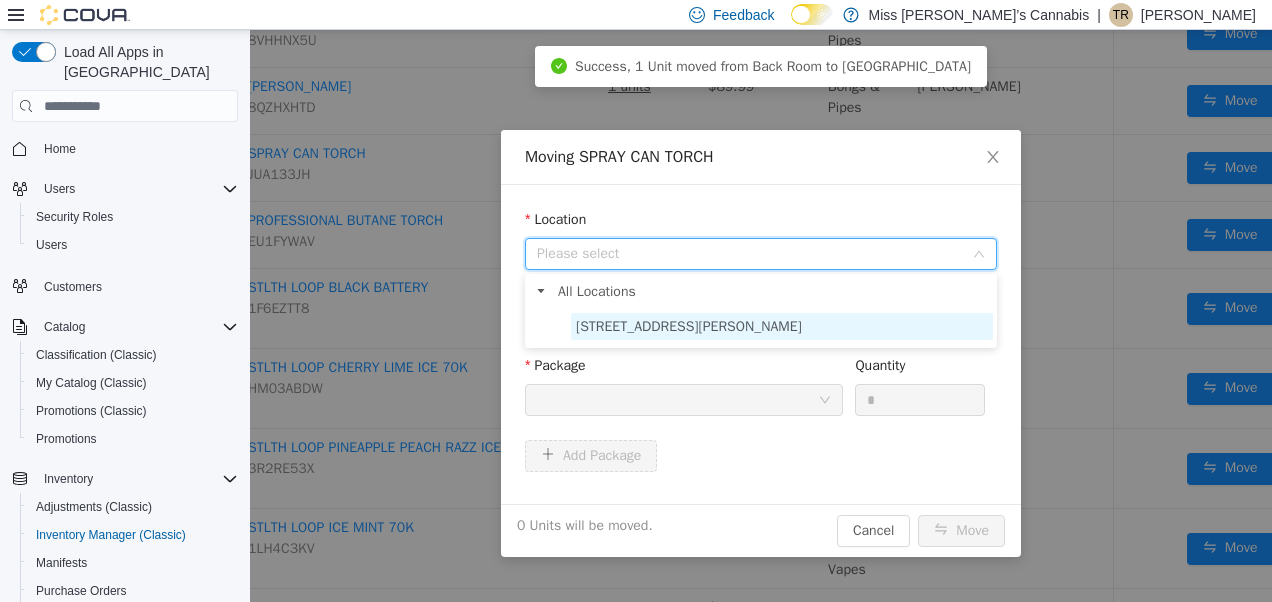 click on "[STREET_ADDRESS][PERSON_NAME]" at bounding box center (689, 326) 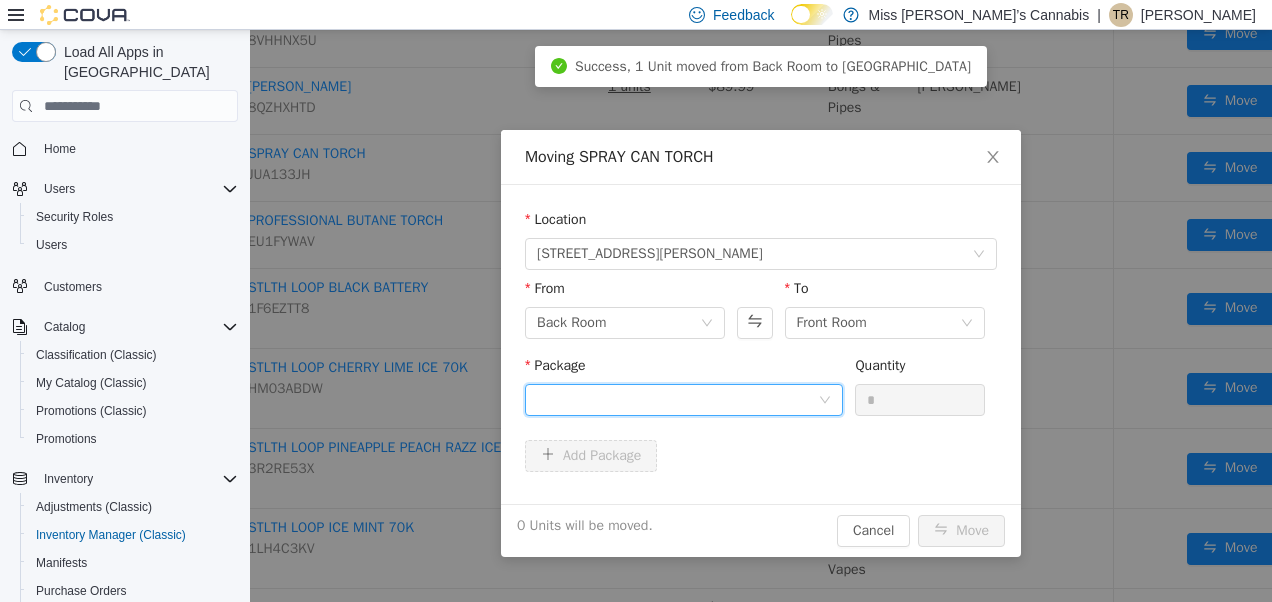 click at bounding box center [677, 400] 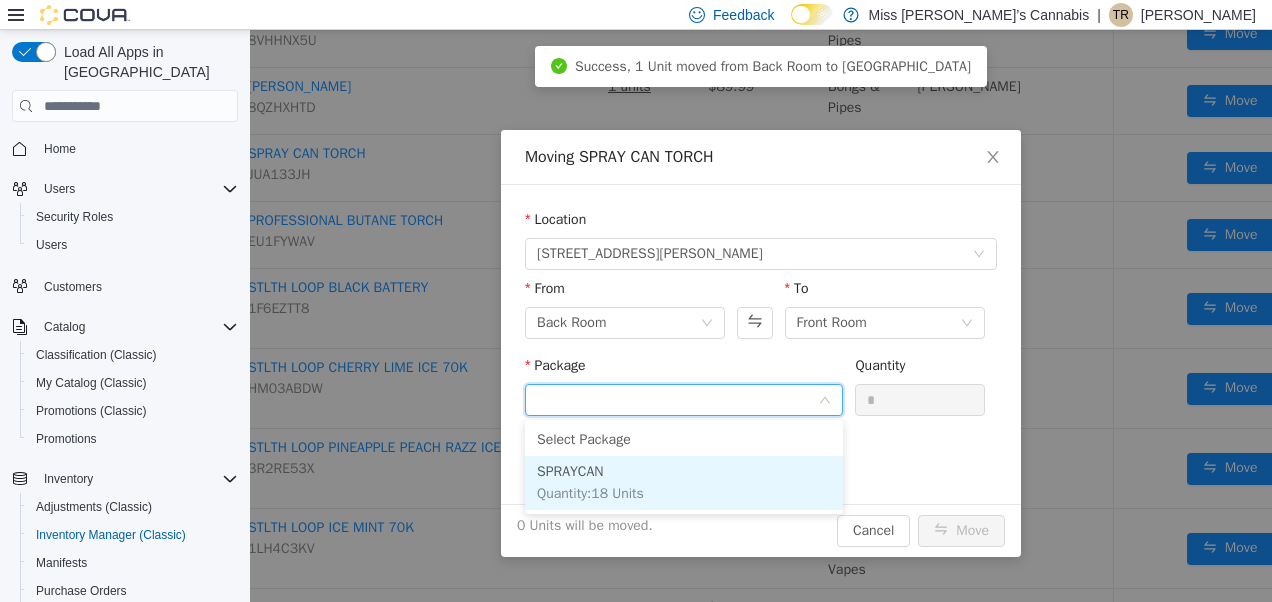 click on "SPRAYCAN Quantity :  18 Units" at bounding box center [684, 483] 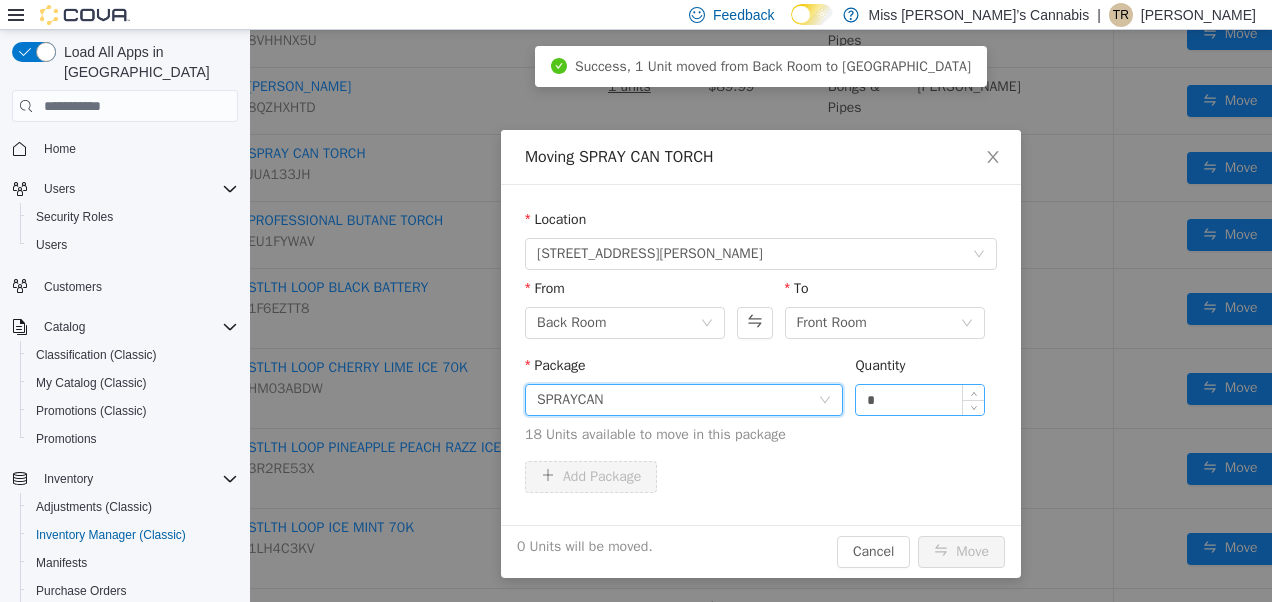 click on "*" at bounding box center [920, 400] 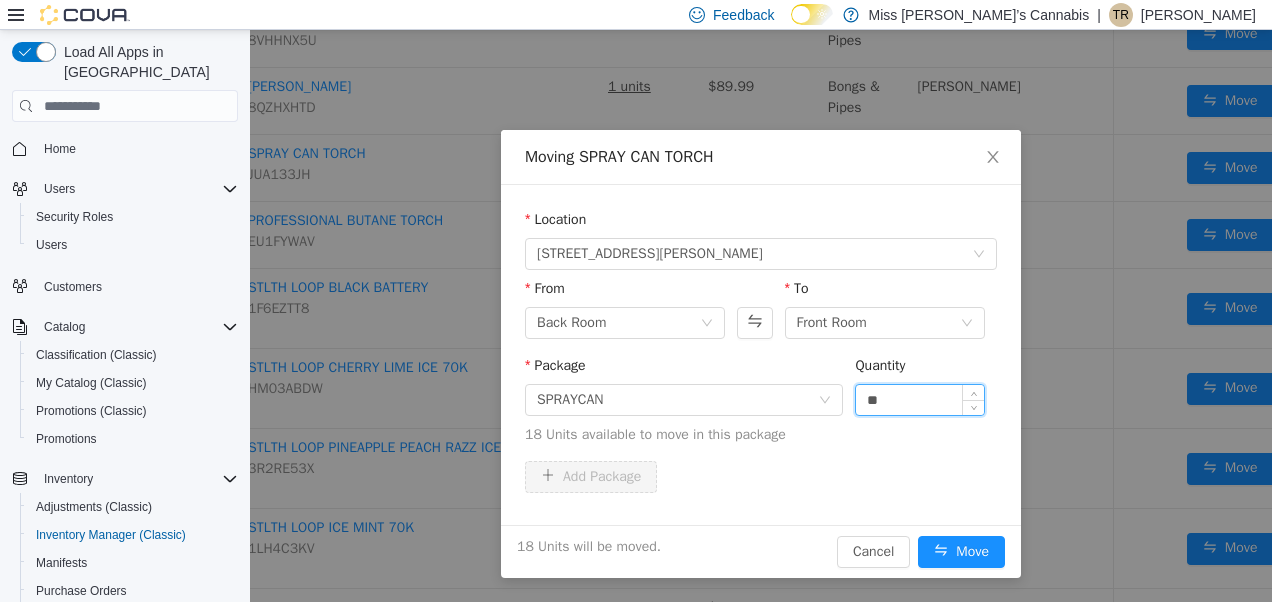 type on "**" 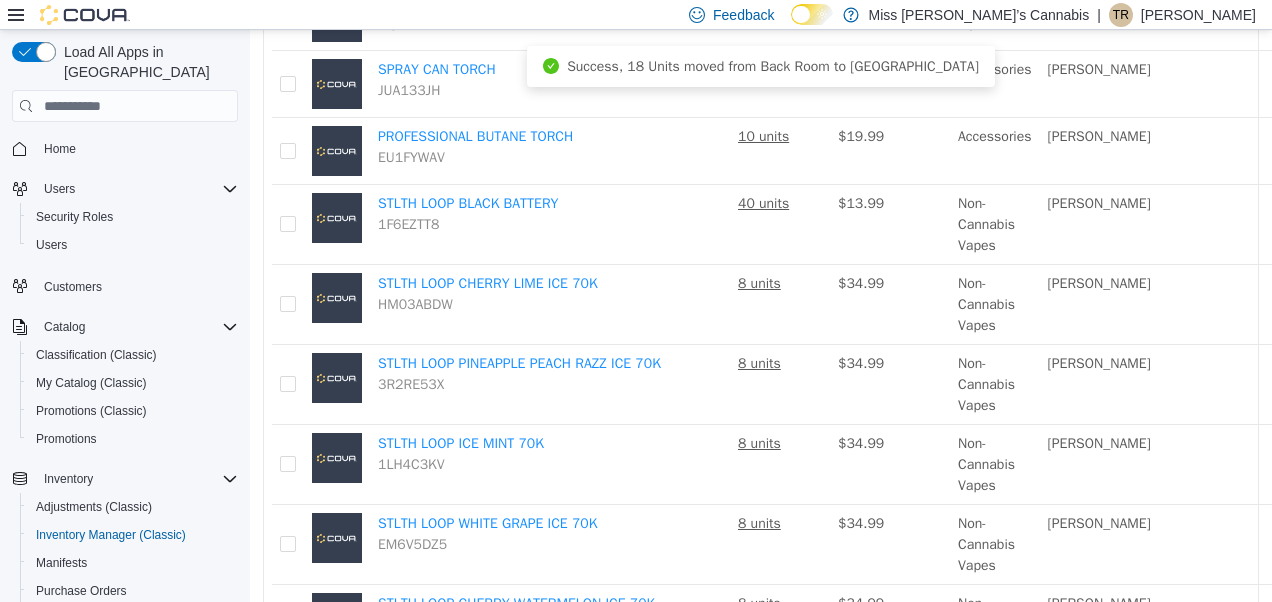 scroll, scrollTop: 1269, scrollLeft: 145, axis: both 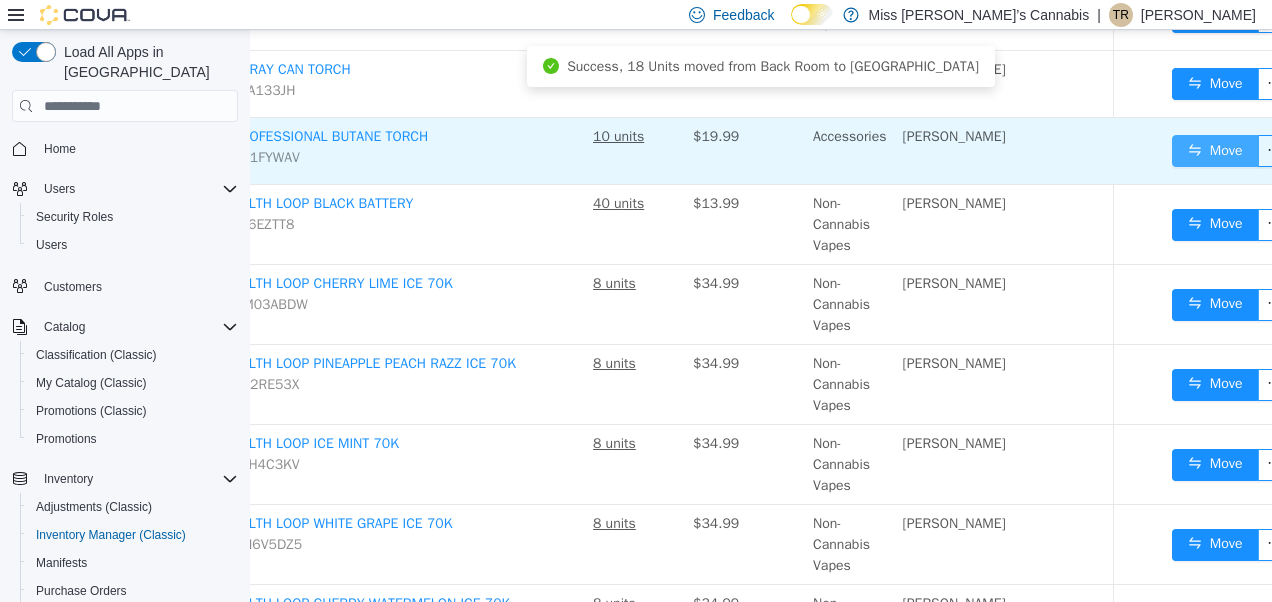click on "Move" at bounding box center [1215, 151] 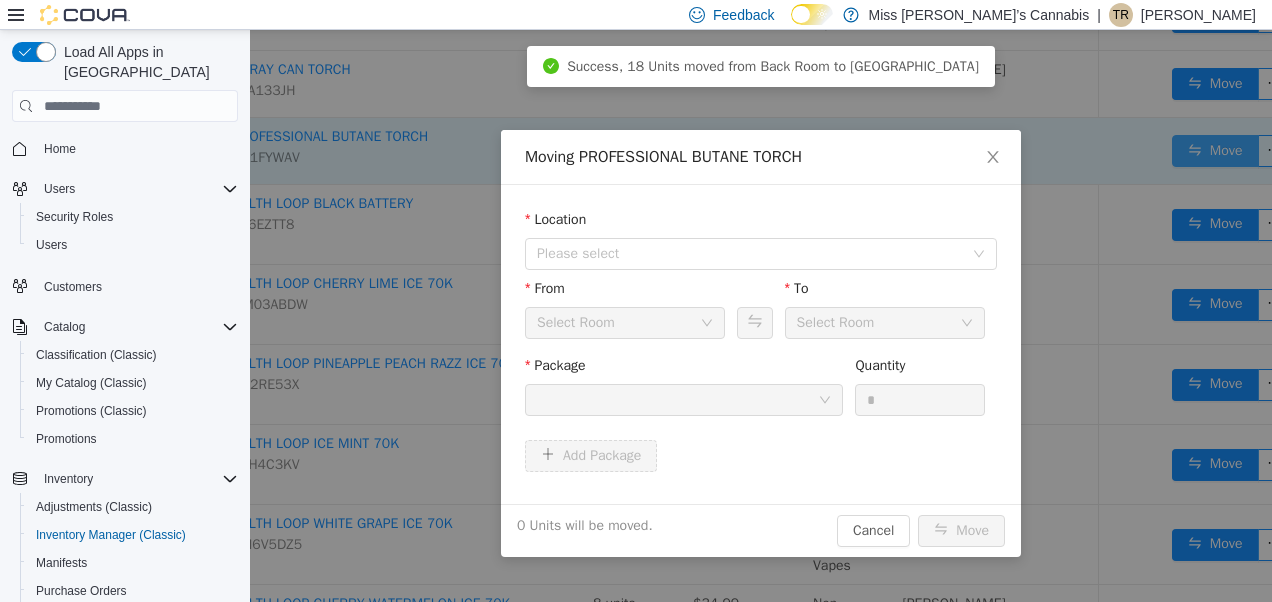scroll, scrollTop: 1269, scrollLeft: 130, axis: both 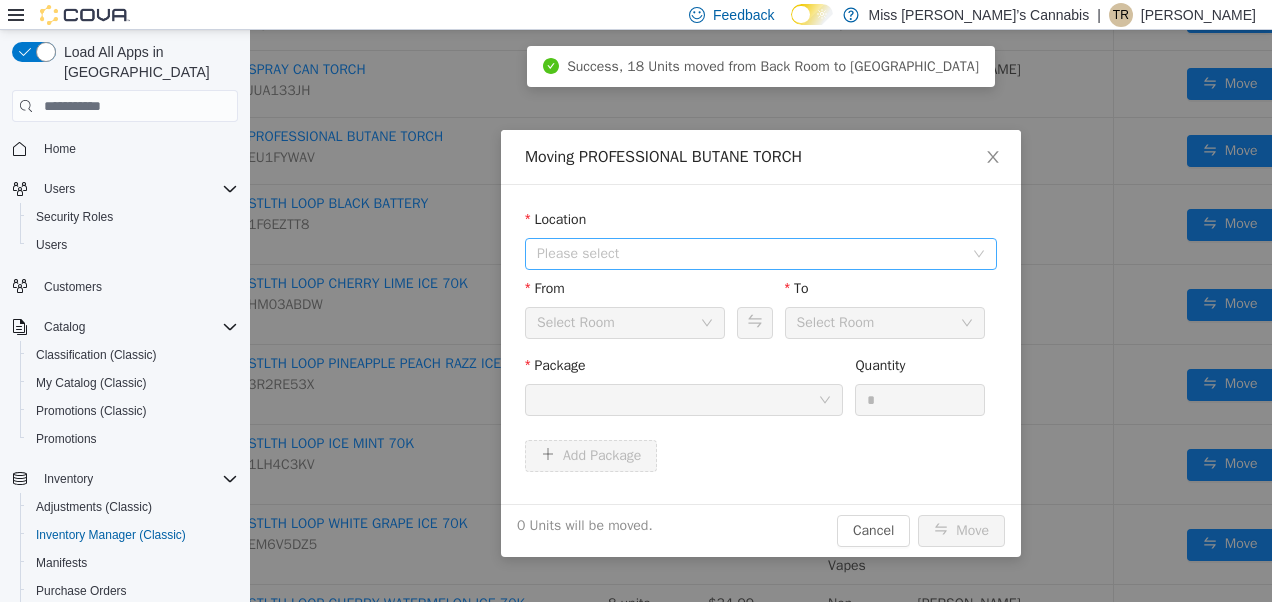 click on "Please select" at bounding box center (750, 254) 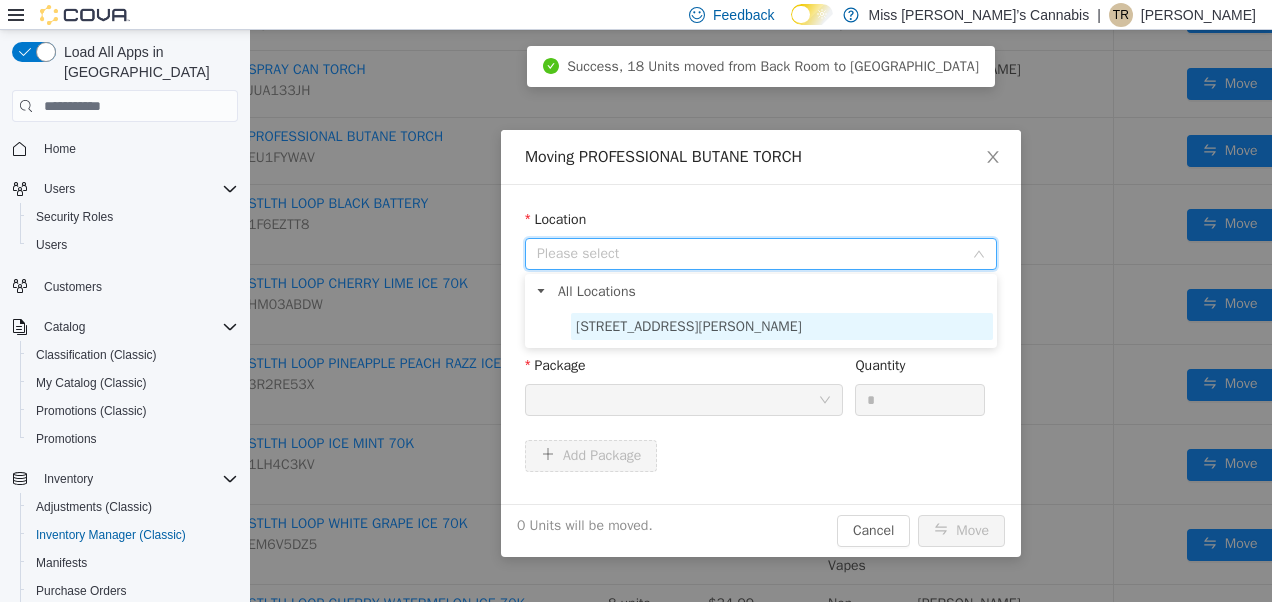 click on "[STREET_ADDRESS][PERSON_NAME]" at bounding box center [689, 326] 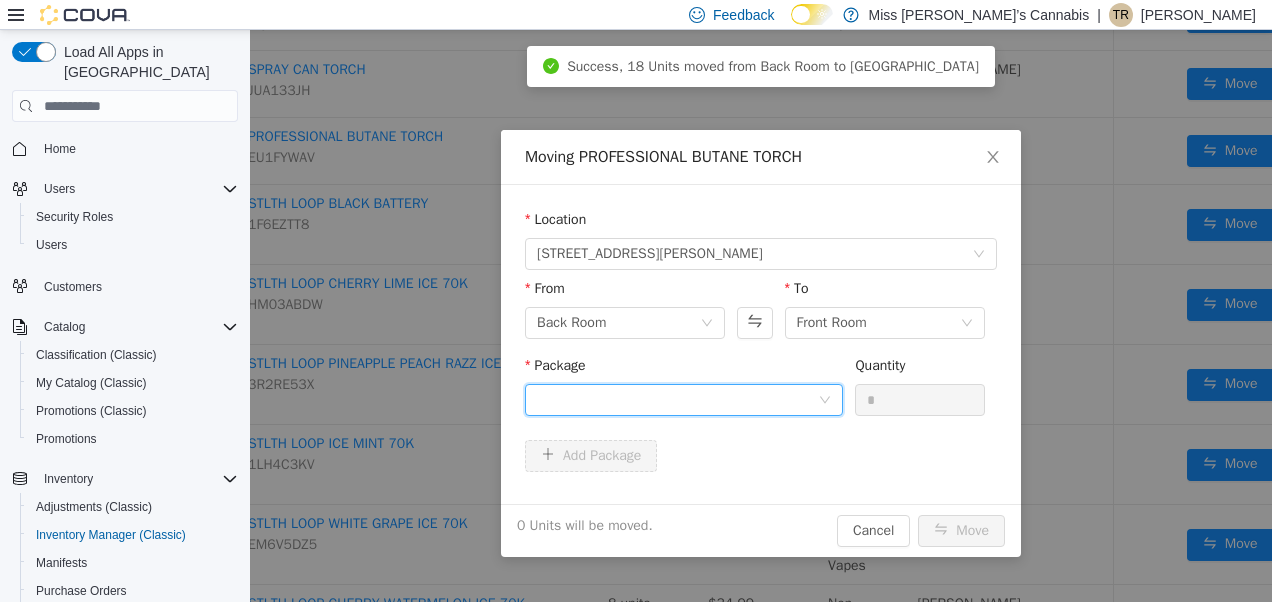 click at bounding box center (677, 400) 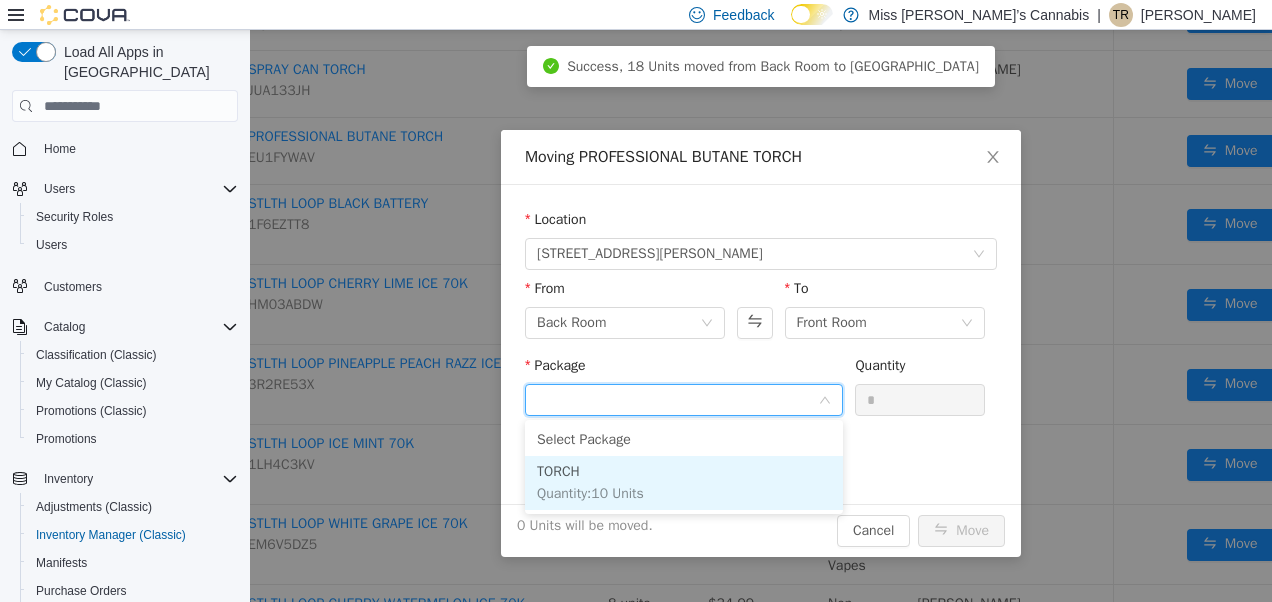 click on "TORCH Quantity :  10 Units" at bounding box center (684, 483) 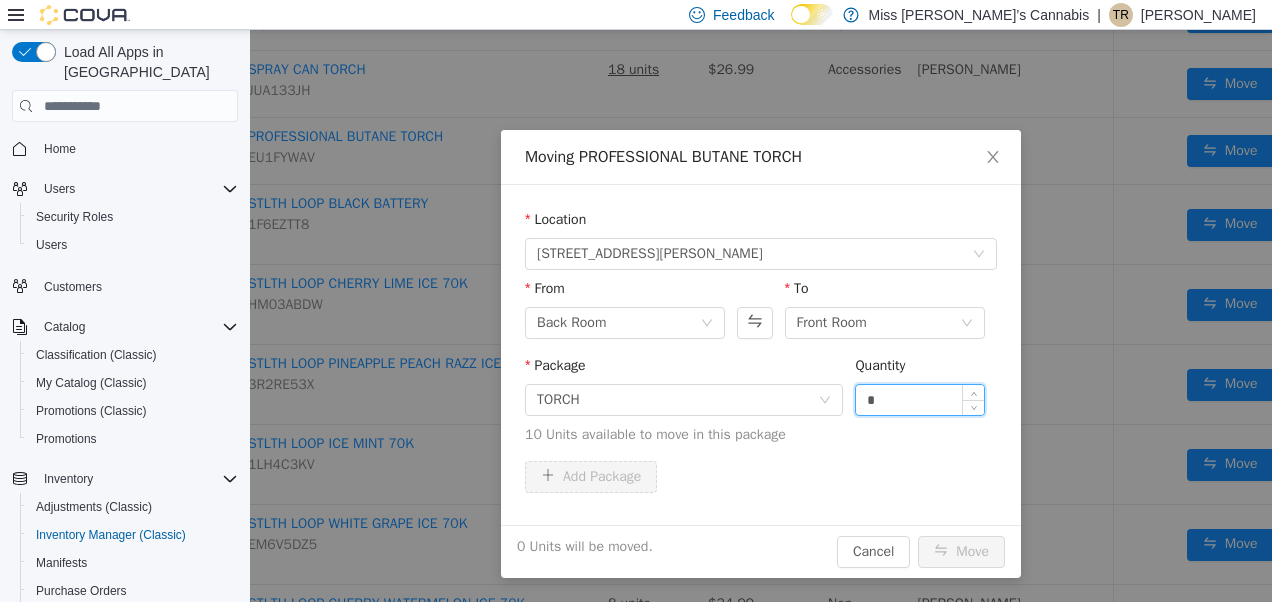 click on "*" at bounding box center (920, 400) 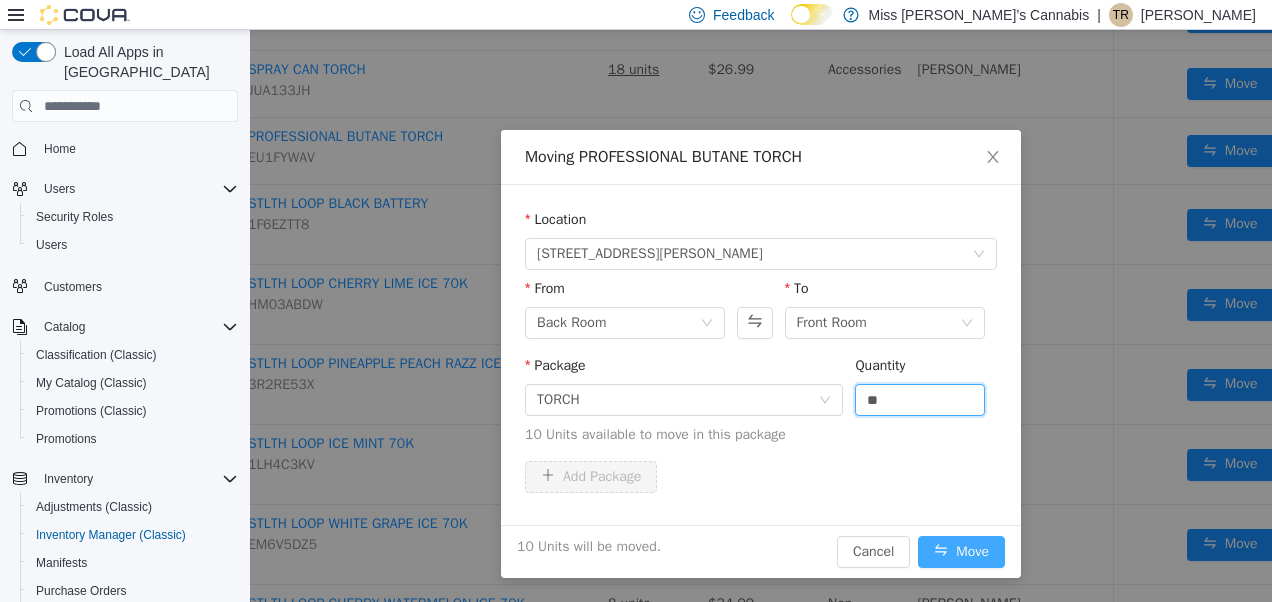 type on "**" 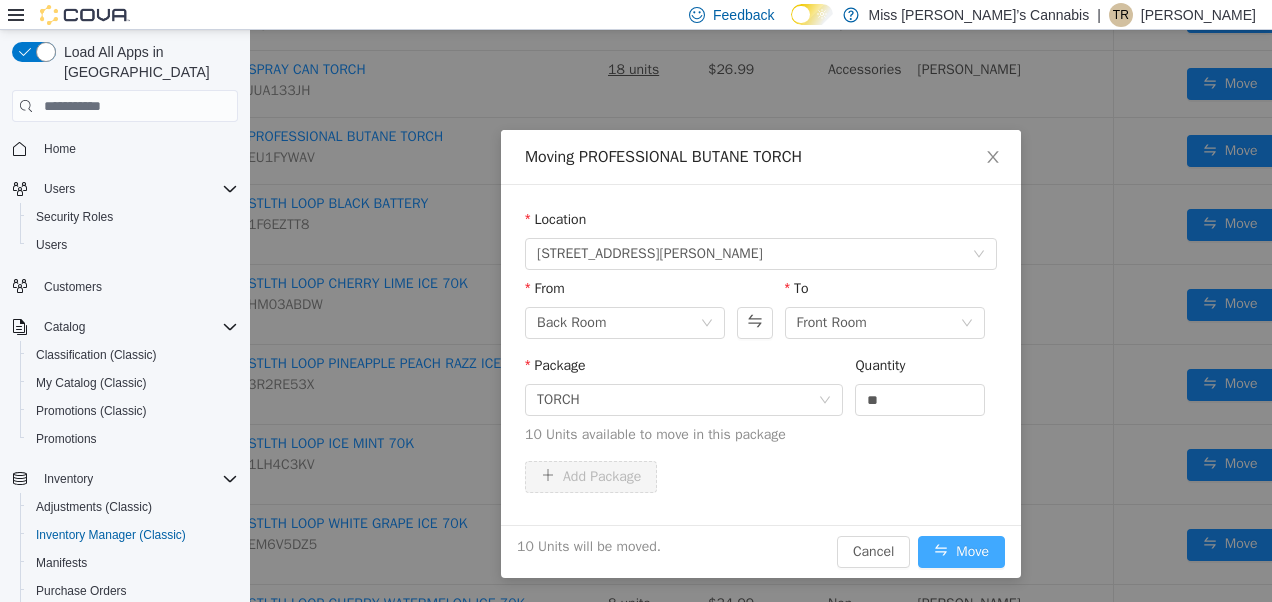 click on "Move" at bounding box center (961, 552) 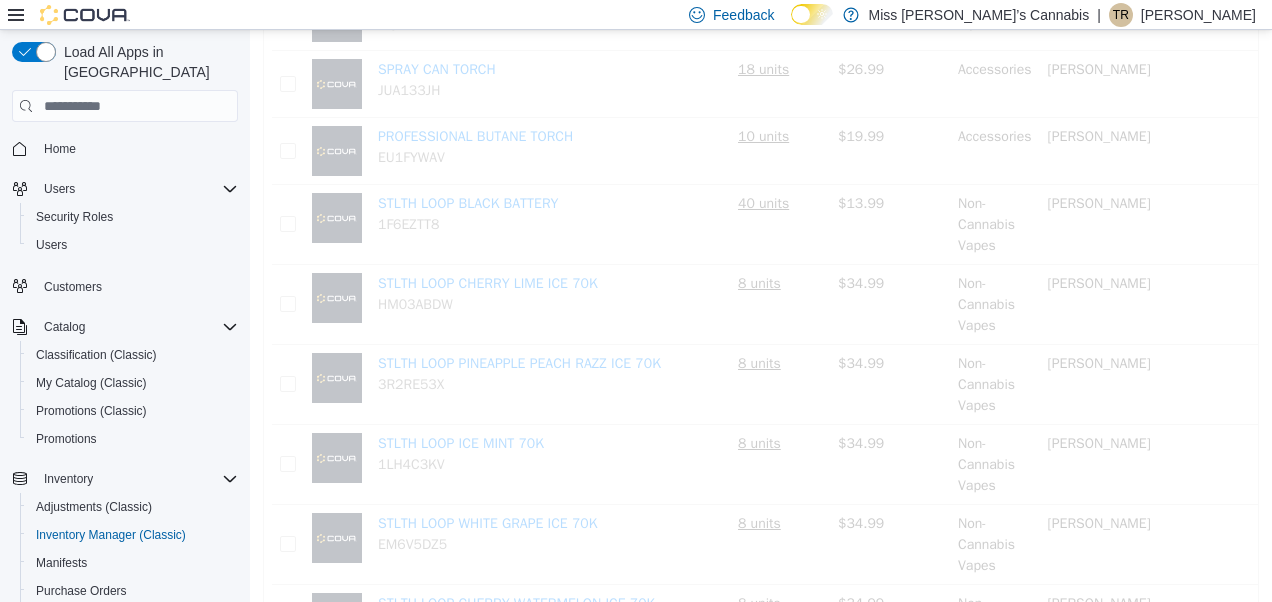 scroll, scrollTop: 1269, scrollLeft: 0, axis: vertical 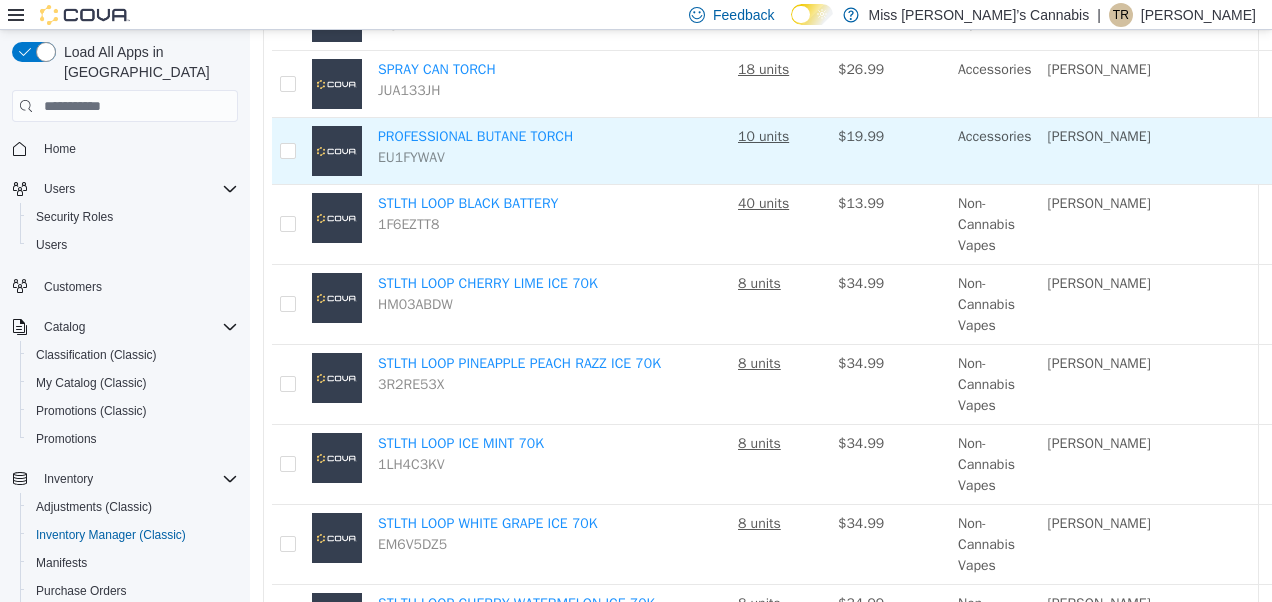 click on "PROFESSIONAL BUTANE TORCH EU1FYWAV" at bounding box center [550, 151] 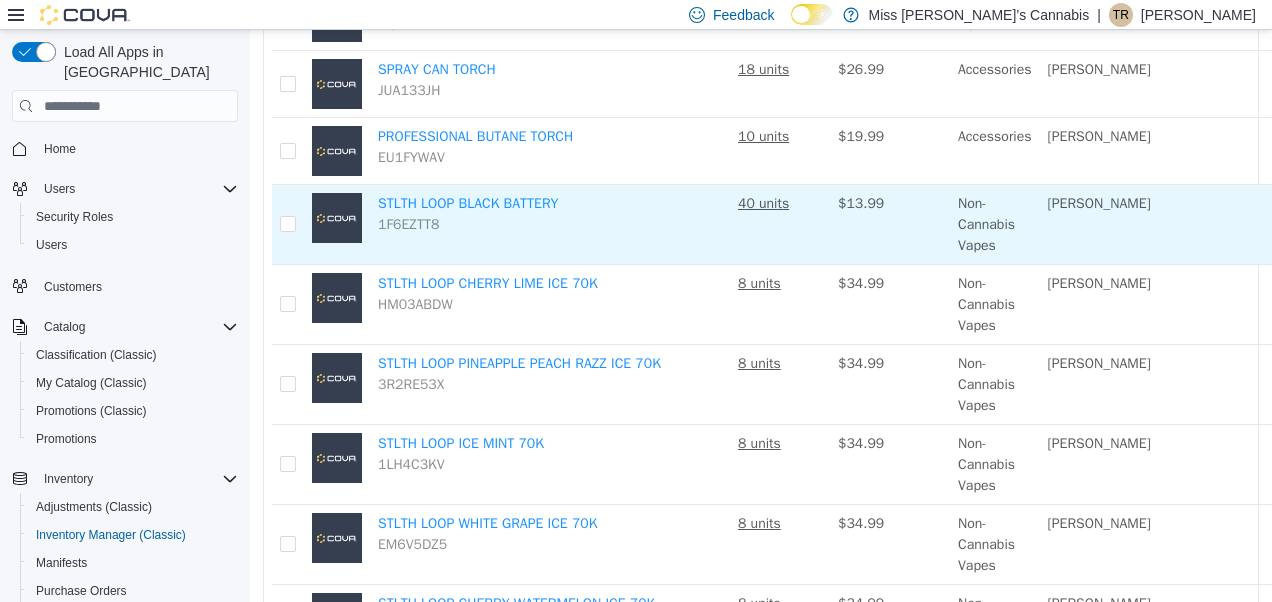 scroll, scrollTop: 1269, scrollLeft: 145, axis: both 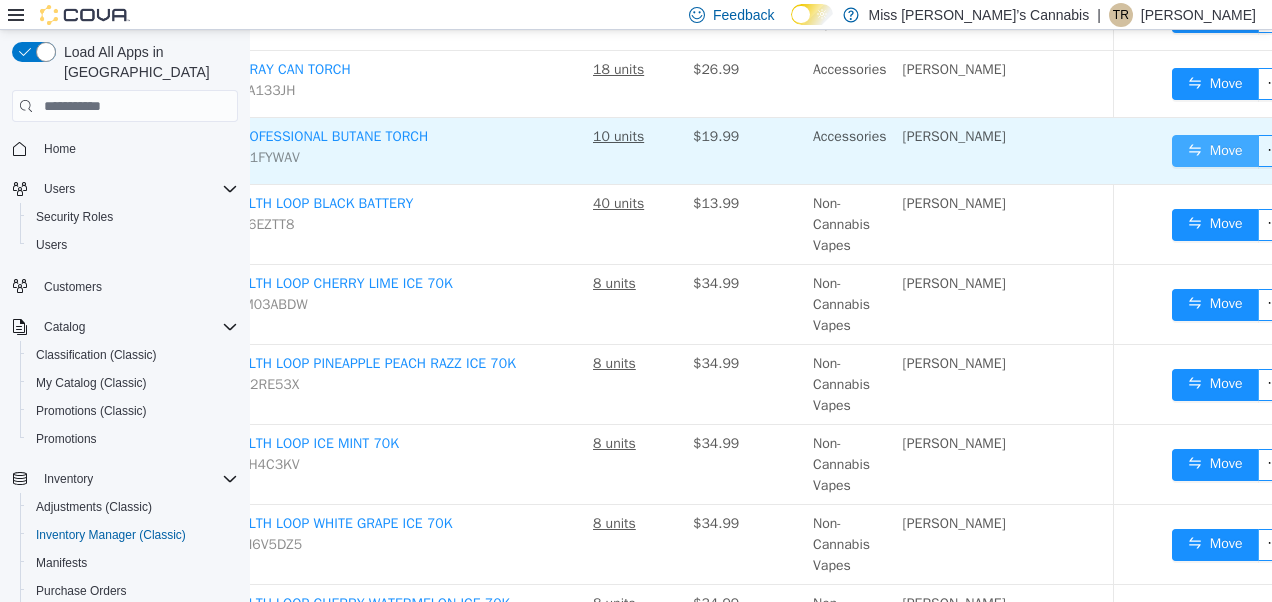 click on "Move" at bounding box center (1215, 151) 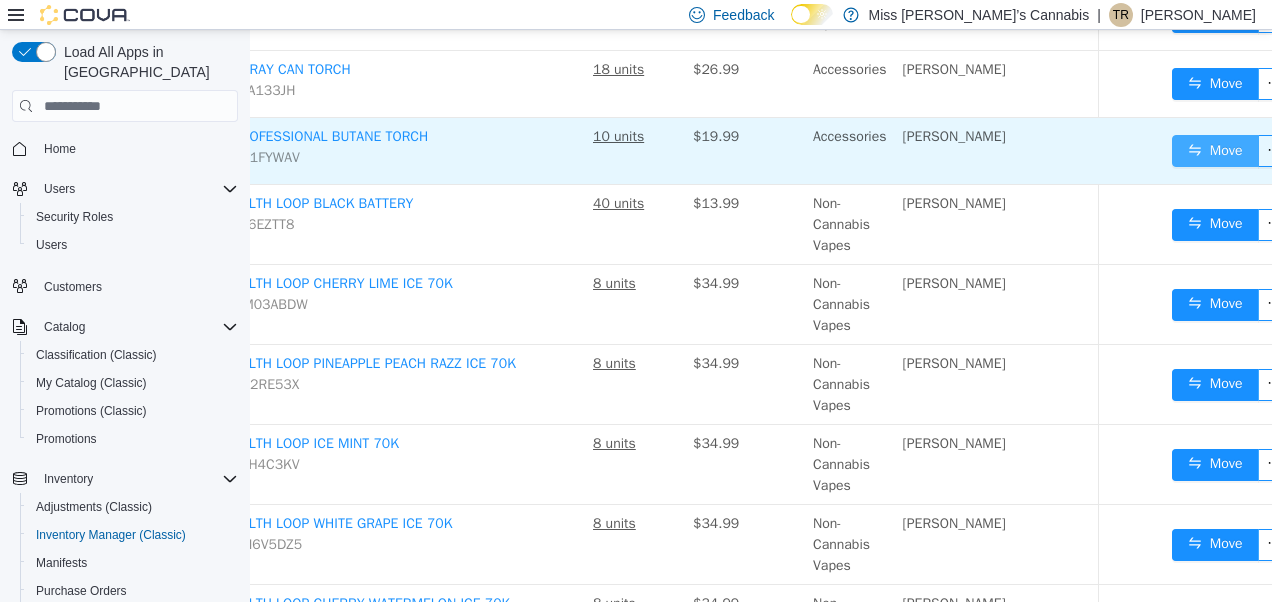 scroll, scrollTop: 1269, scrollLeft: 130, axis: both 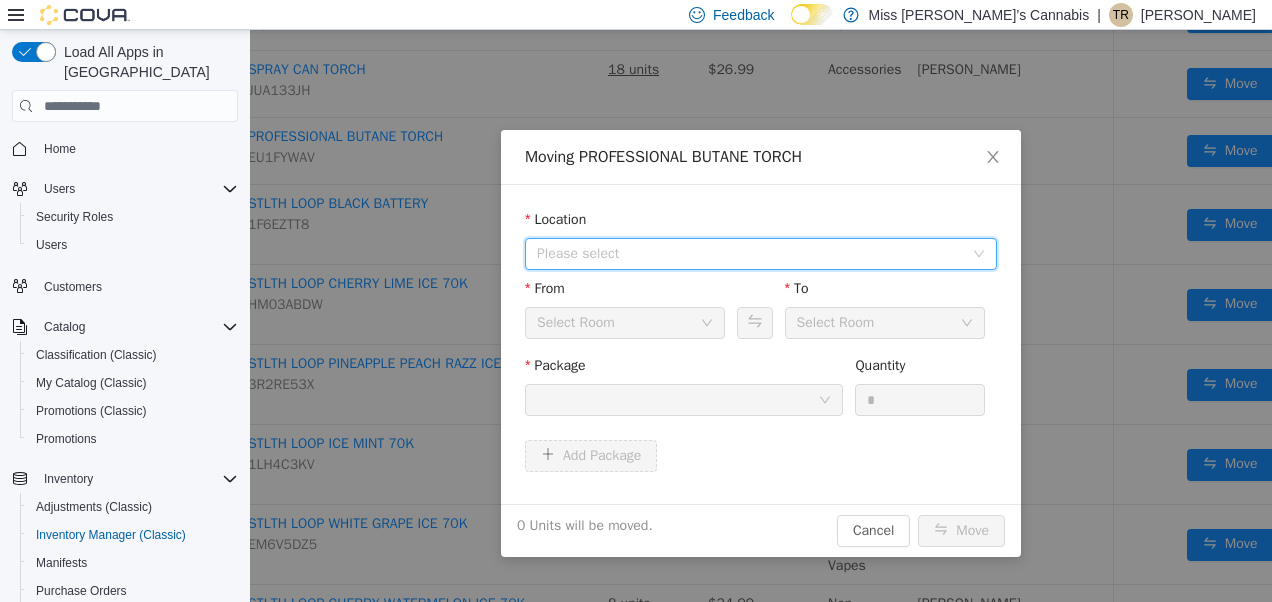 click on "Please select" at bounding box center (750, 254) 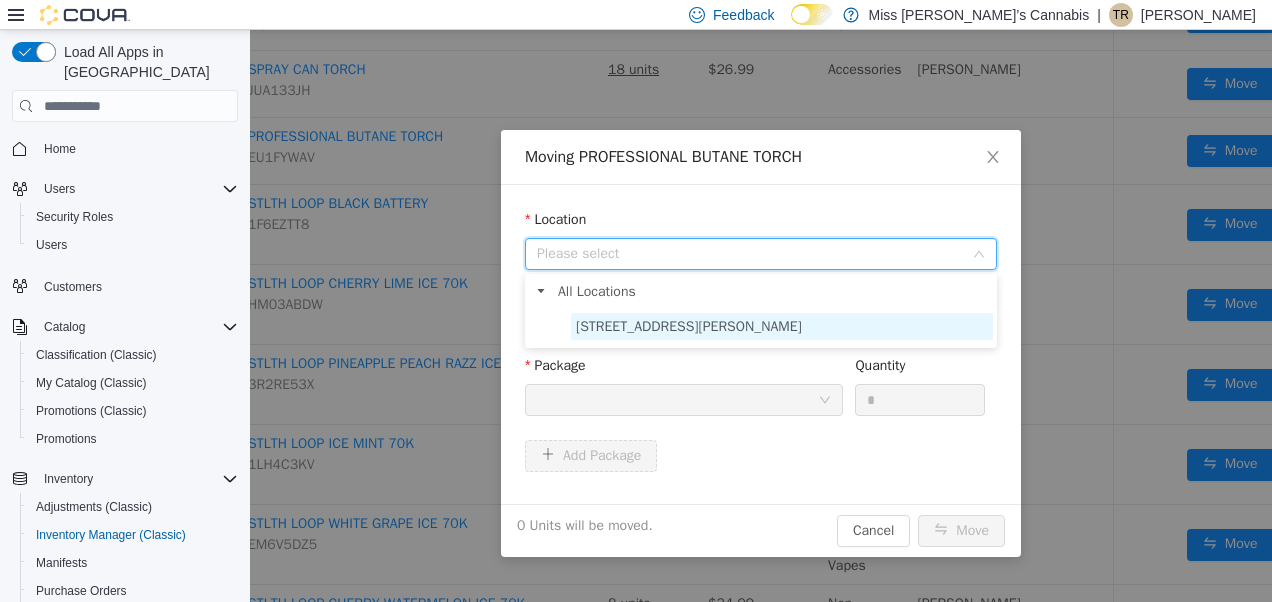 click on "[STREET_ADDRESS][PERSON_NAME]" at bounding box center (689, 326) 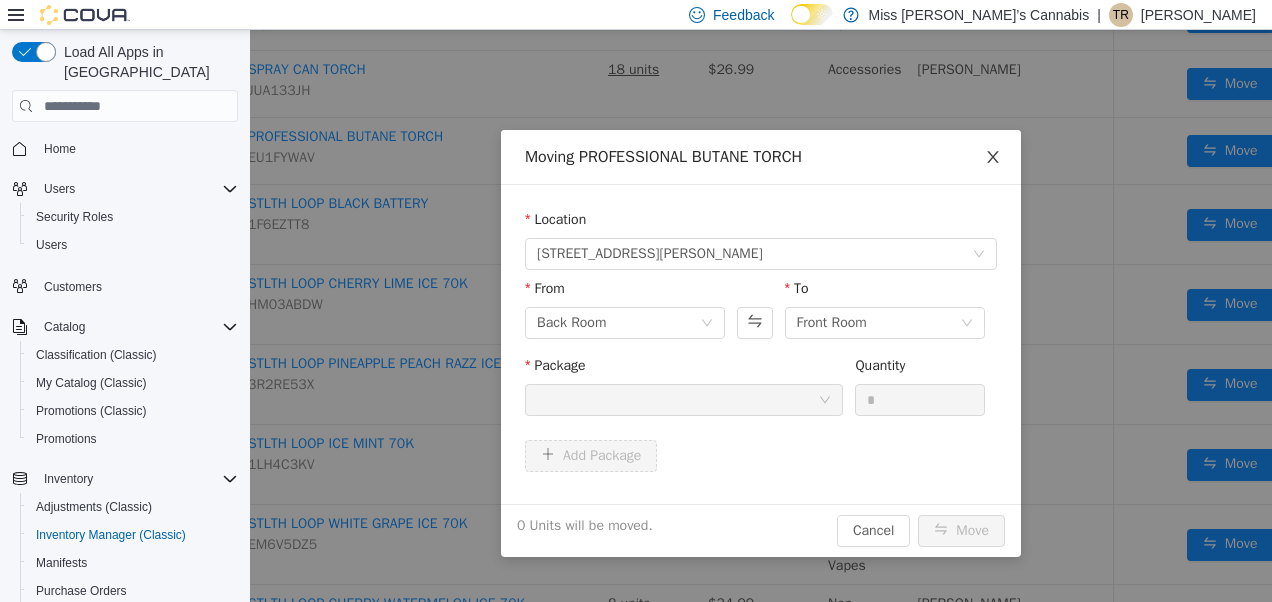 click 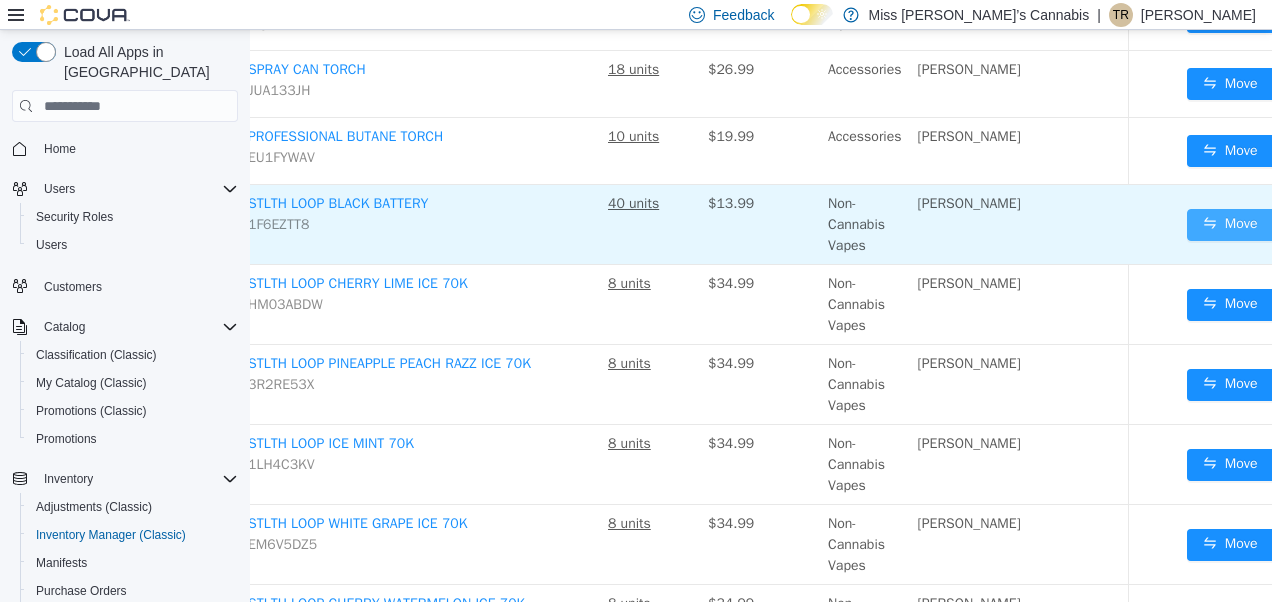 click on "Move" at bounding box center (1230, 225) 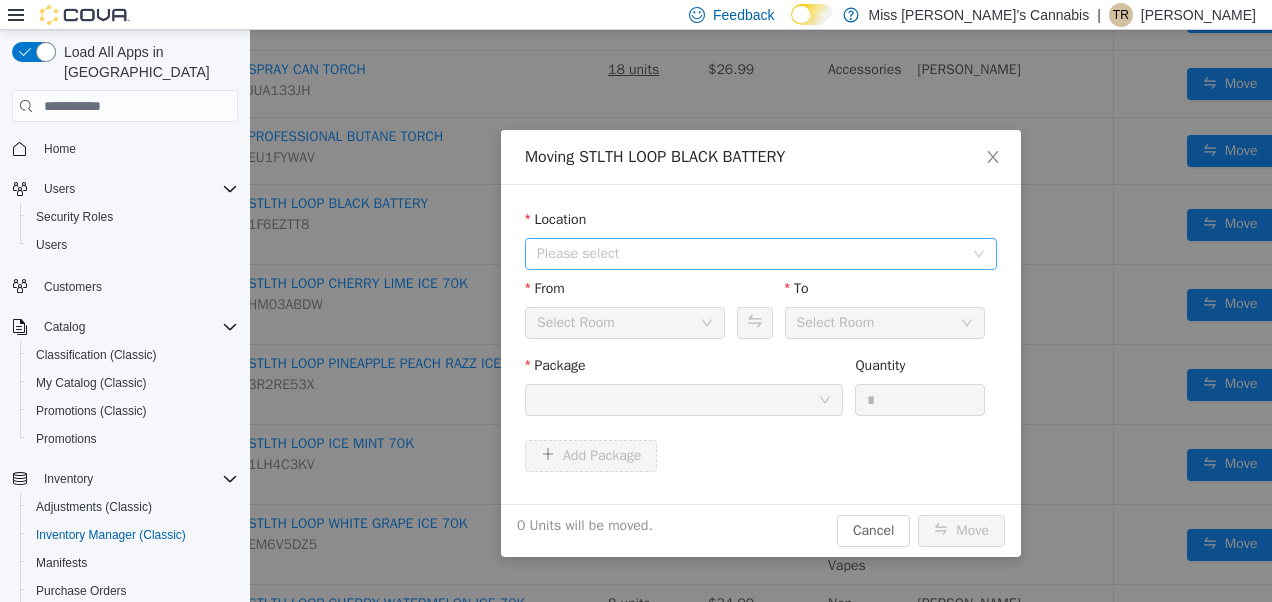 click on "Please select" at bounding box center (750, 254) 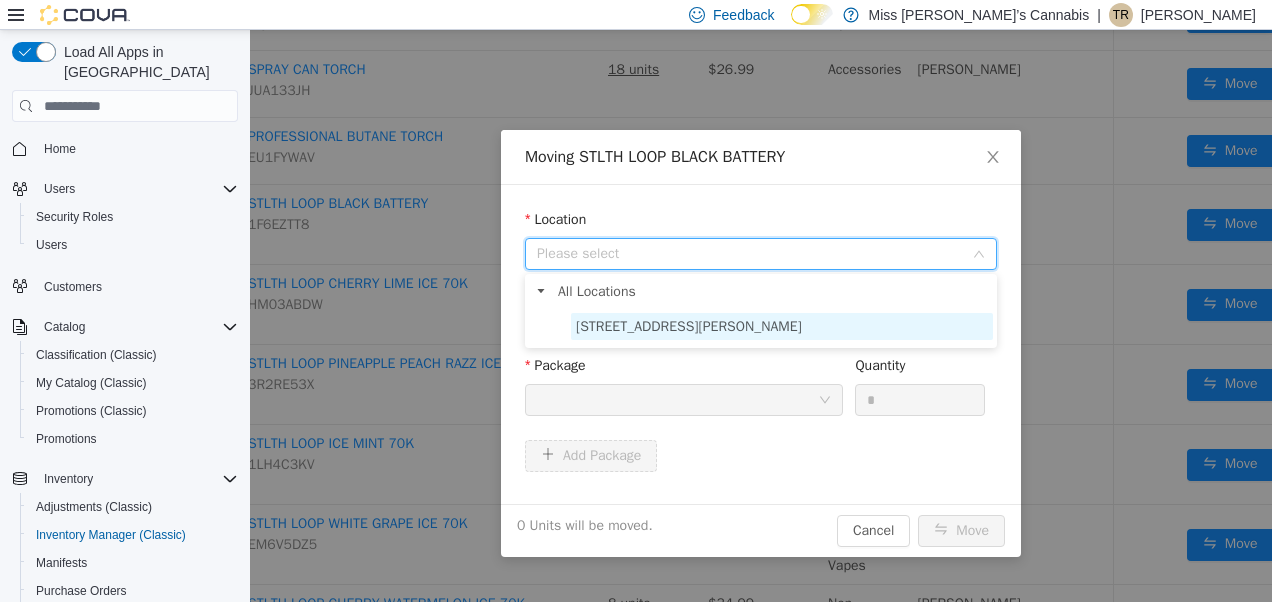 click on "[STREET_ADDRESS][PERSON_NAME]" at bounding box center (689, 326) 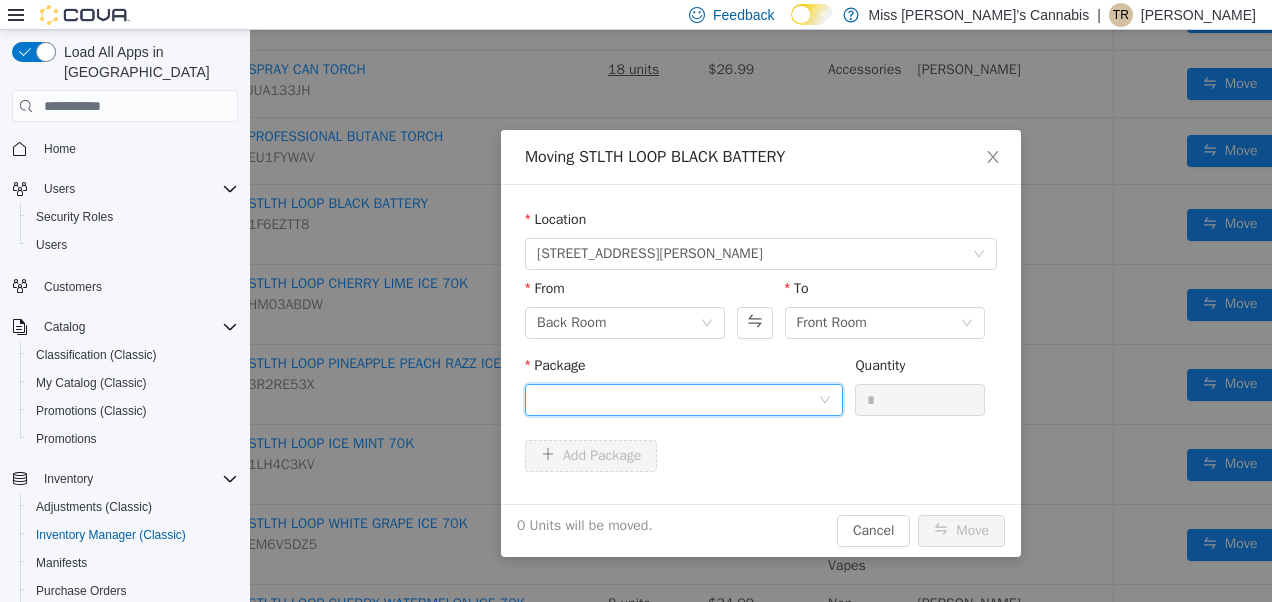 click at bounding box center (677, 400) 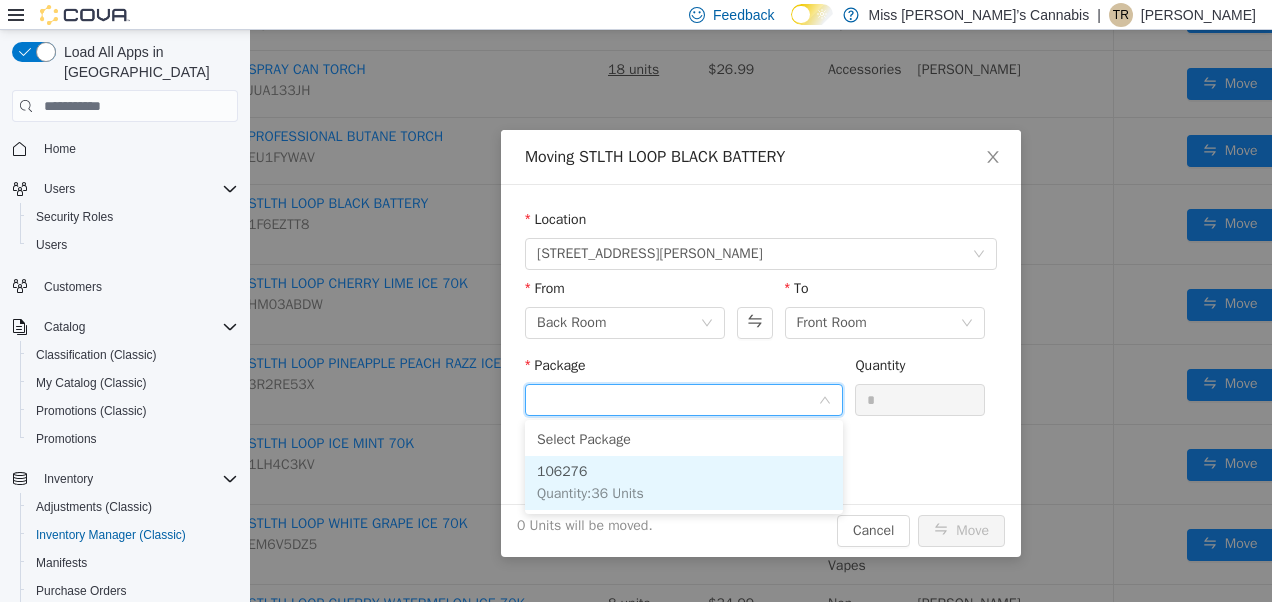 click on "Quantity :  36 Units" at bounding box center (590, 493) 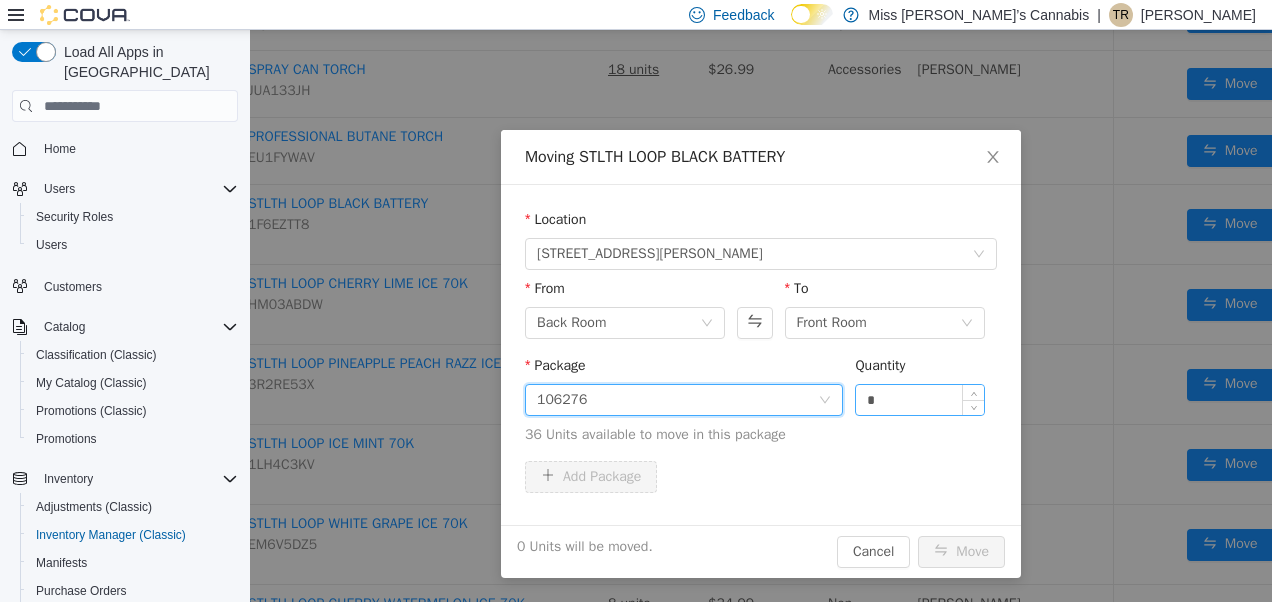 click on "*" at bounding box center [920, 400] 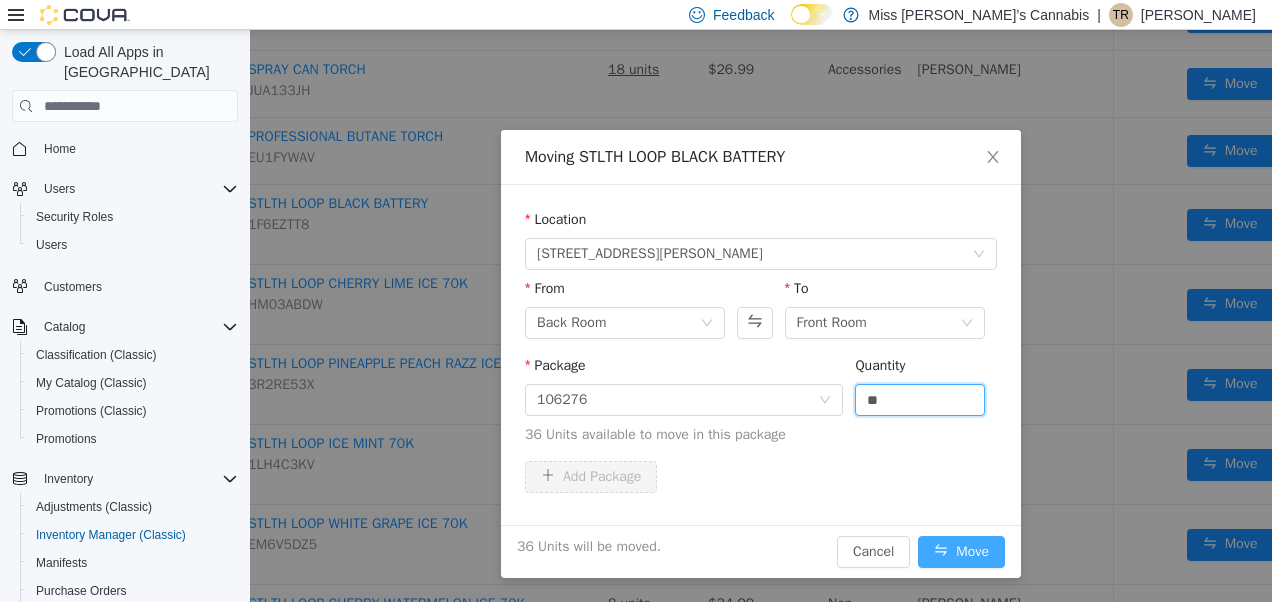 type on "**" 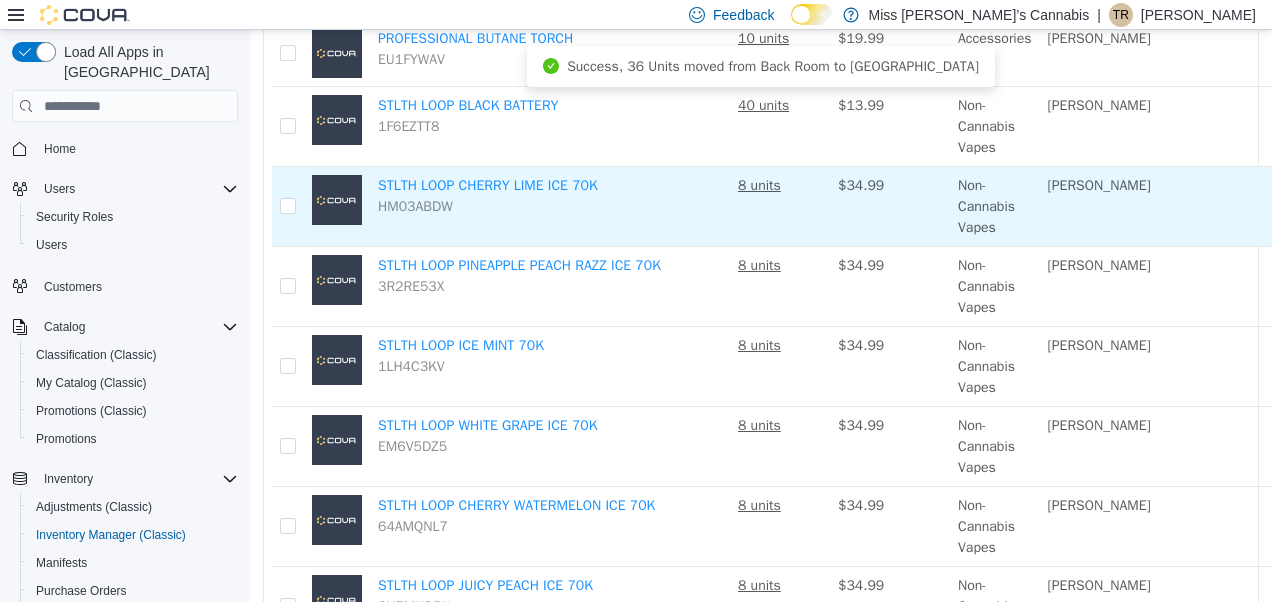 scroll, scrollTop: 1367, scrollLeft: 145, axis: both 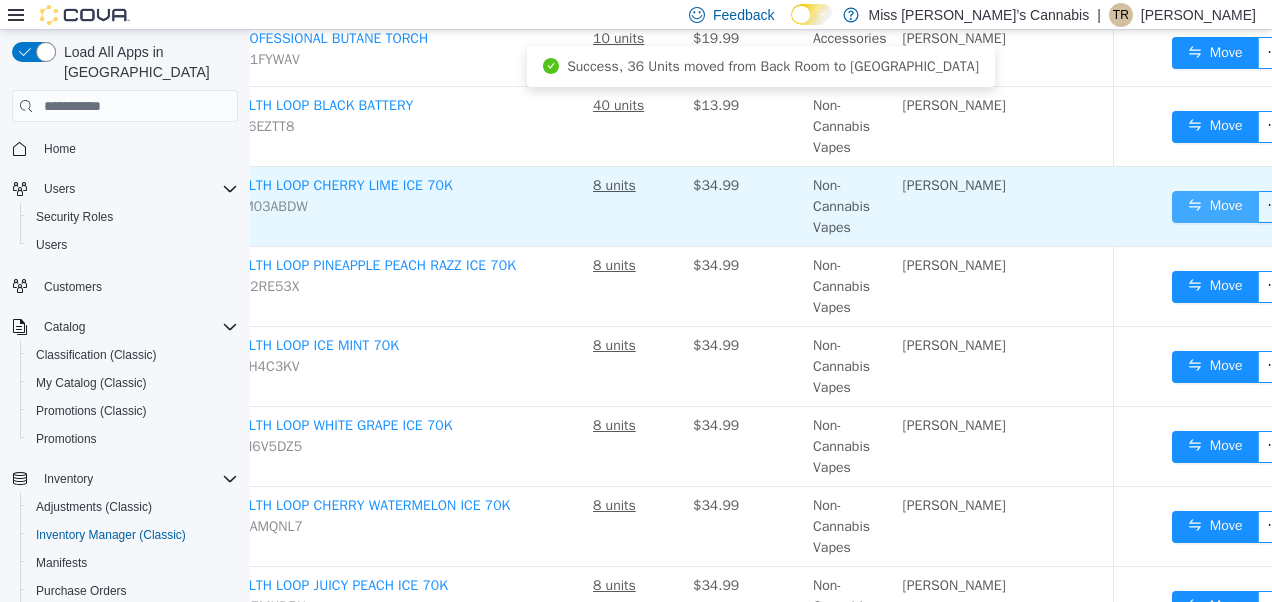 click on "Move" at bounding box center [1215, 207] 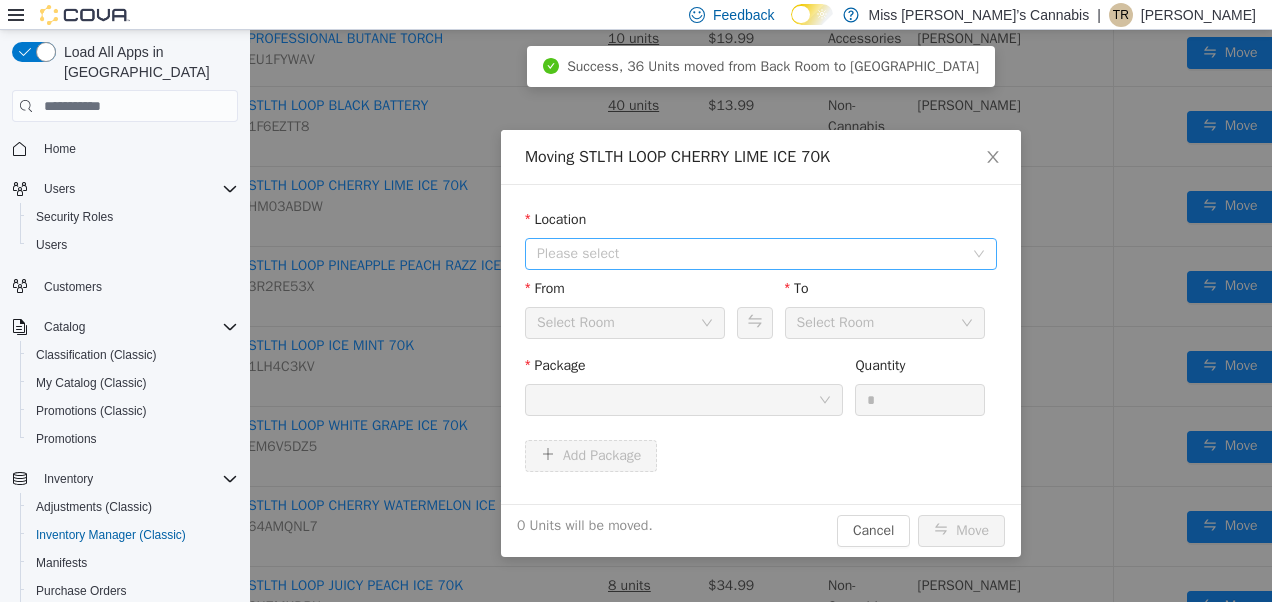 click on "Please select" at bounding box center (750, 254) 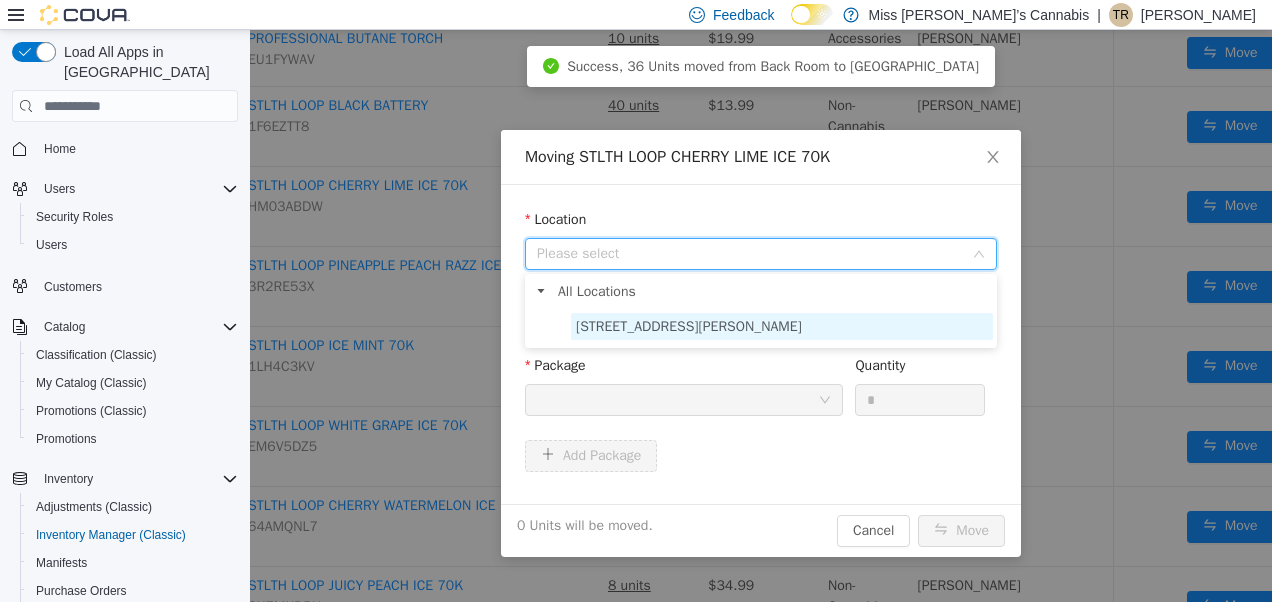 click on "[STREET_ADDRESS][PERSON_NAME]" at bounding box center [689, 326] 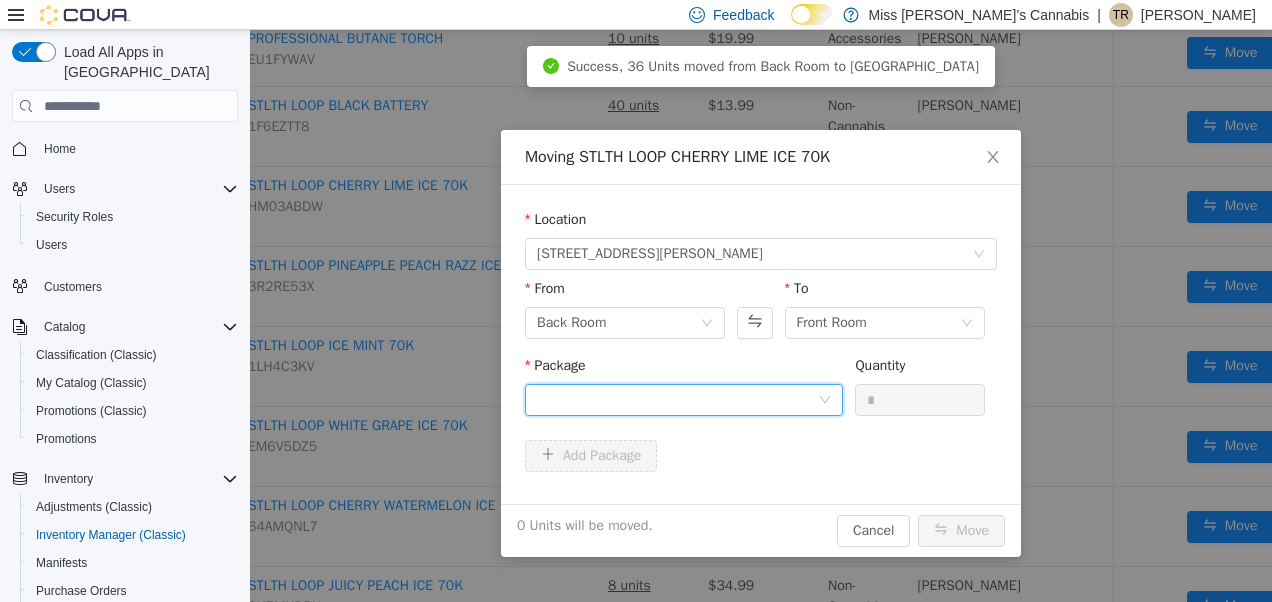 click at bounding box center [677, 400] 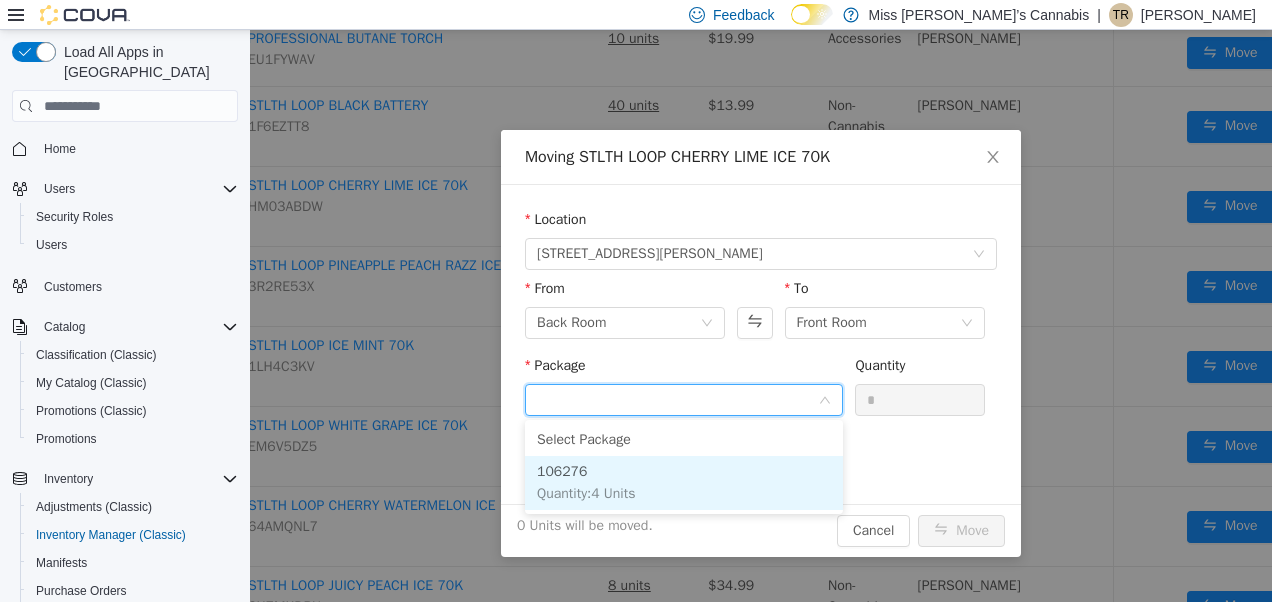 click on "106276 Quantity :  4 Units" at bounding box center [684, 483] 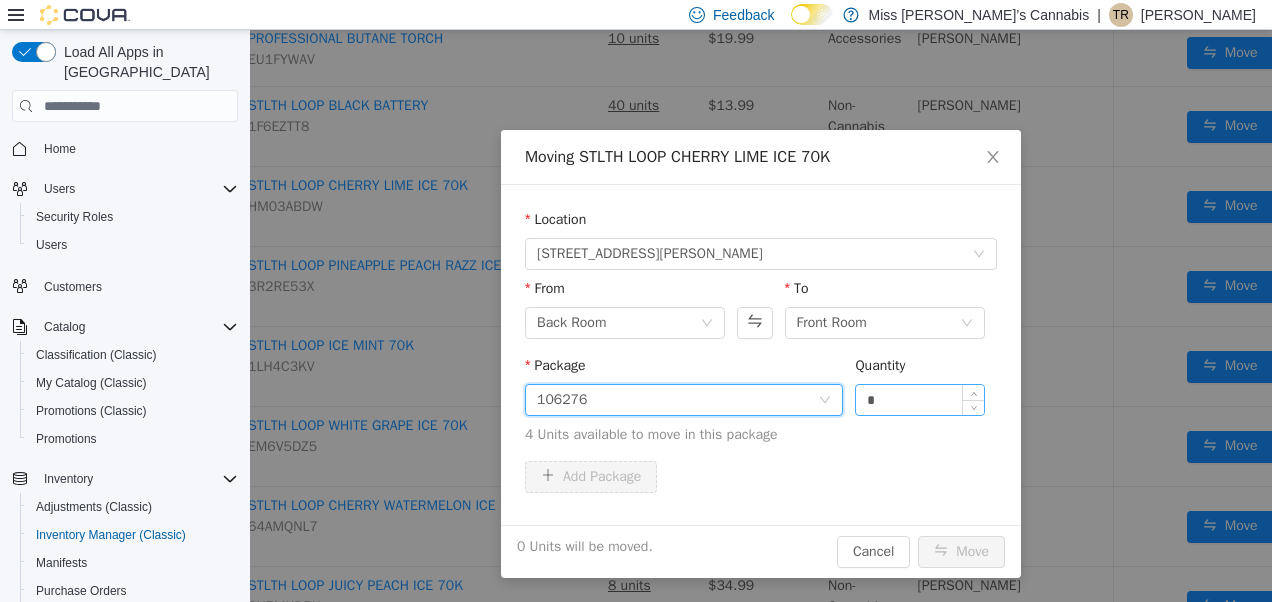 click on "*" at bounding box center [920, 400] 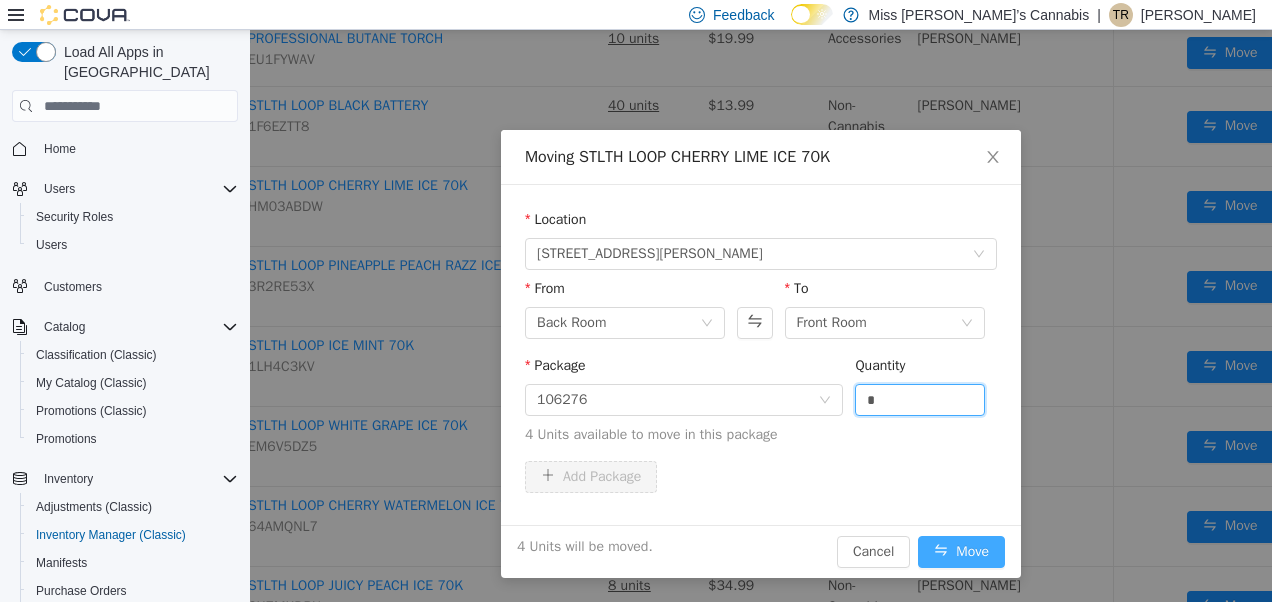 type on "*" 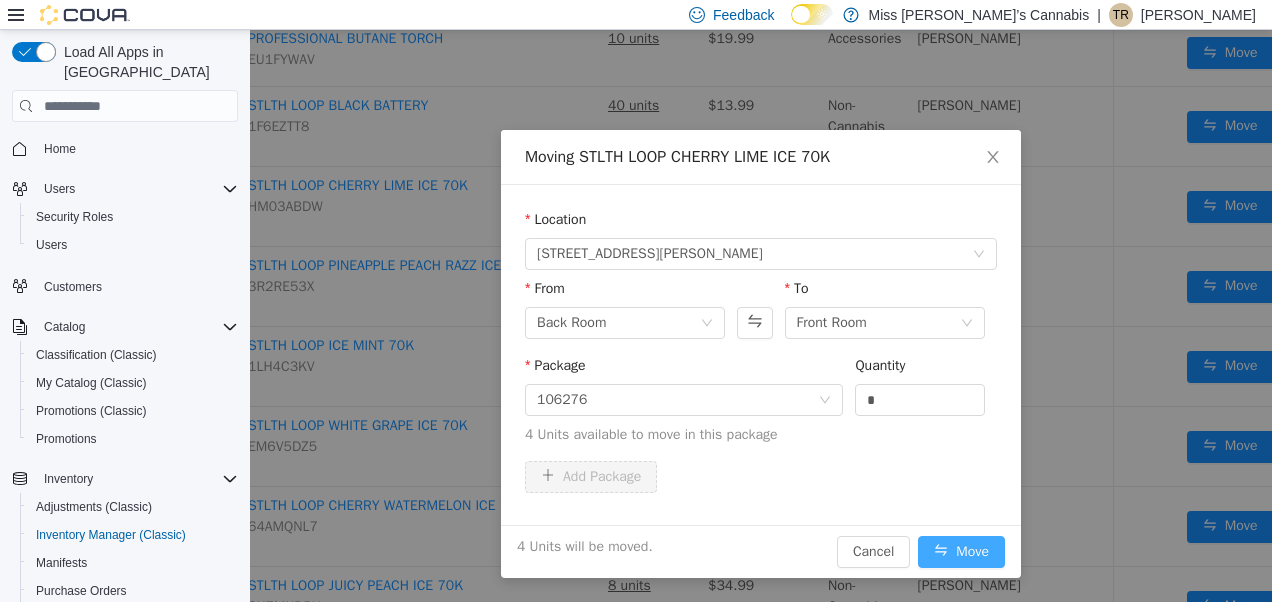 click on "Move" at bounding box center (961, 552) 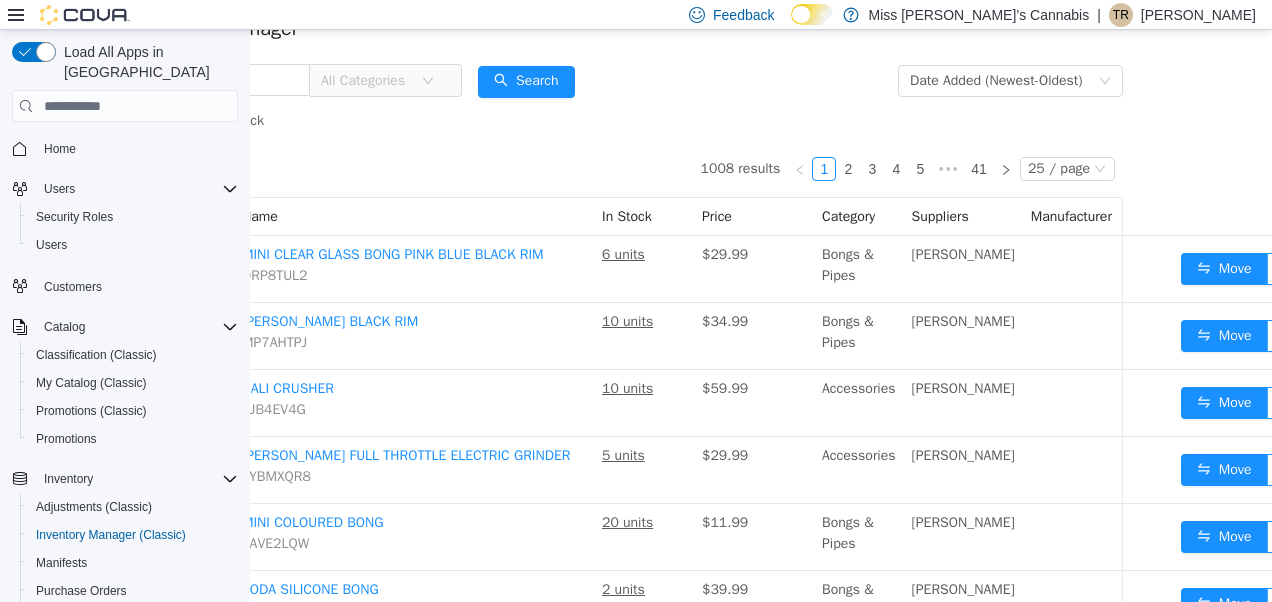 scroll, scrollTop: 92, scrollLeft: 136, axis: both 